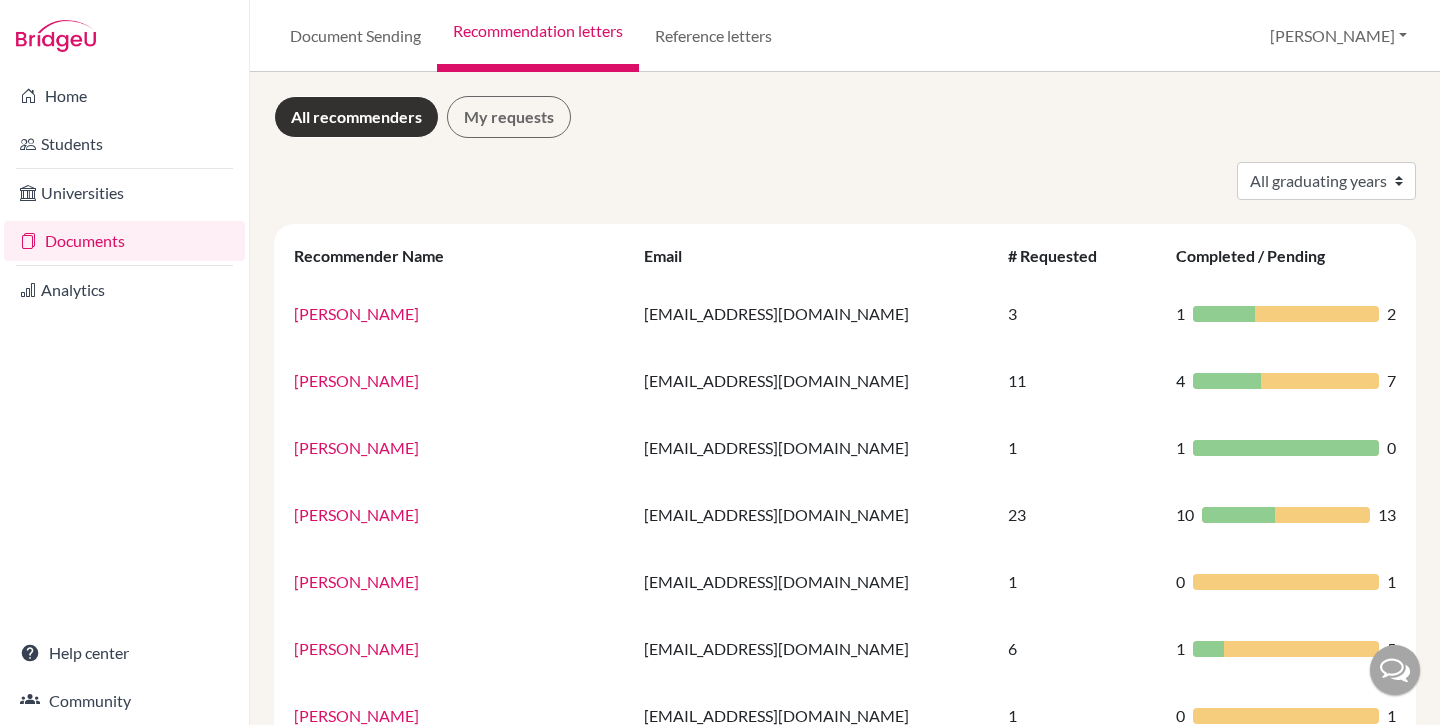scroll, scrollTop: 0, scrollLeft: 0, axis: both 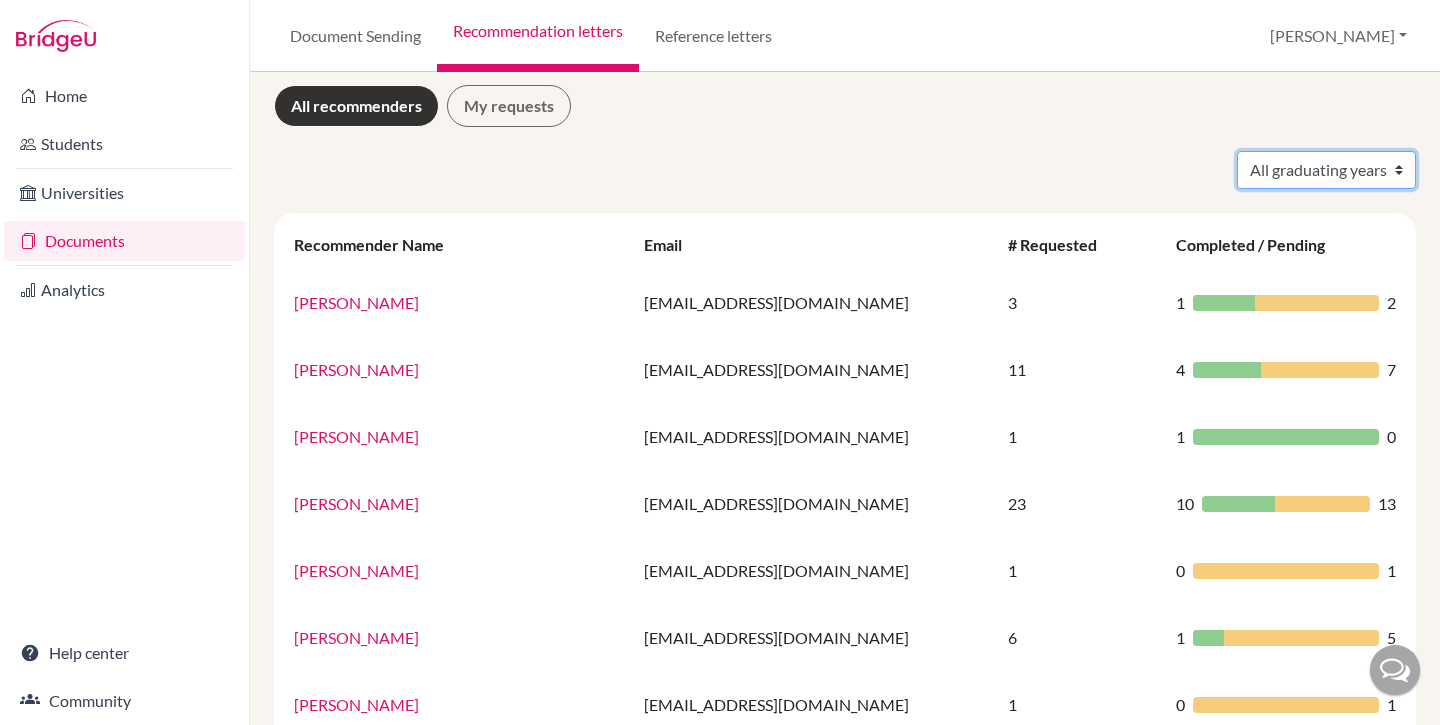 click on "All graduating years 2020 2021 2022 2023 2024 2025 2026 2027 2028" at bounding box center (1326, 170) 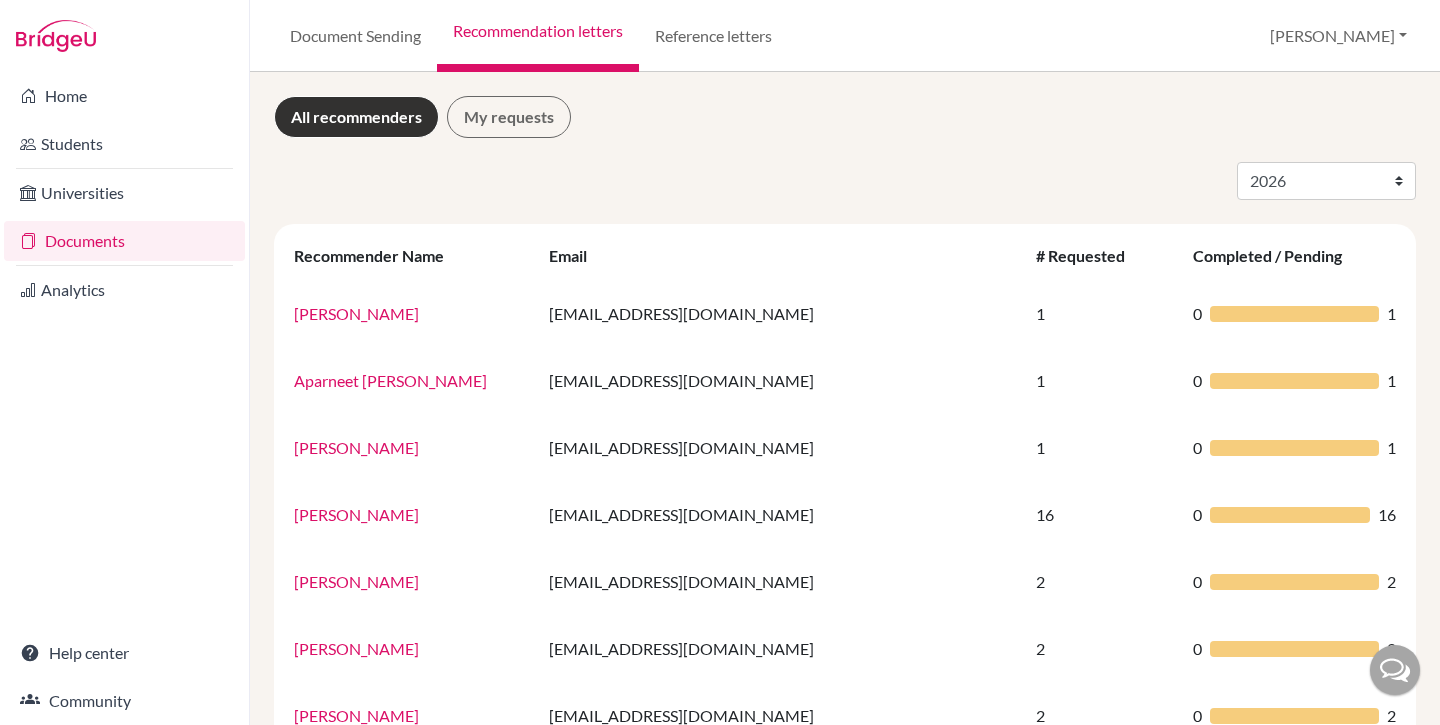 select on "2026" 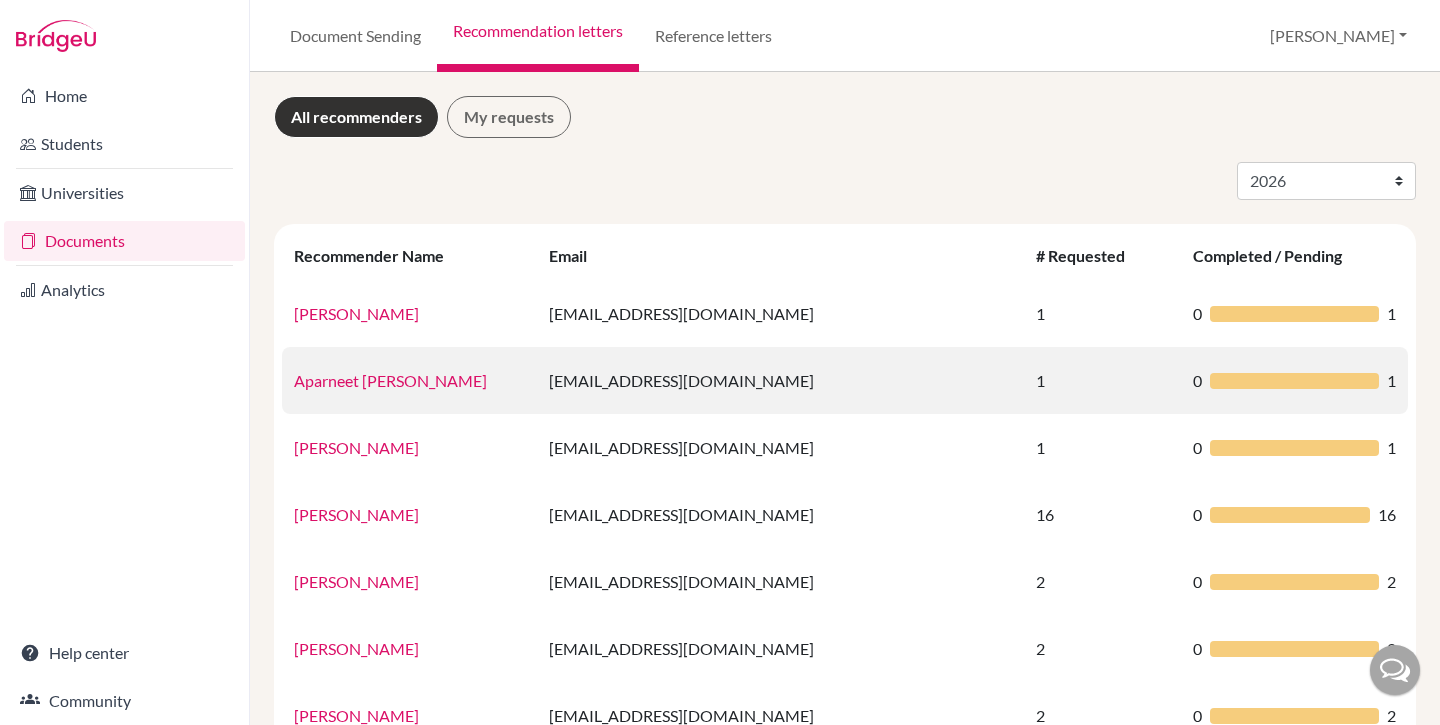 scroll, scrollTop: 0, scrollLeft: 0, axis: both 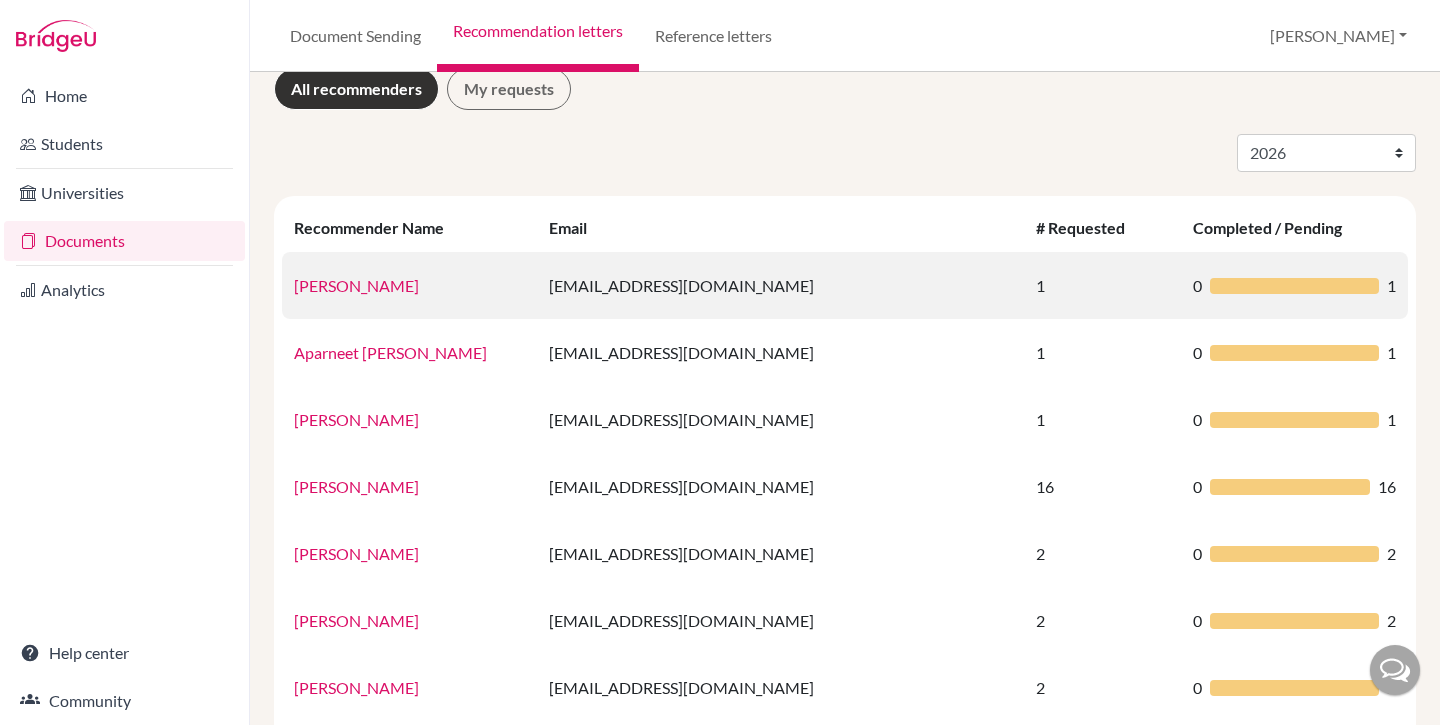 click on "Anit Sonkar" at bounding box center (356, 285) 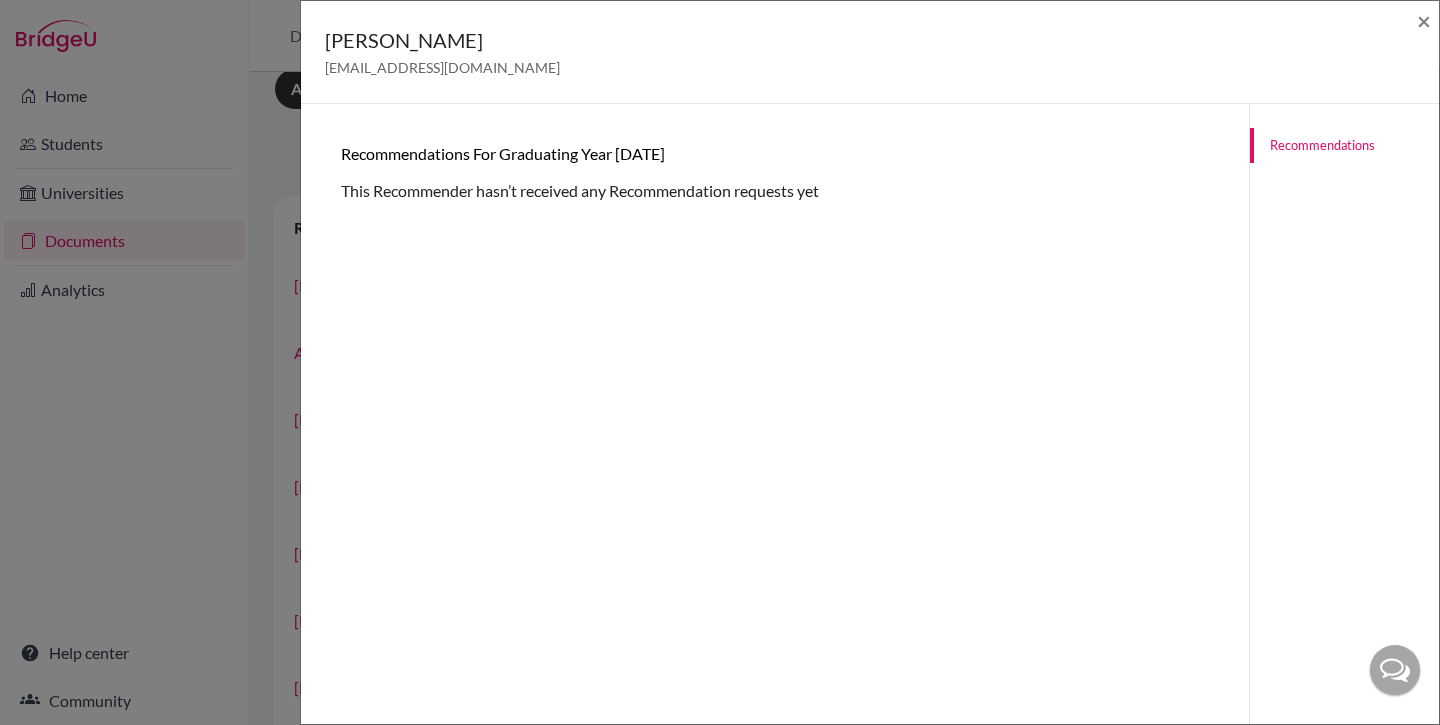 scroll, scrollTop: 4, scrollLeft: 0, axis: vertical 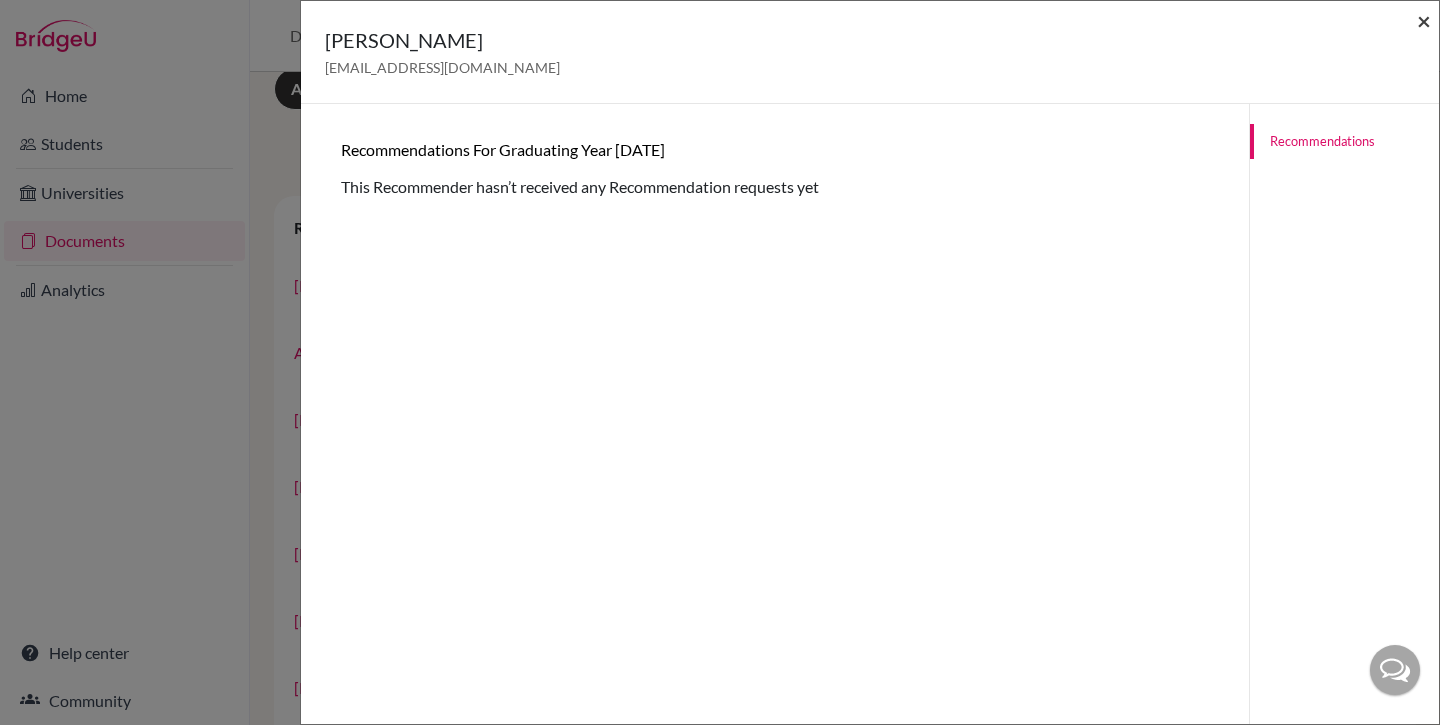 click on "×" at bounding box center (1424, 20) 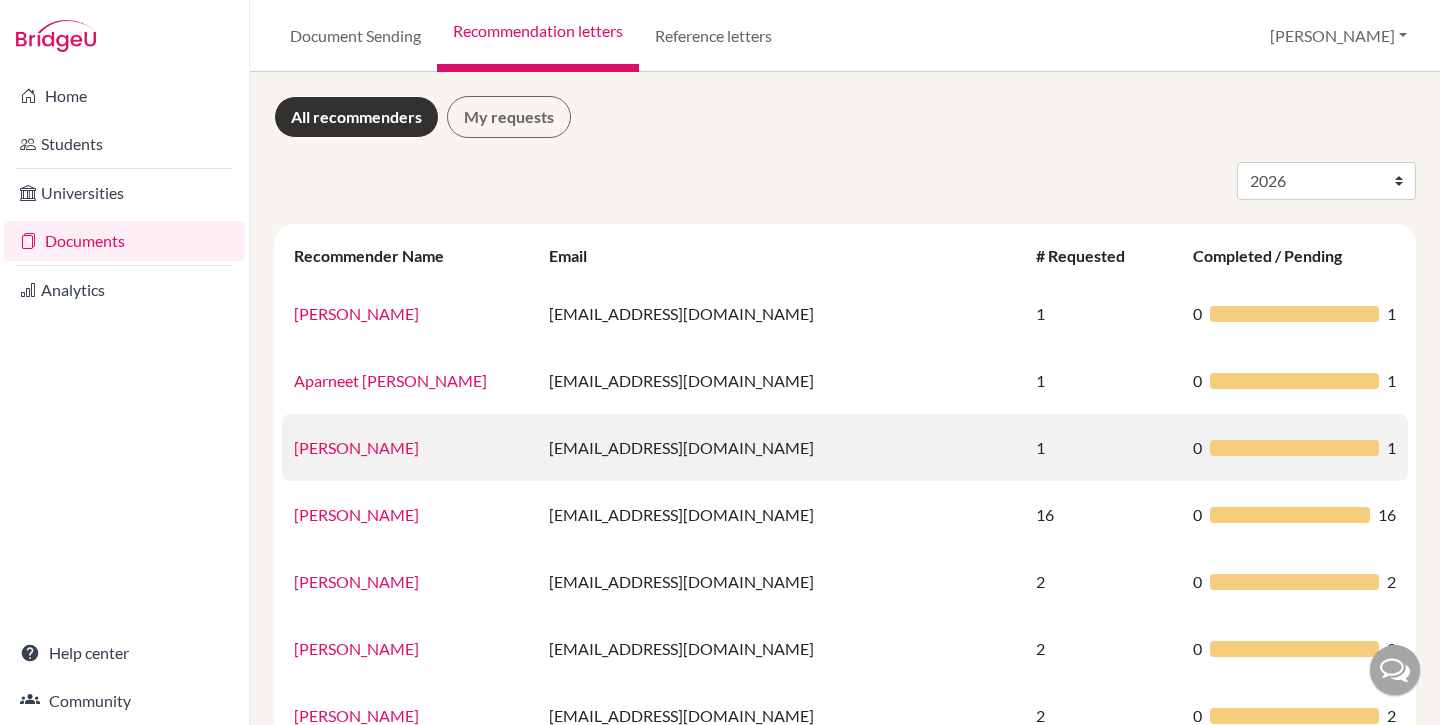 scroll, scrollTop: 2, scrollLeft: 0, axis: vertical 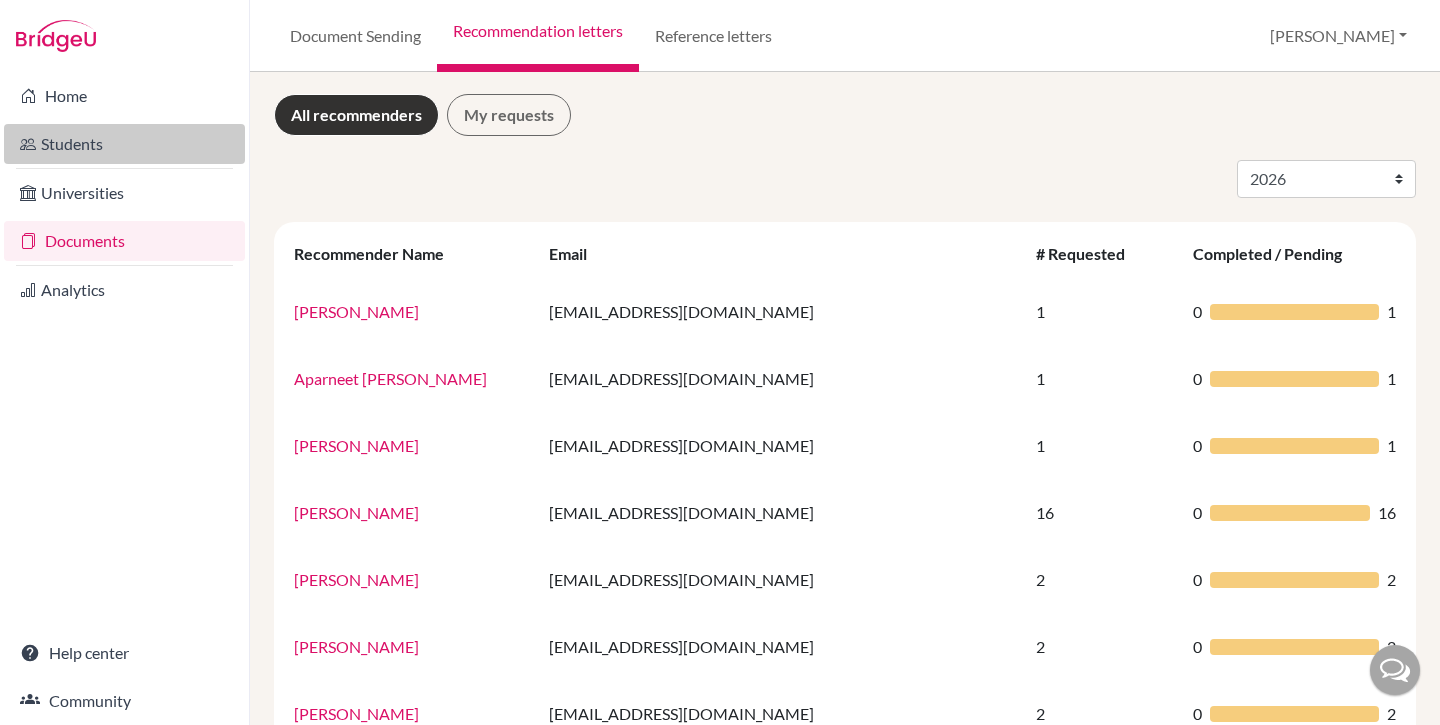 click on "Students" at bounding box center [124, 144] 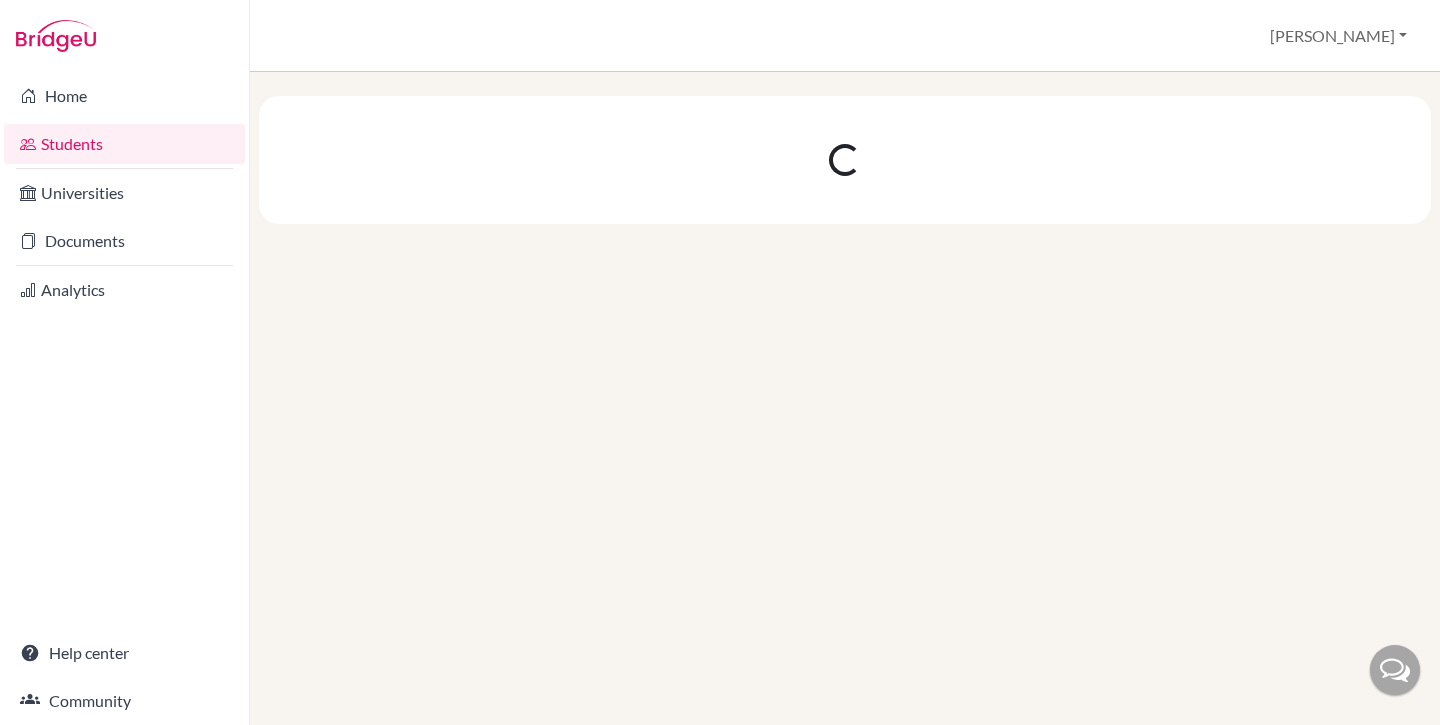 scroll, scrollTop: 0, scrollLeft: 0, axis: both 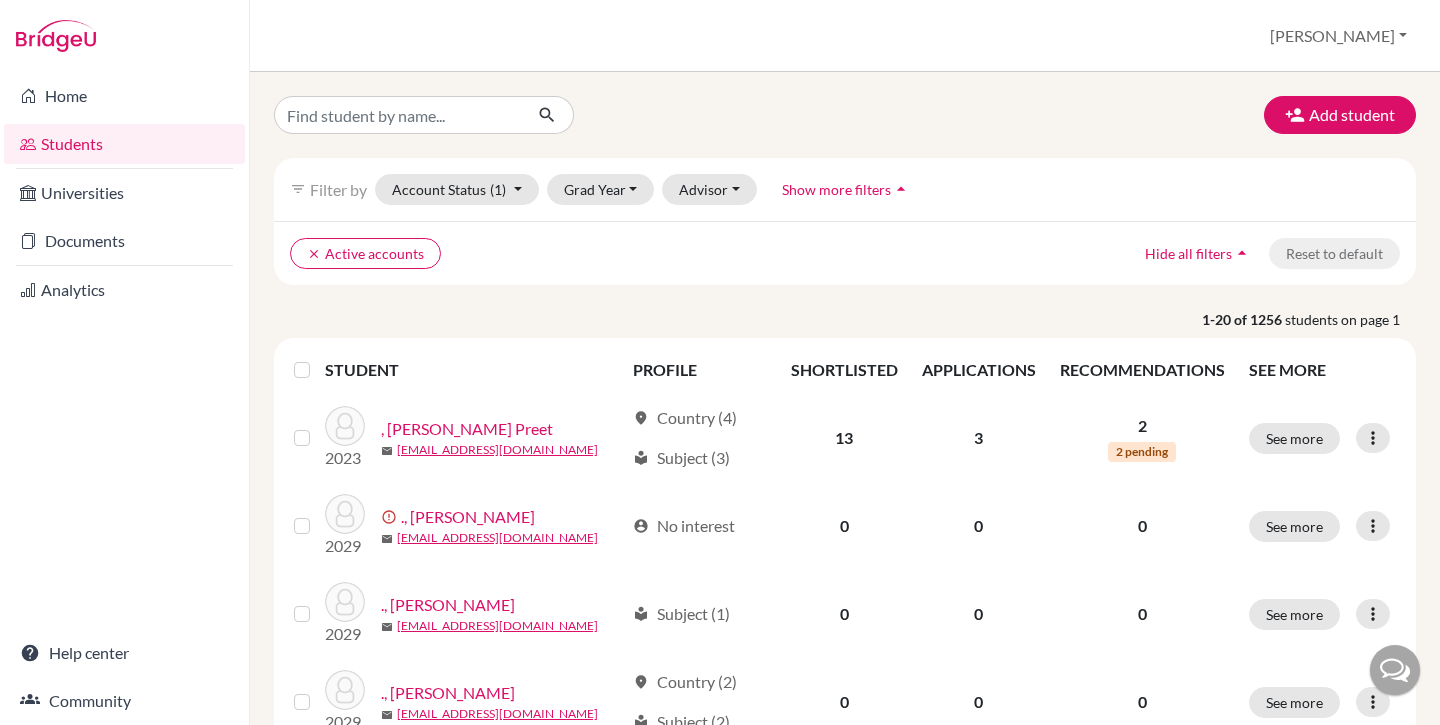 click on "Show more filters" at bounding box center (836, 189) 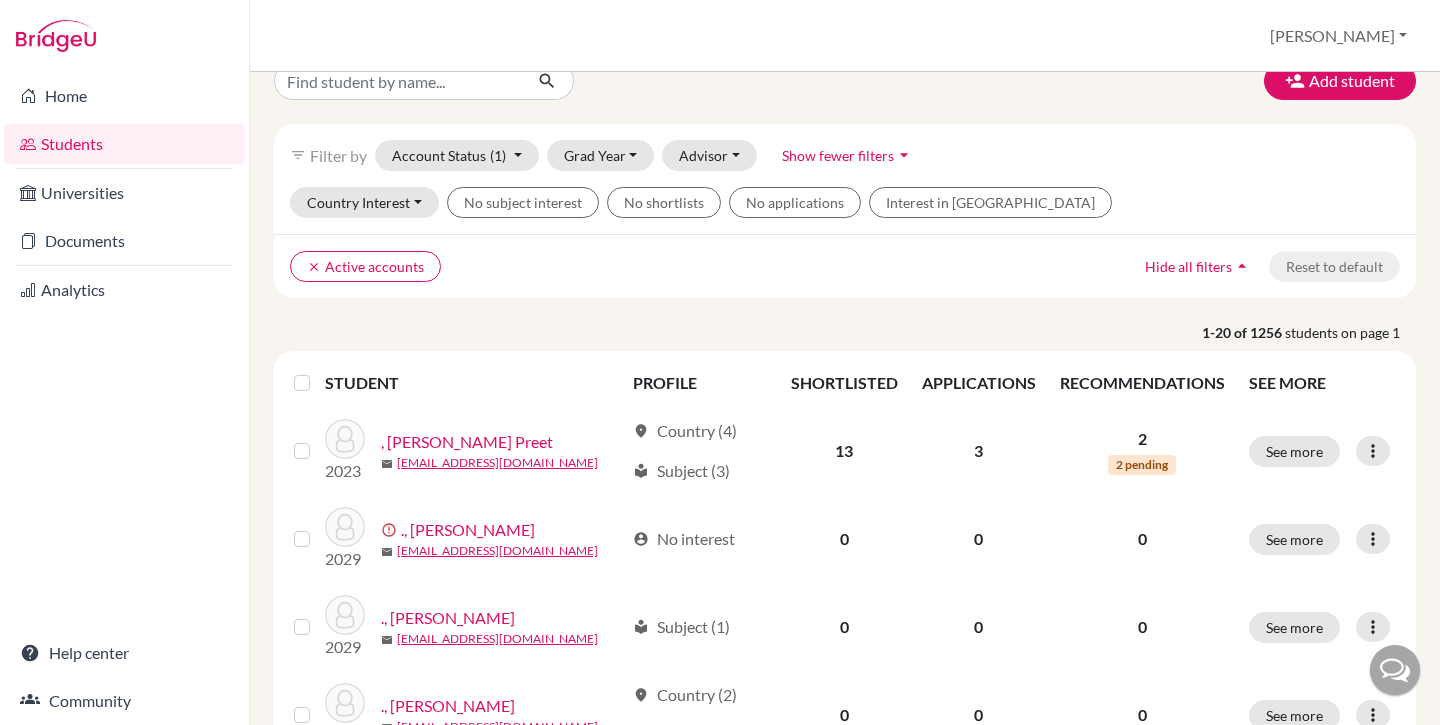 scroll, scrollTop: 33, scrollLeft: 0, axis: vertical 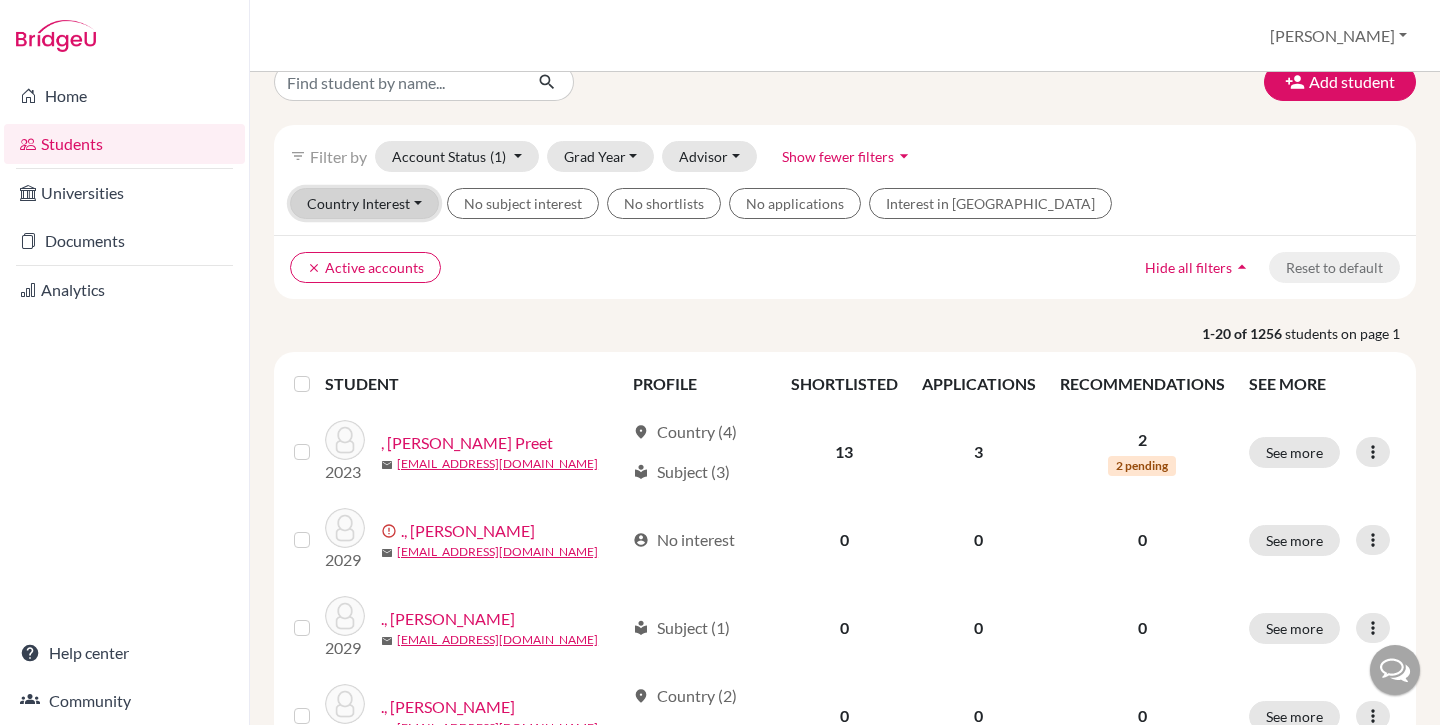 click on "Country Interest" at bounding box center [364, 203] 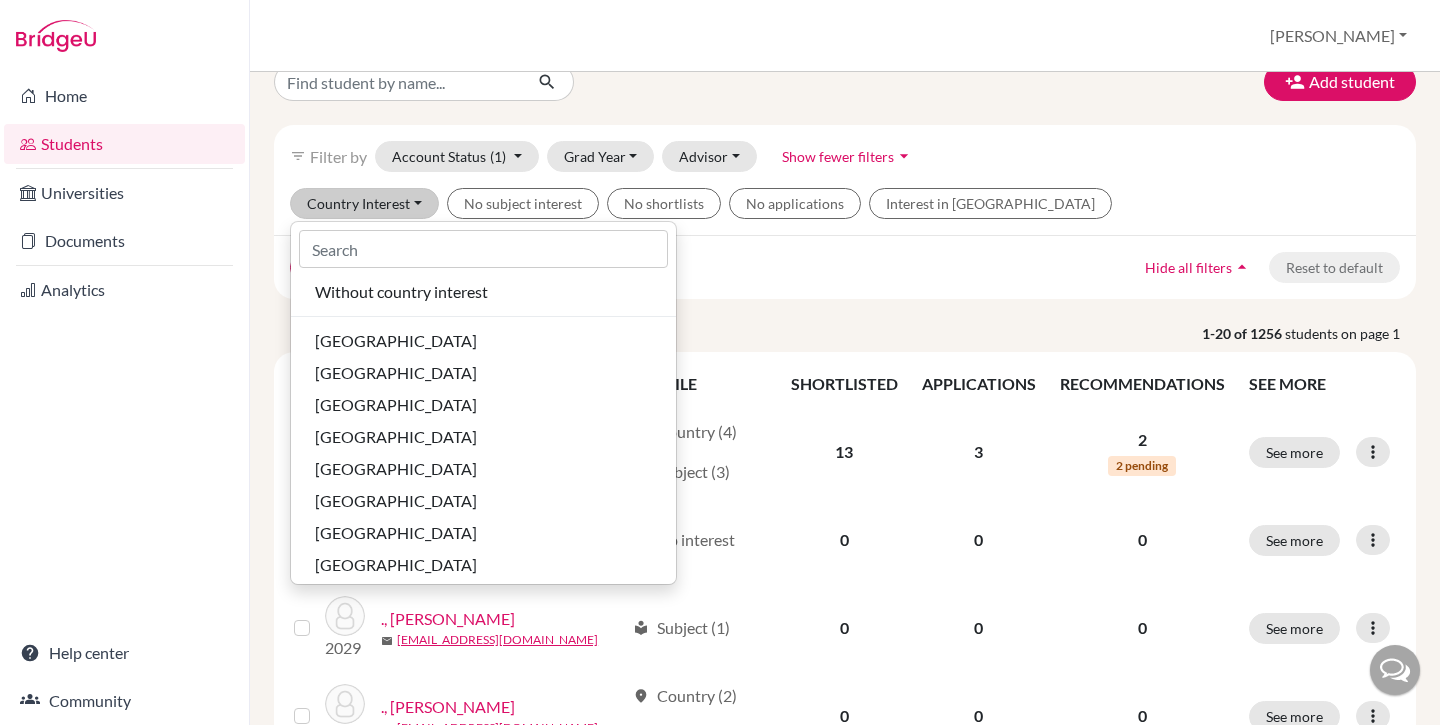 click on "clear Active accounts" at bounding box center [706, 267] 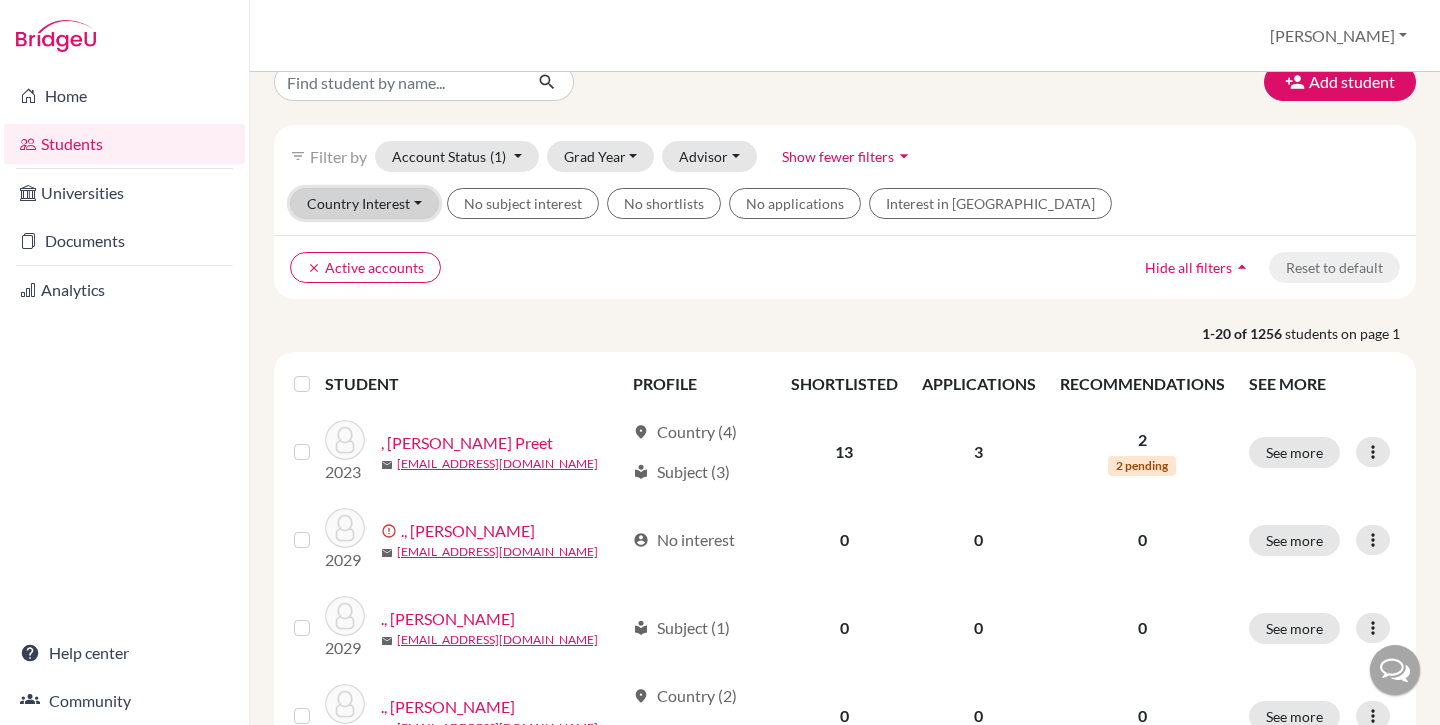 click on "Country Interest" at bounding box center [364, 203] 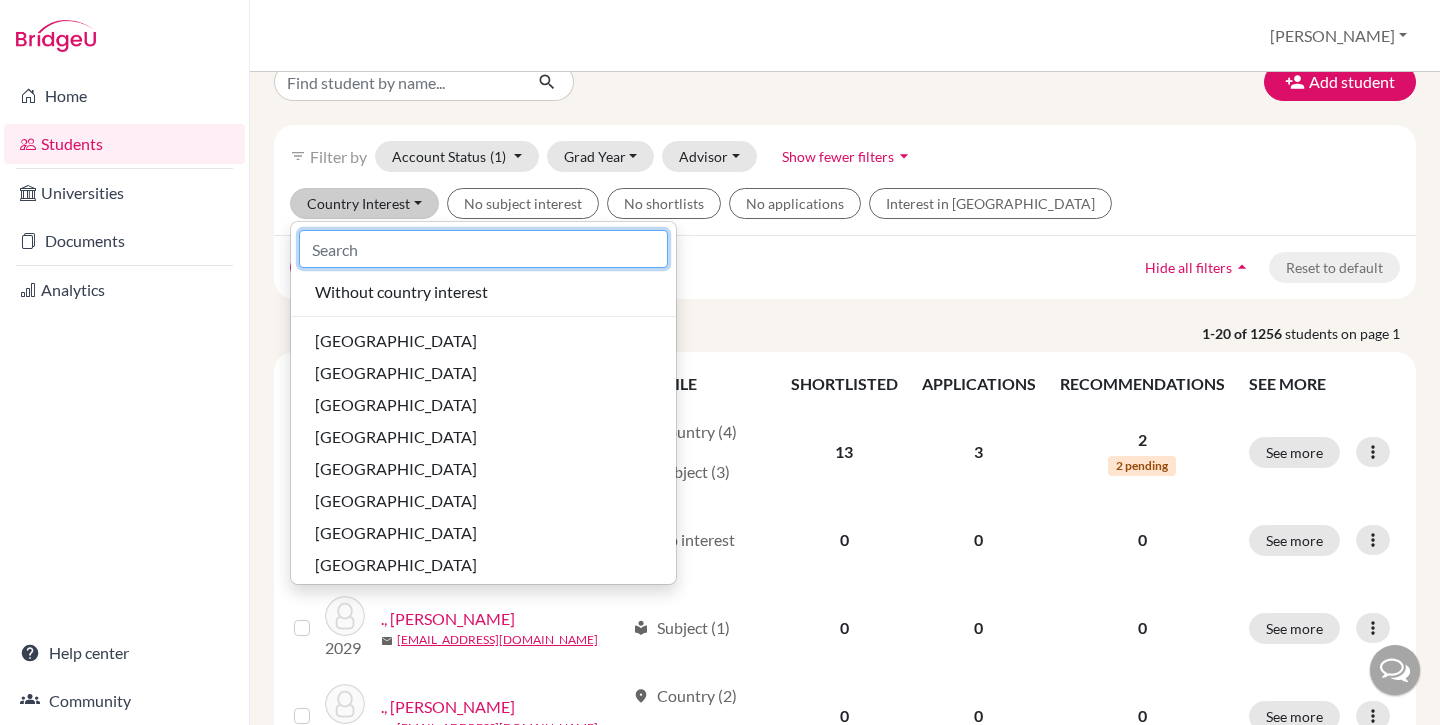 click at bounding box center [483, 249] 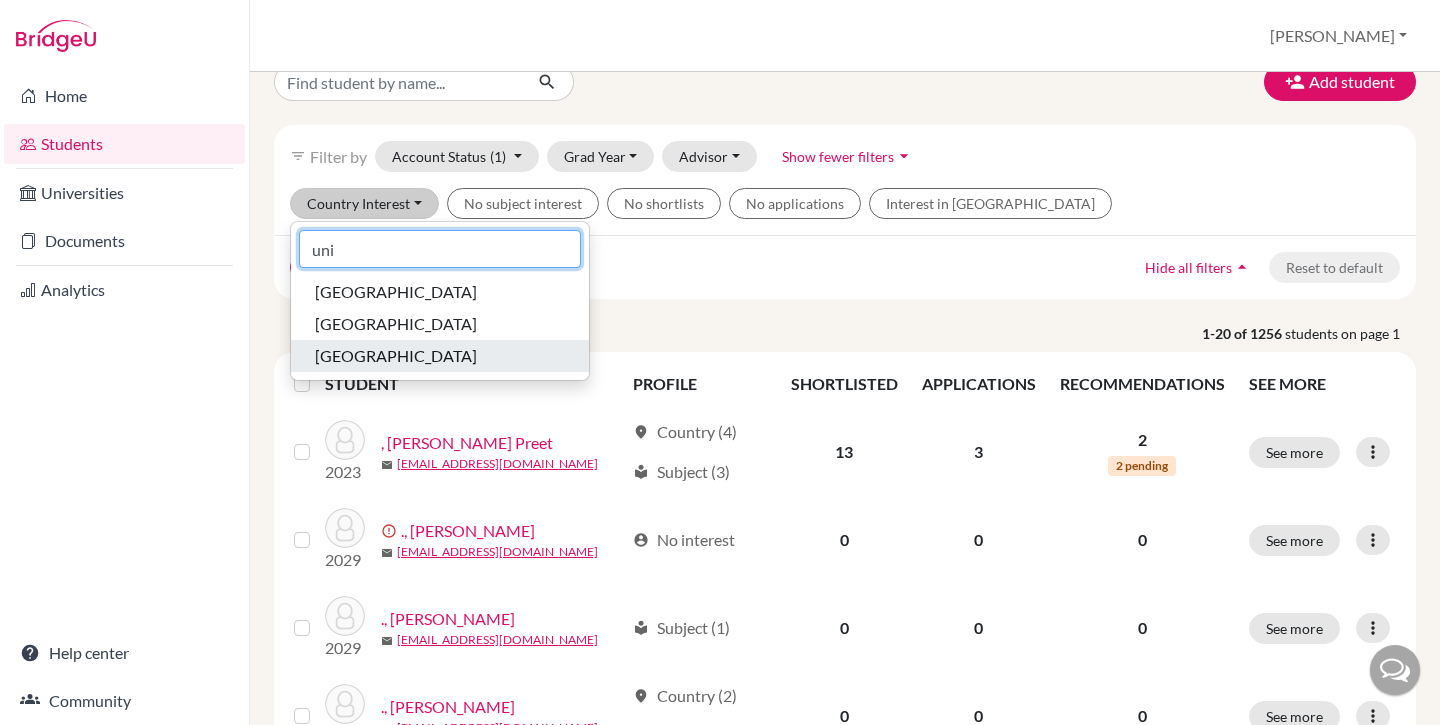 type on "uni" 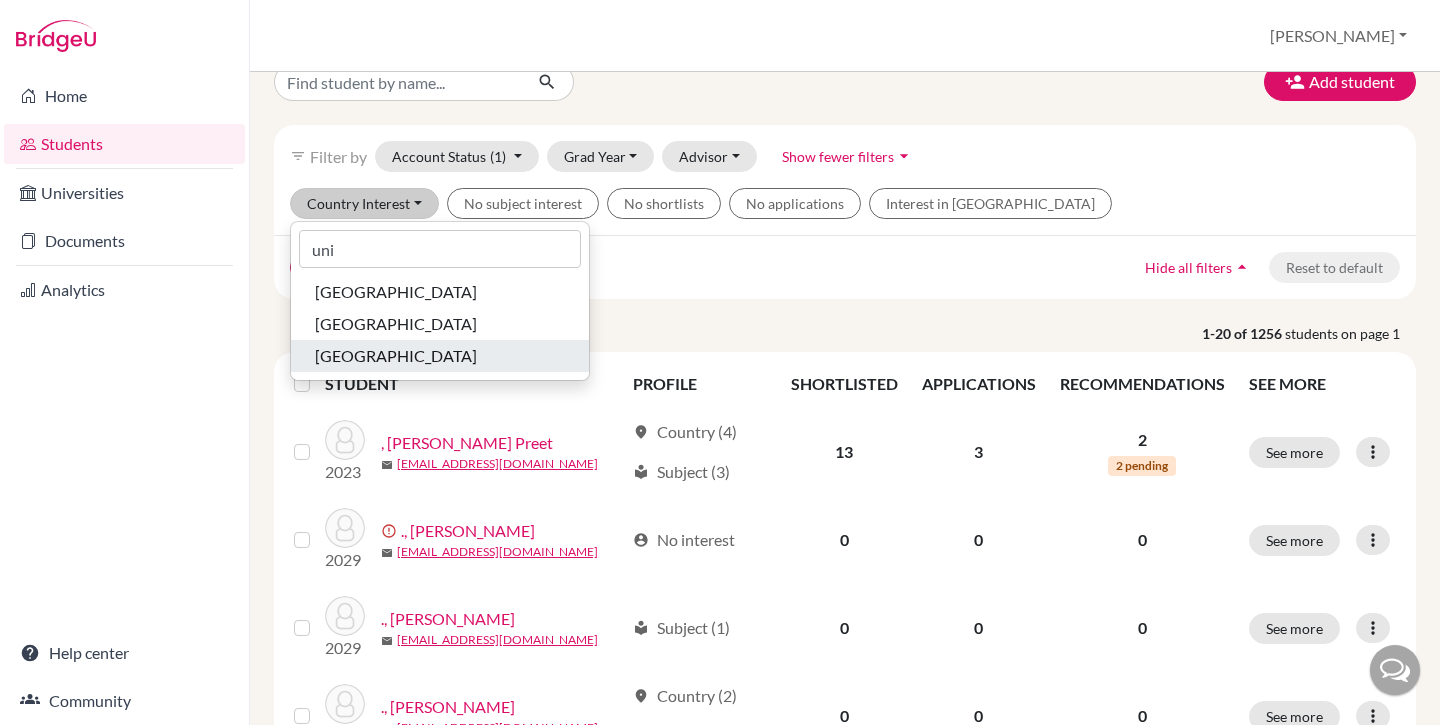 click on "United States of America" at bounding box center (396, 356) 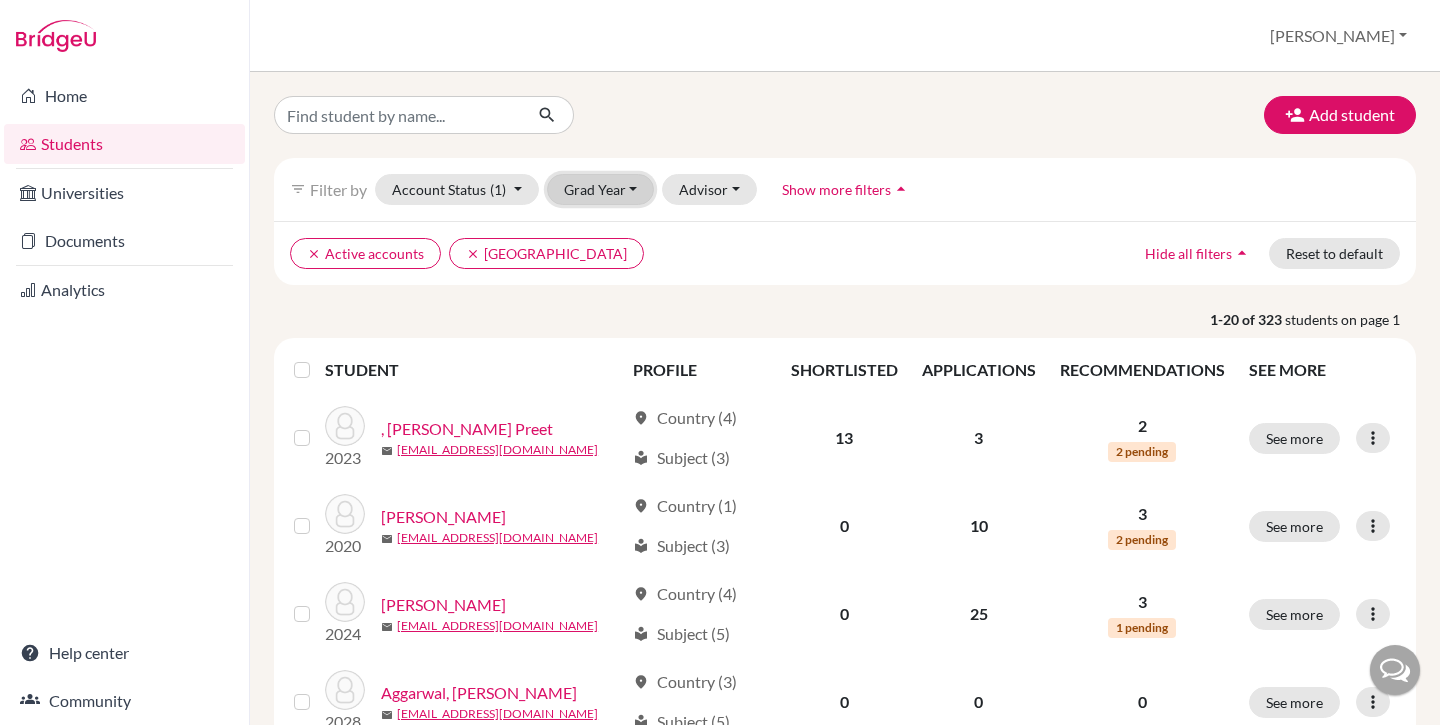 click on "Grad Year" at bounding box center (601, 189) 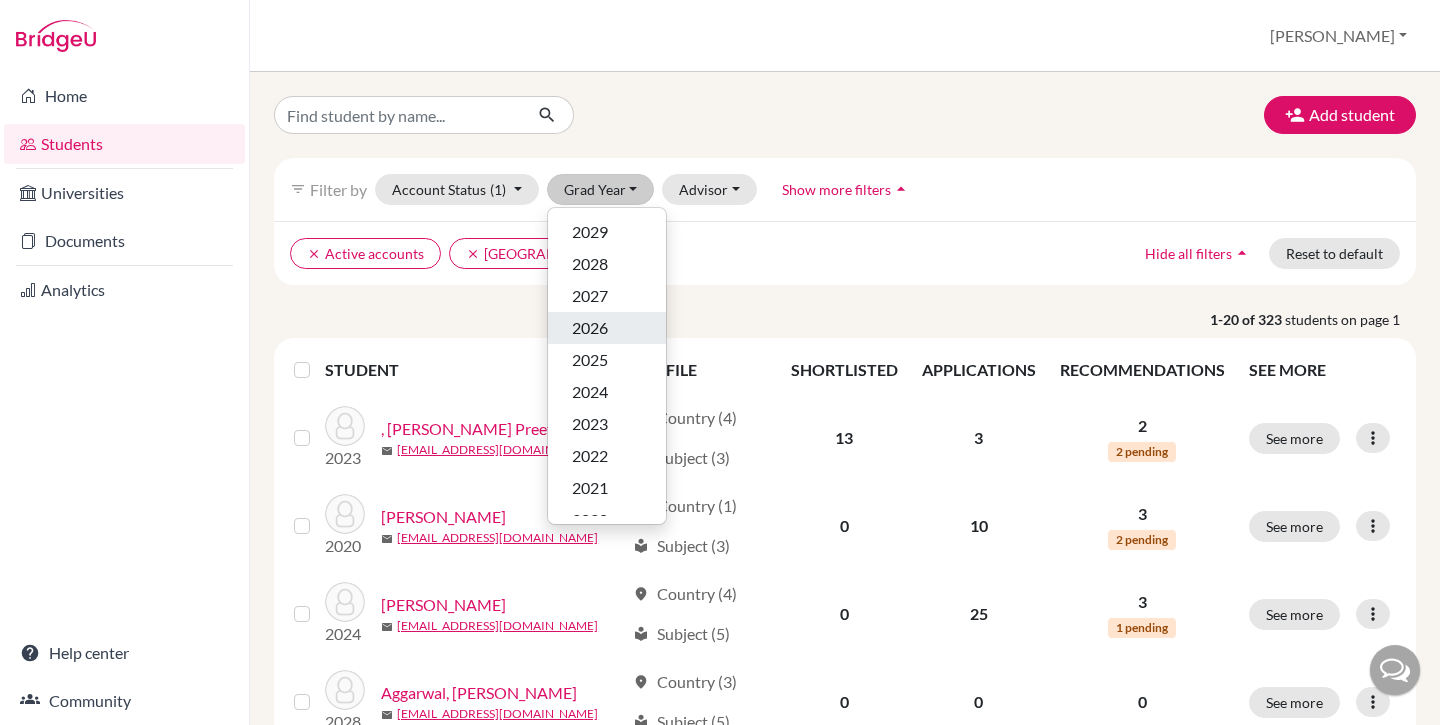 click on "2026" at bounding box center [607, 328] 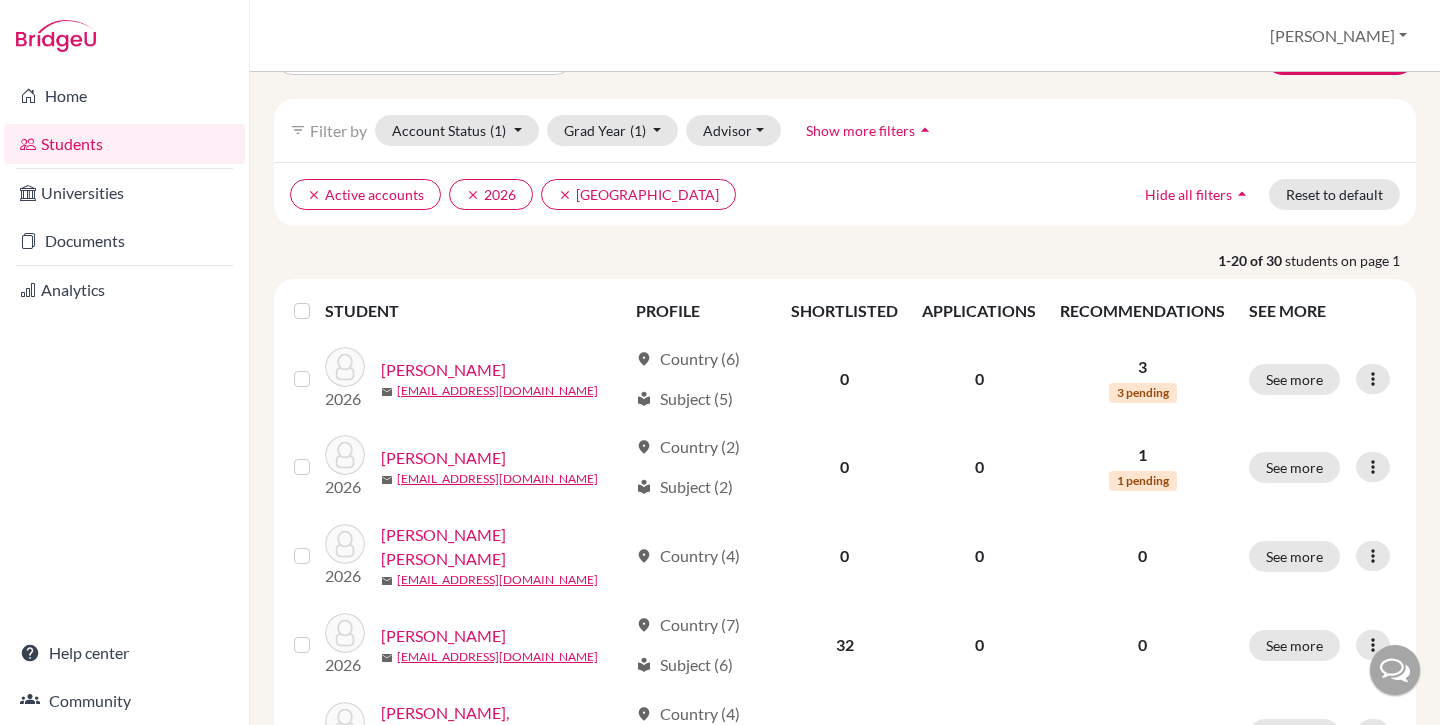scroll, scrollTop: 53, scrollLeft: 0, axis: vertical 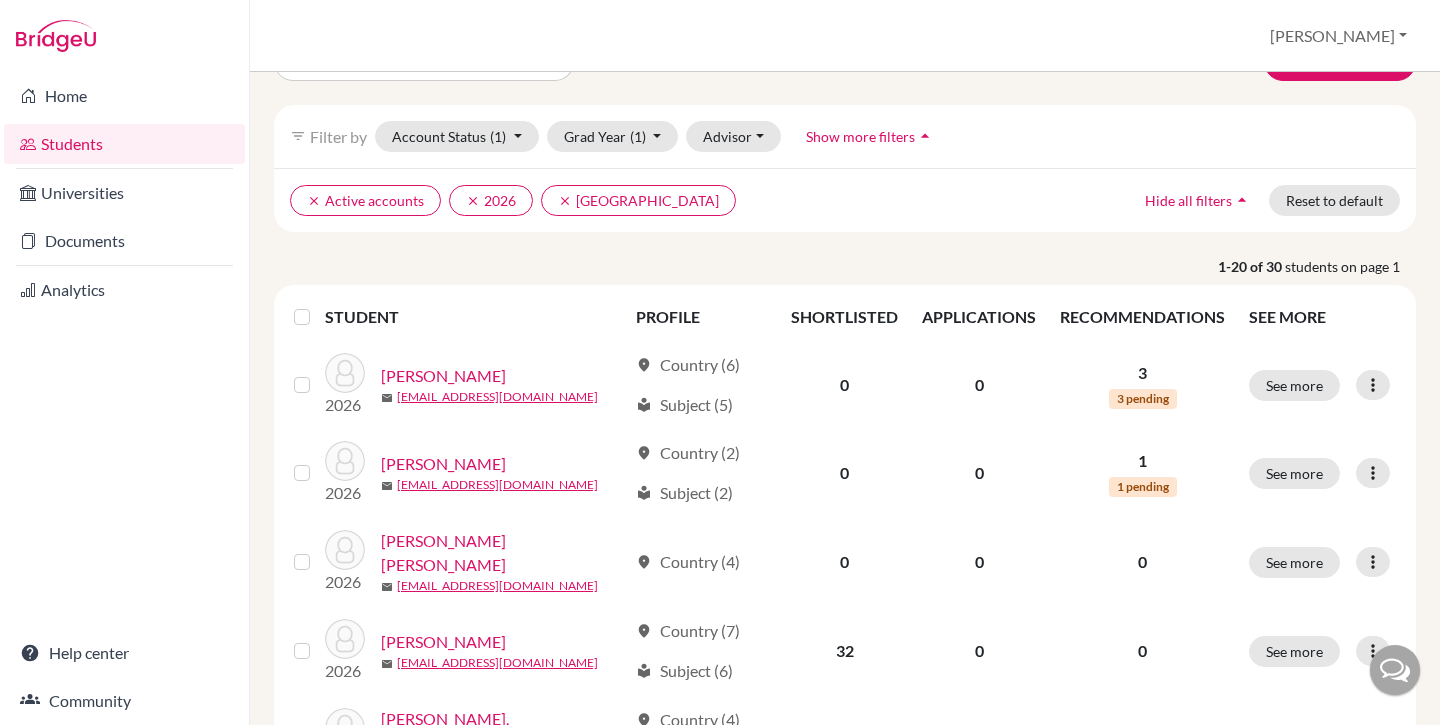 click on "Show more filters" at bounding box center [860, 136] 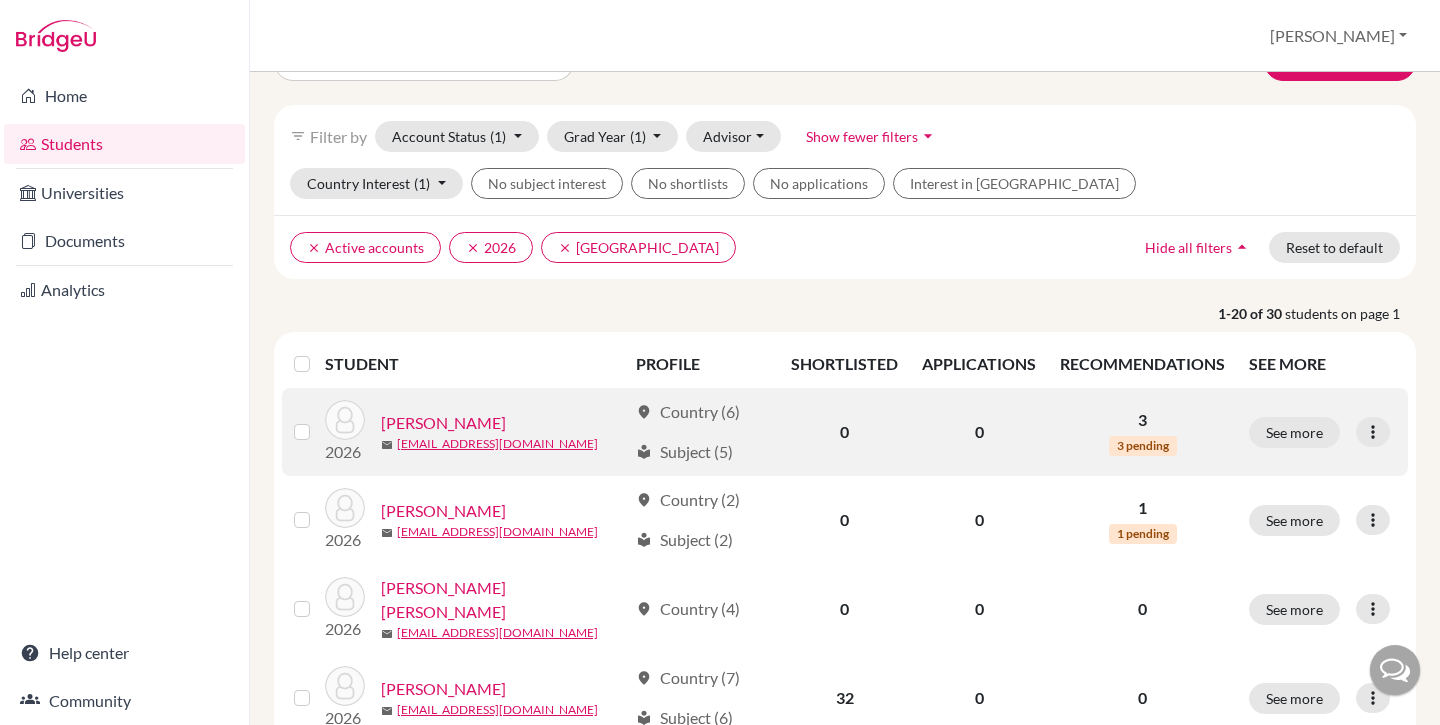 click on "[PERSON_NAME]" at bounding box center (443, 423) 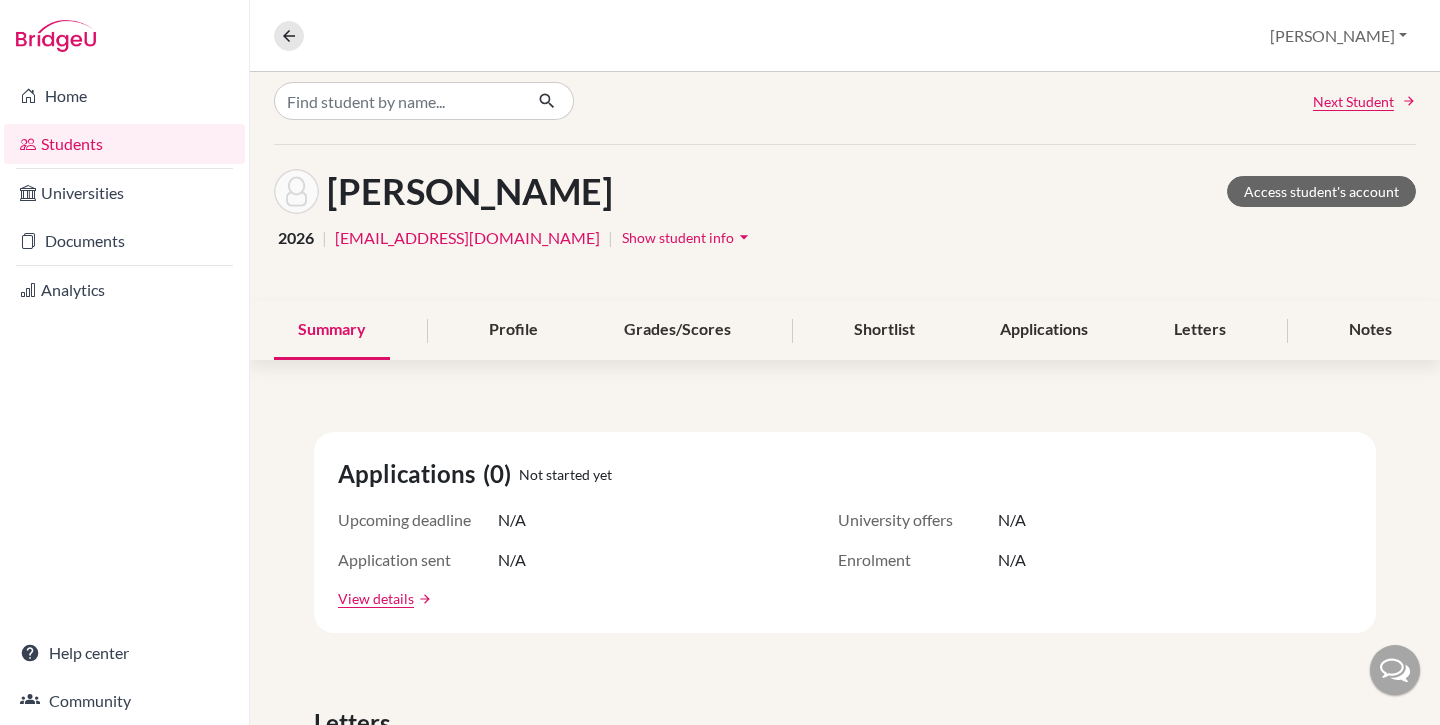 scroll, scrollTop: 16, scrollLeft: 0, axis: vertical 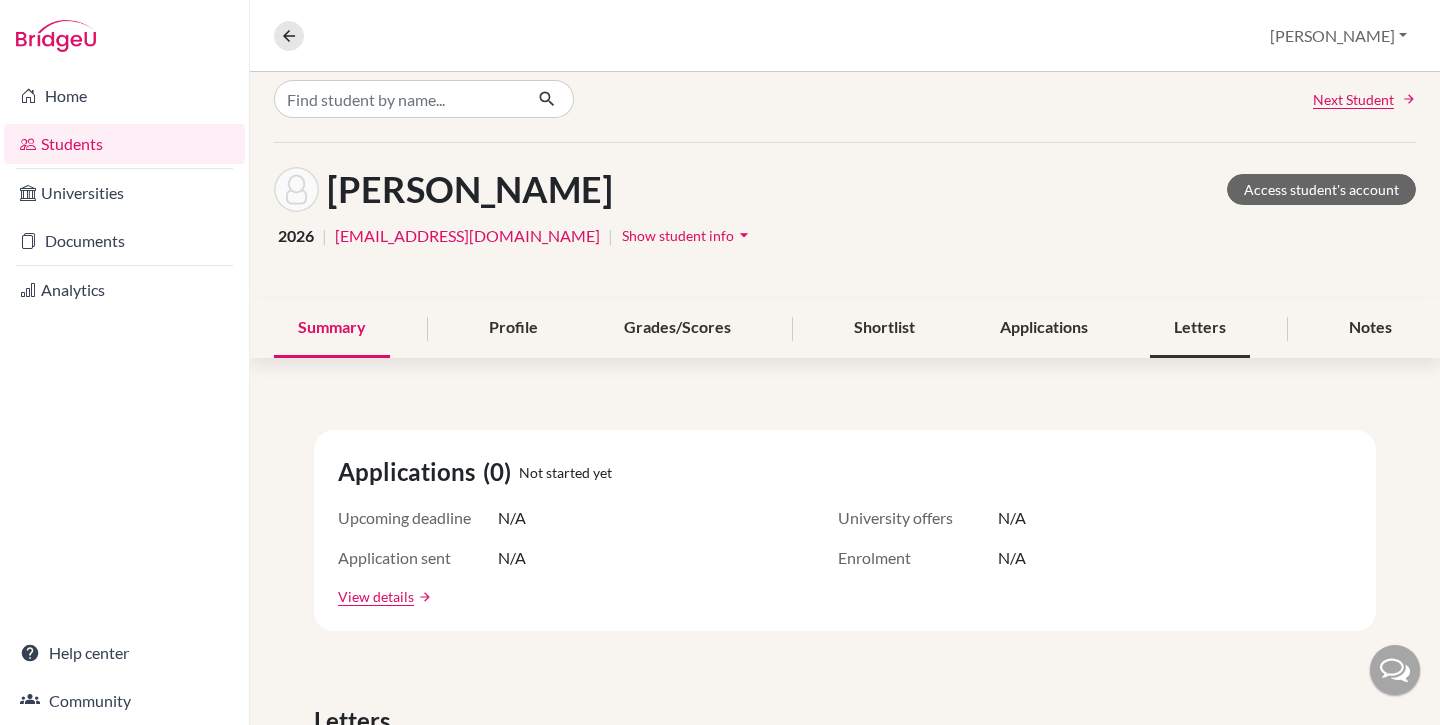click on "Letters" at bounding box center [1200, 328] 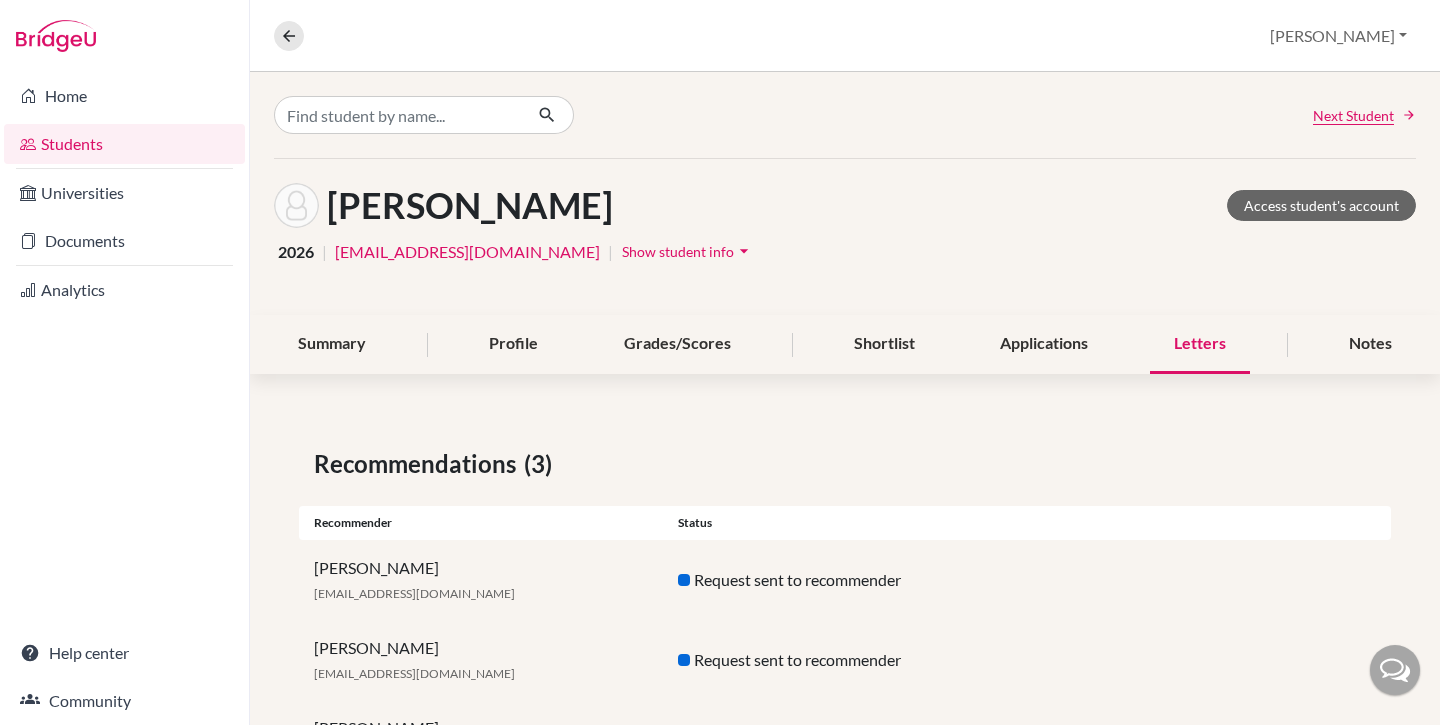 scroll, scrollTop: 103, scrollLeft: 0, axis: vertical 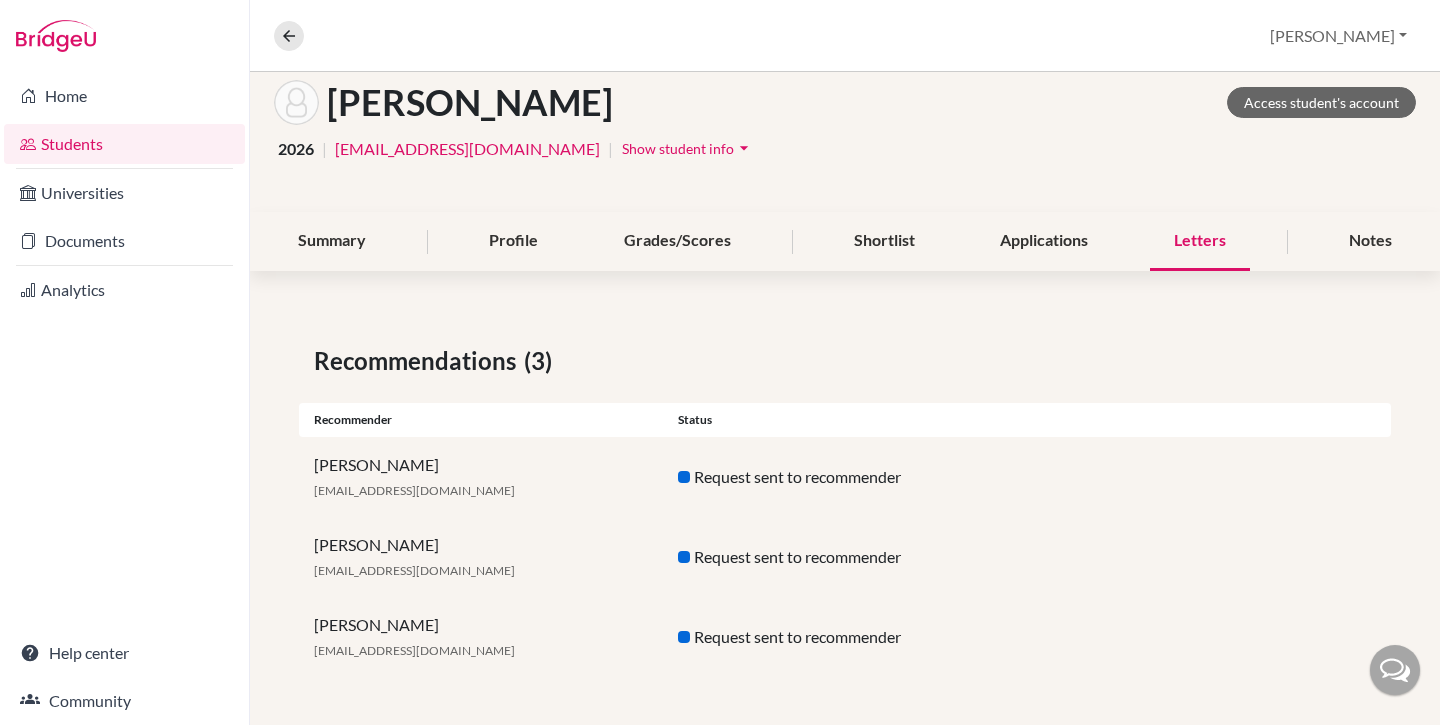 click on "Students" at bounding box center [124, 144] 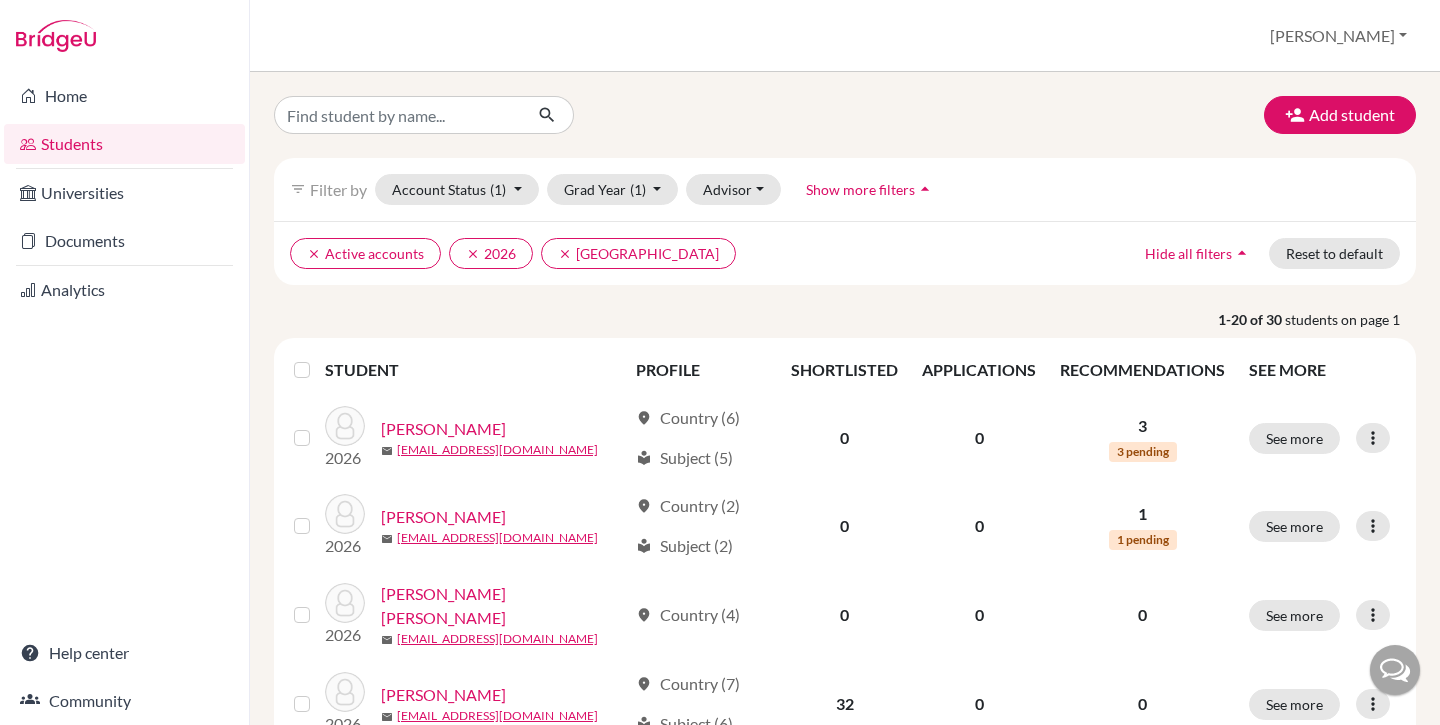 scroll, scrollTop: 0, scrollLeft: 0, axis: both 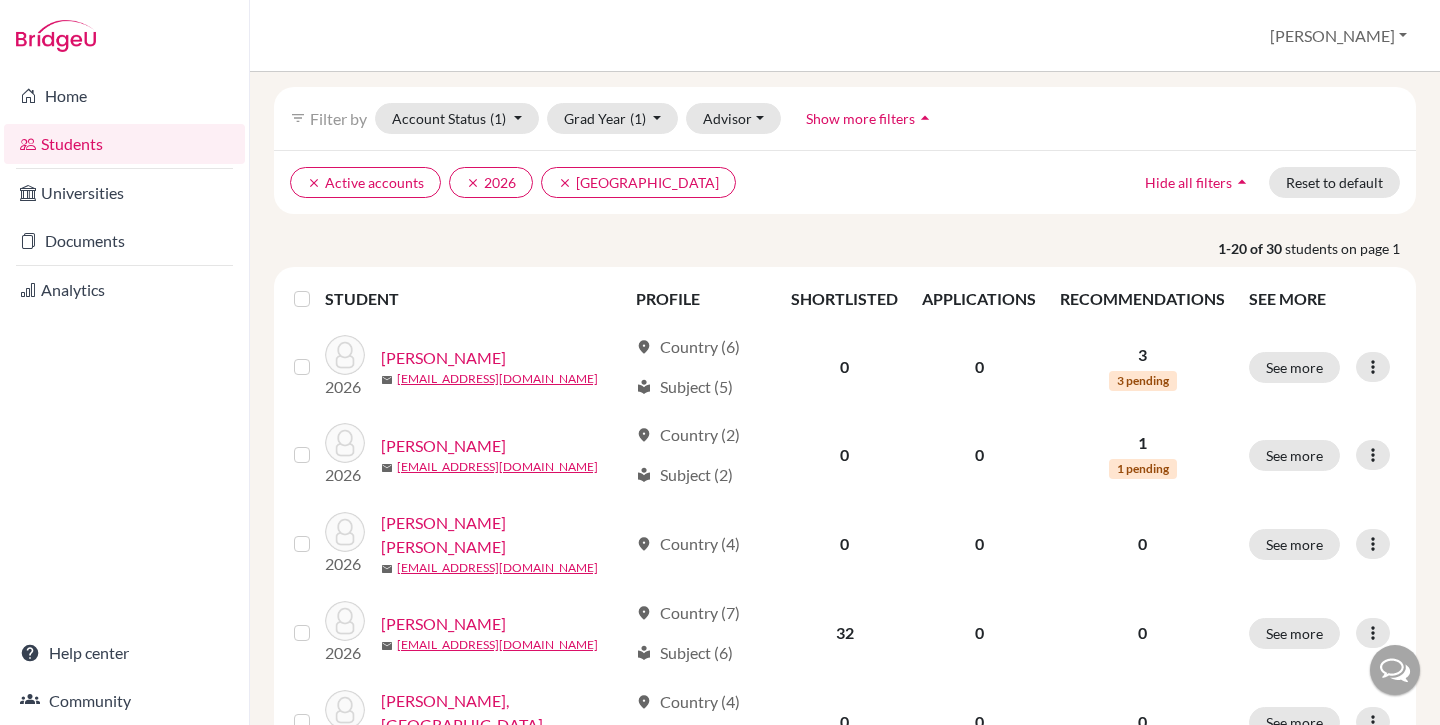 click on "Show more filters" at bounding box center [860, 118] 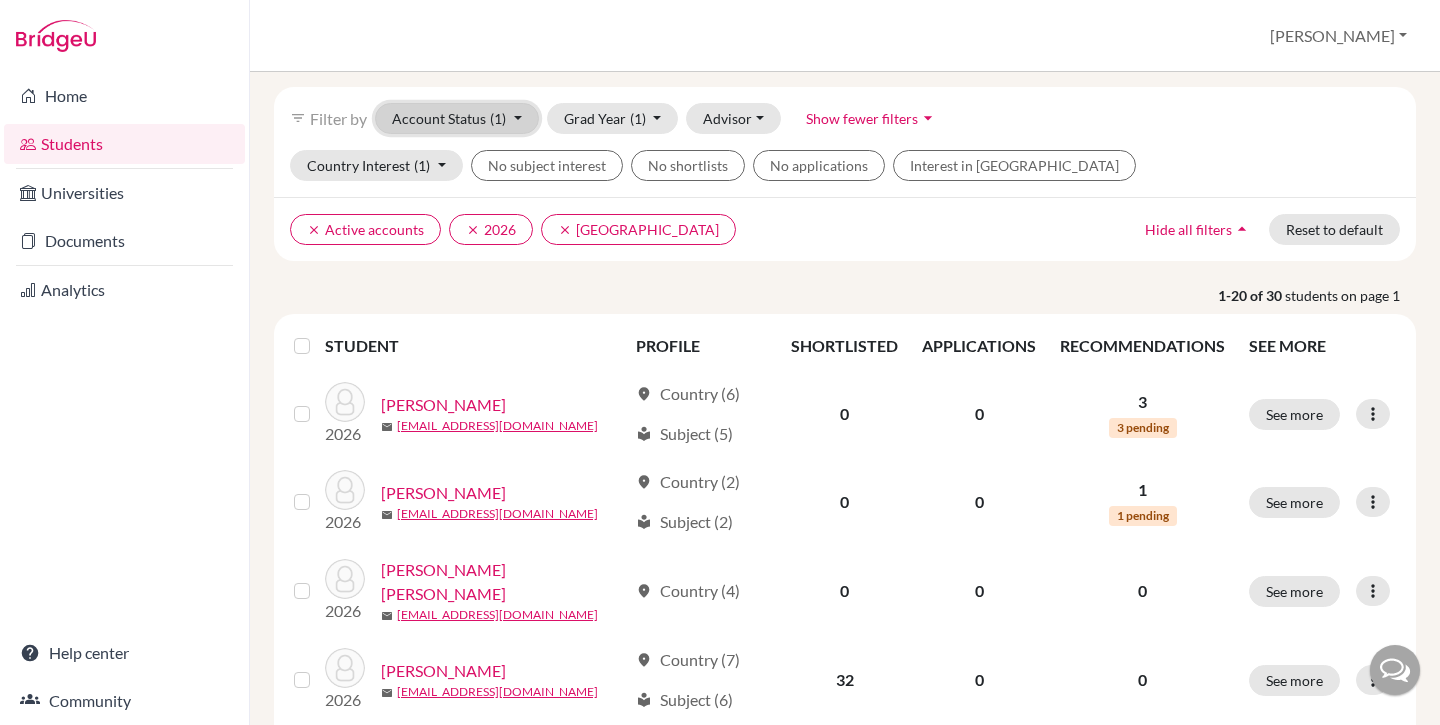 click on "Account Status (1)" at bounding box center (457, 118) 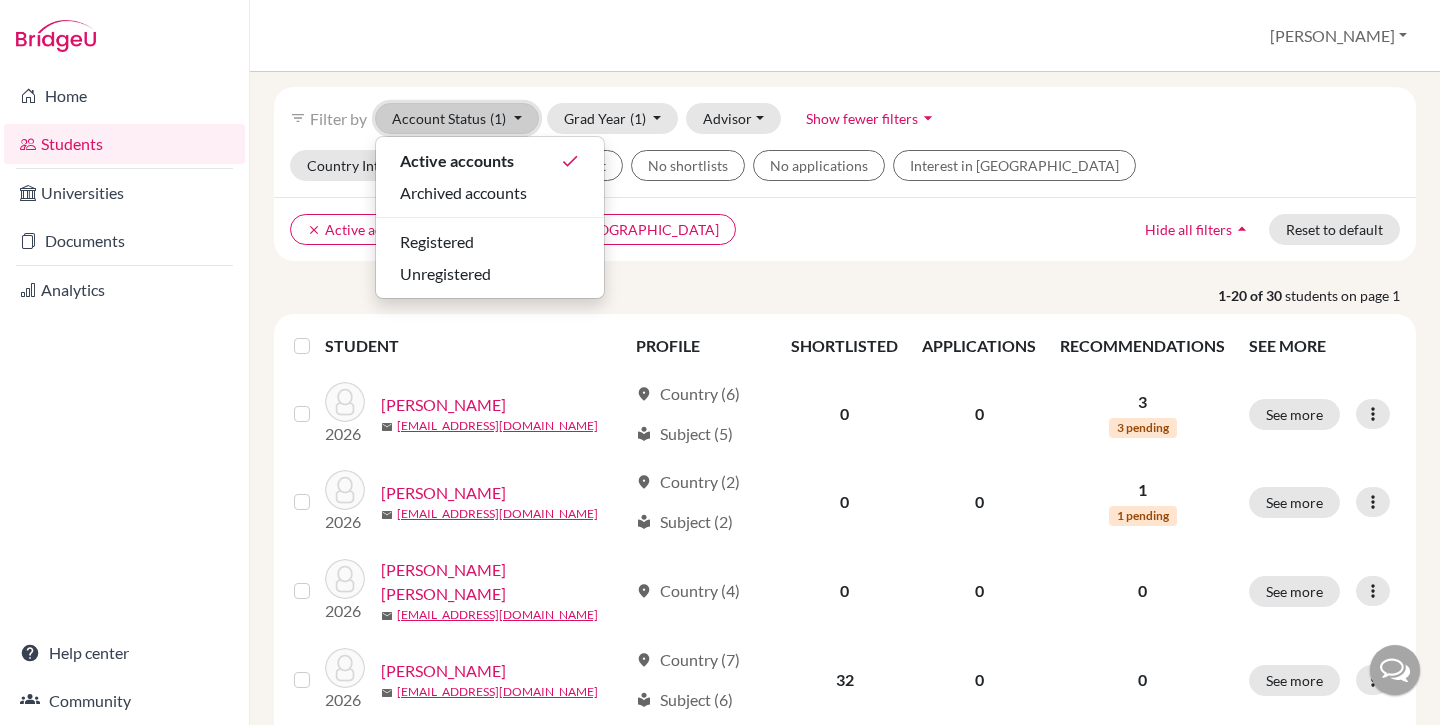 click on "Account Status (1)" at bounding box center (457, 118) 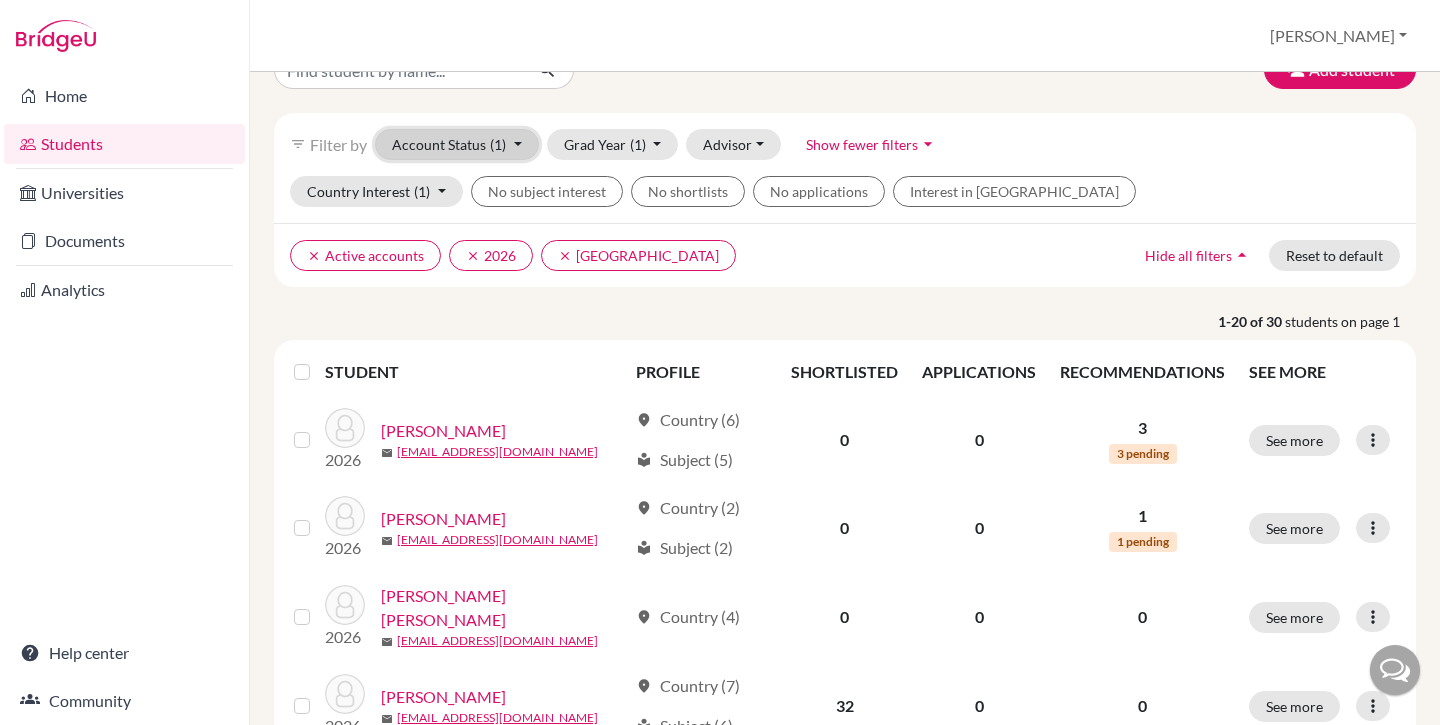 scroll, scrollTop: 3, scrollLeft: 0, axis: vertical 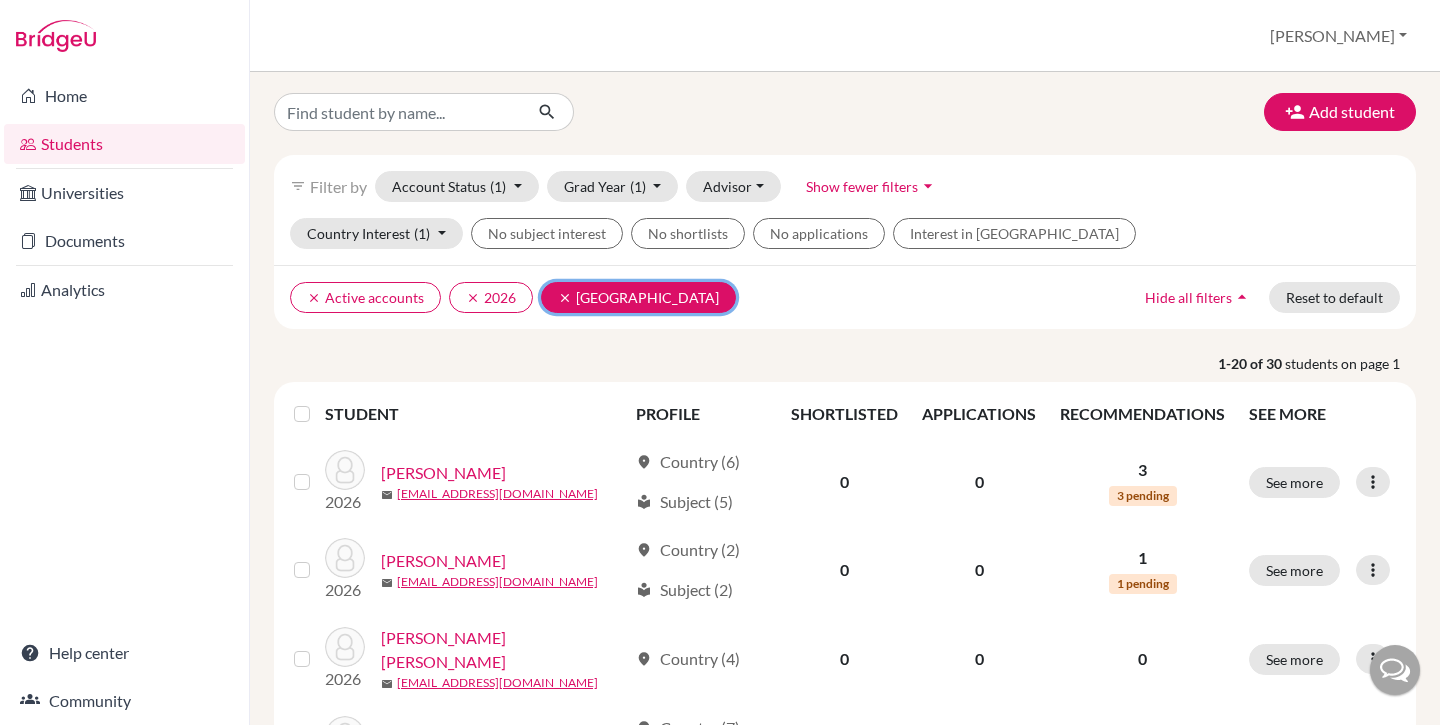 click on "clear" at bounding box center [565, 298] 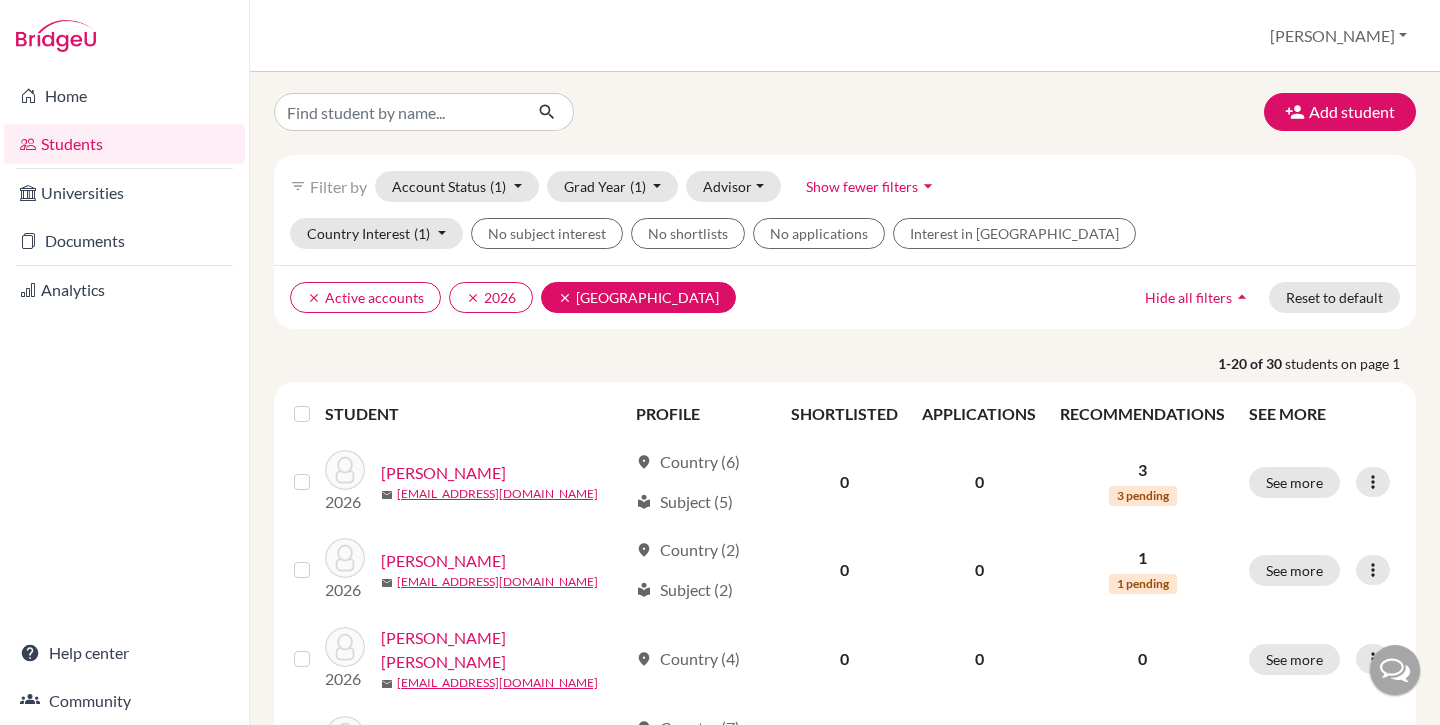 scroll, scrollTop: 0, scrollLeft: 0, axis: both 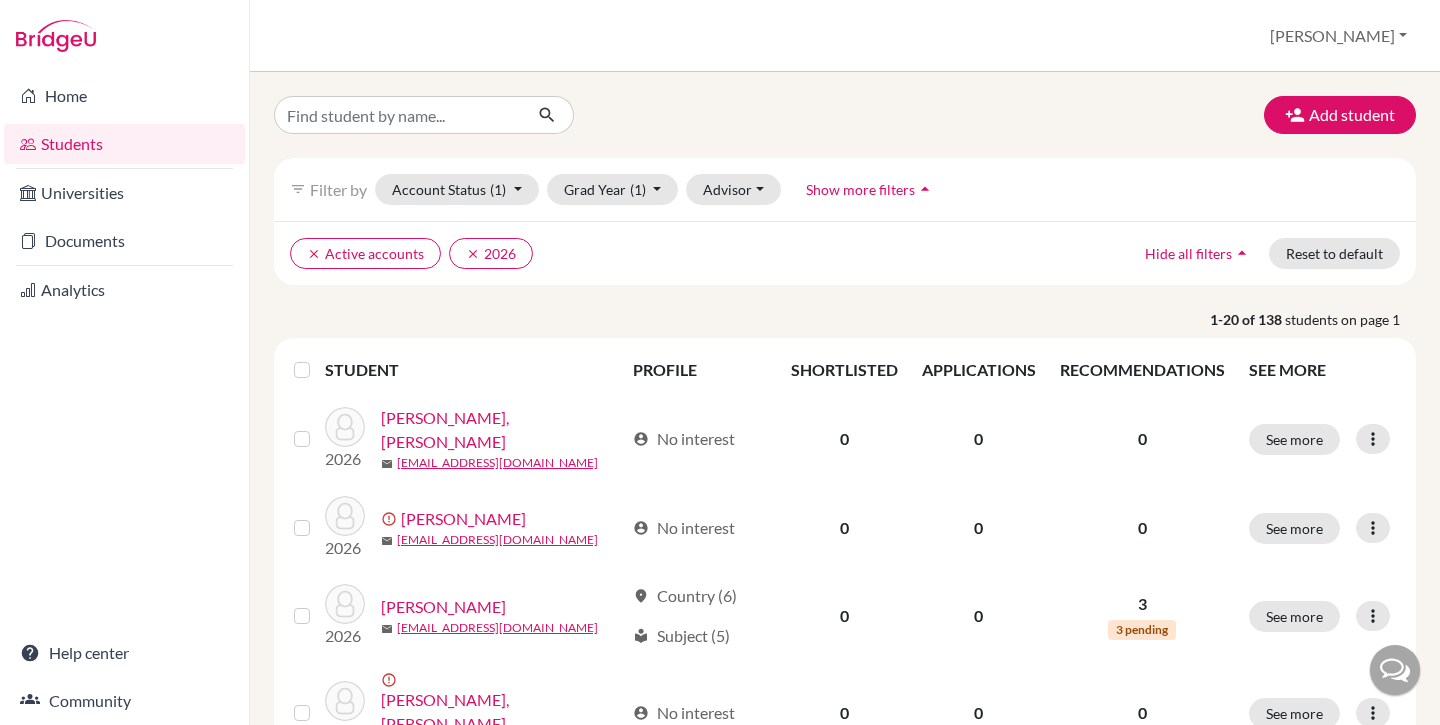 click at bounding box center [318, 358] 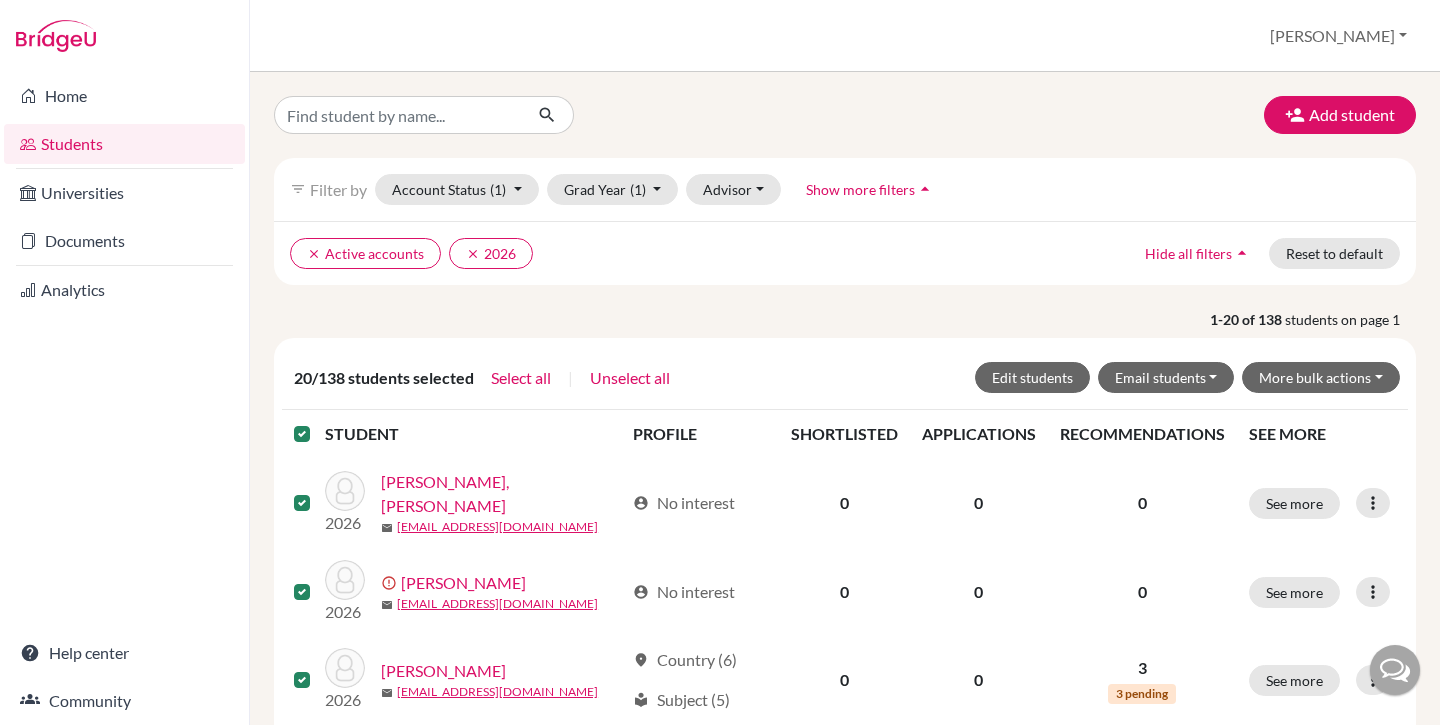 click at bounding box center (318, 422) 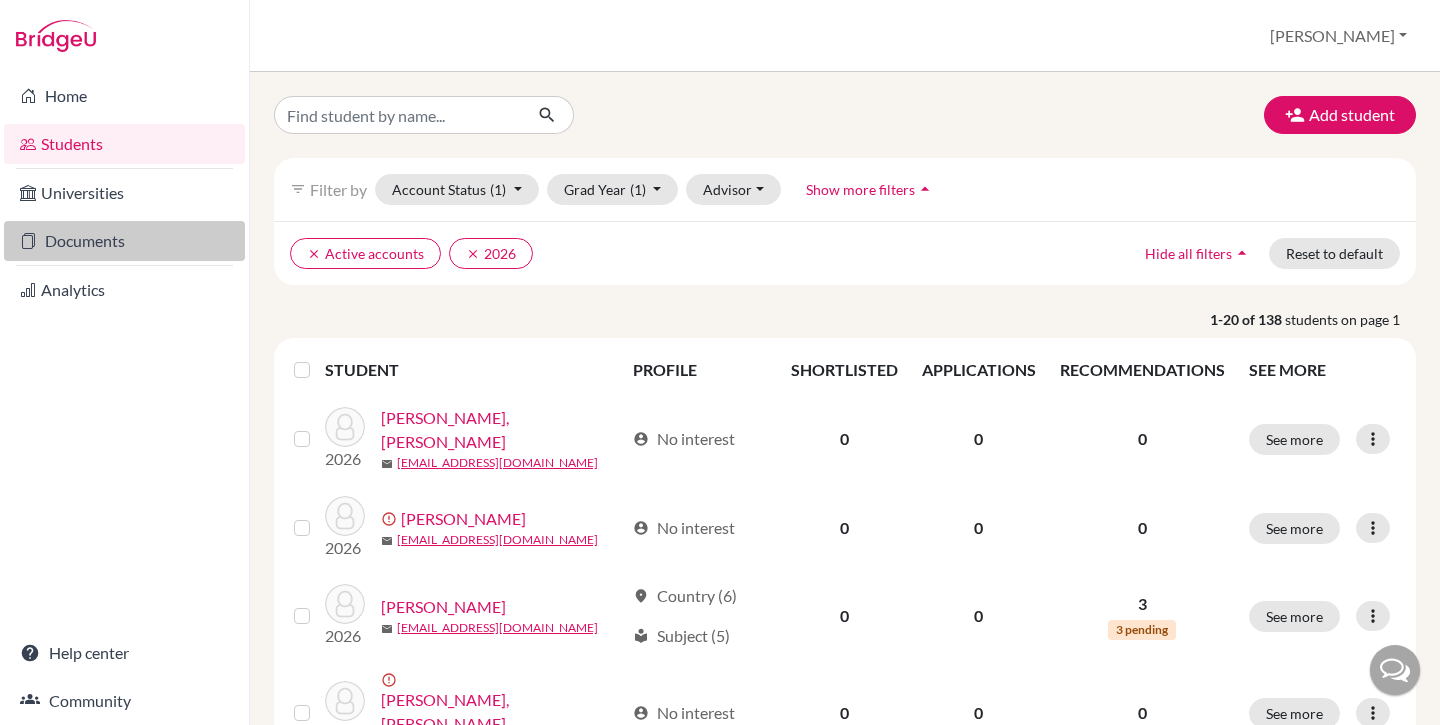 click on "Documents" at bounding box center (124, 241) 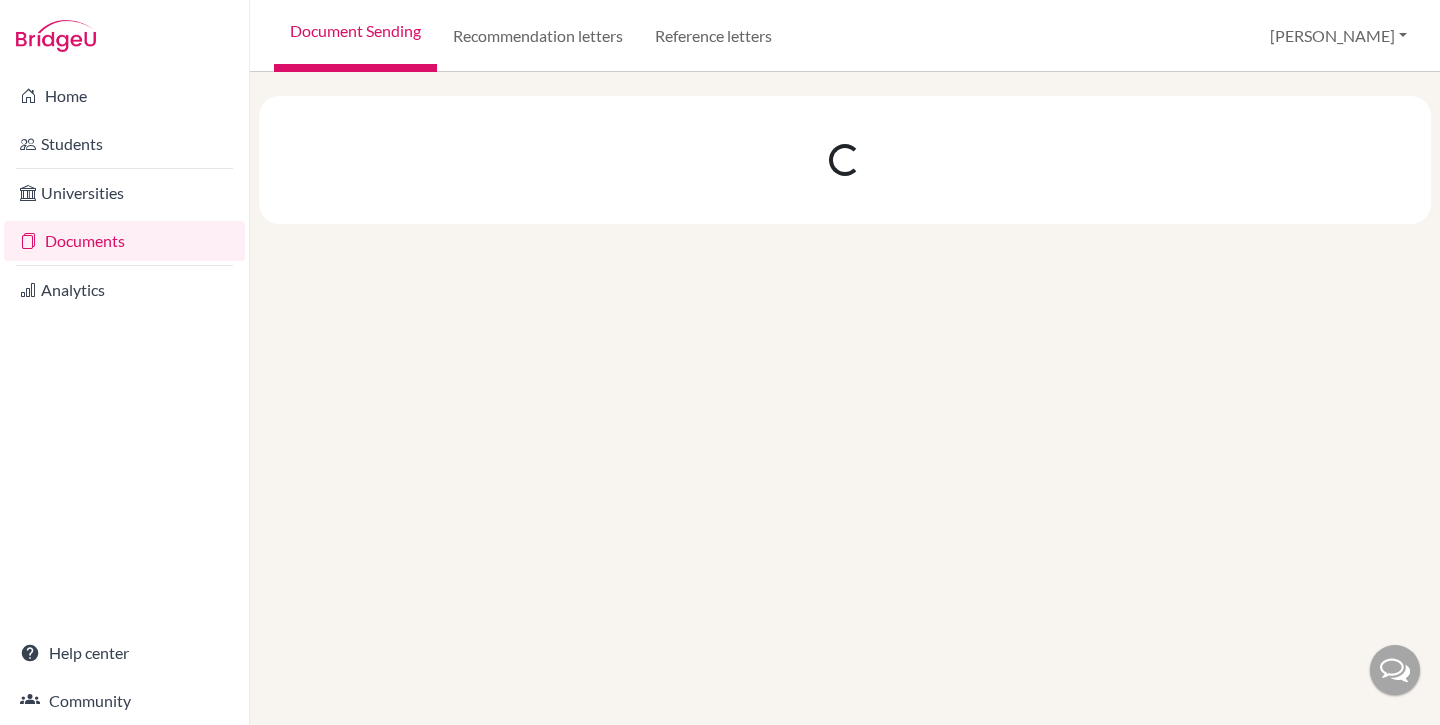 scroll, scrollTop: 0, scrollLeft: 0, axis: both 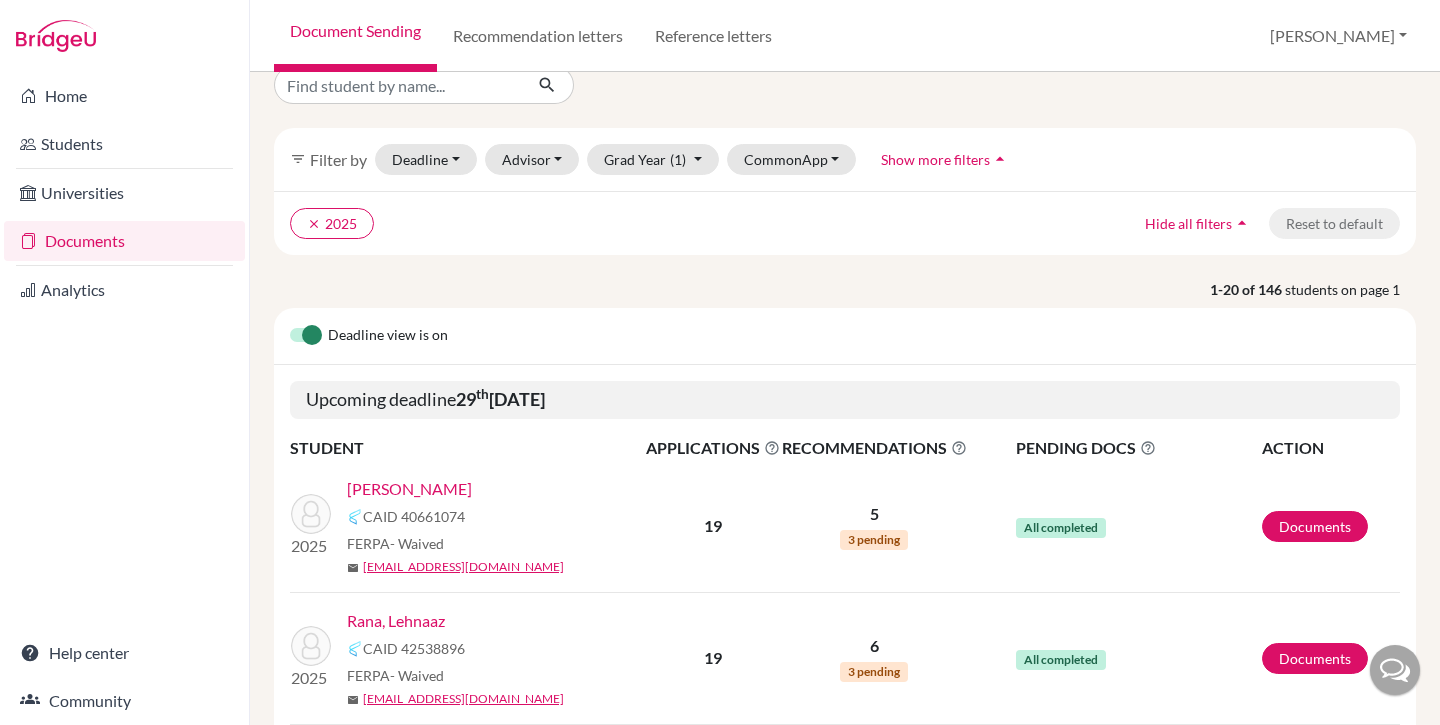 click on "Show more filters" at bounding box center [935, 159] 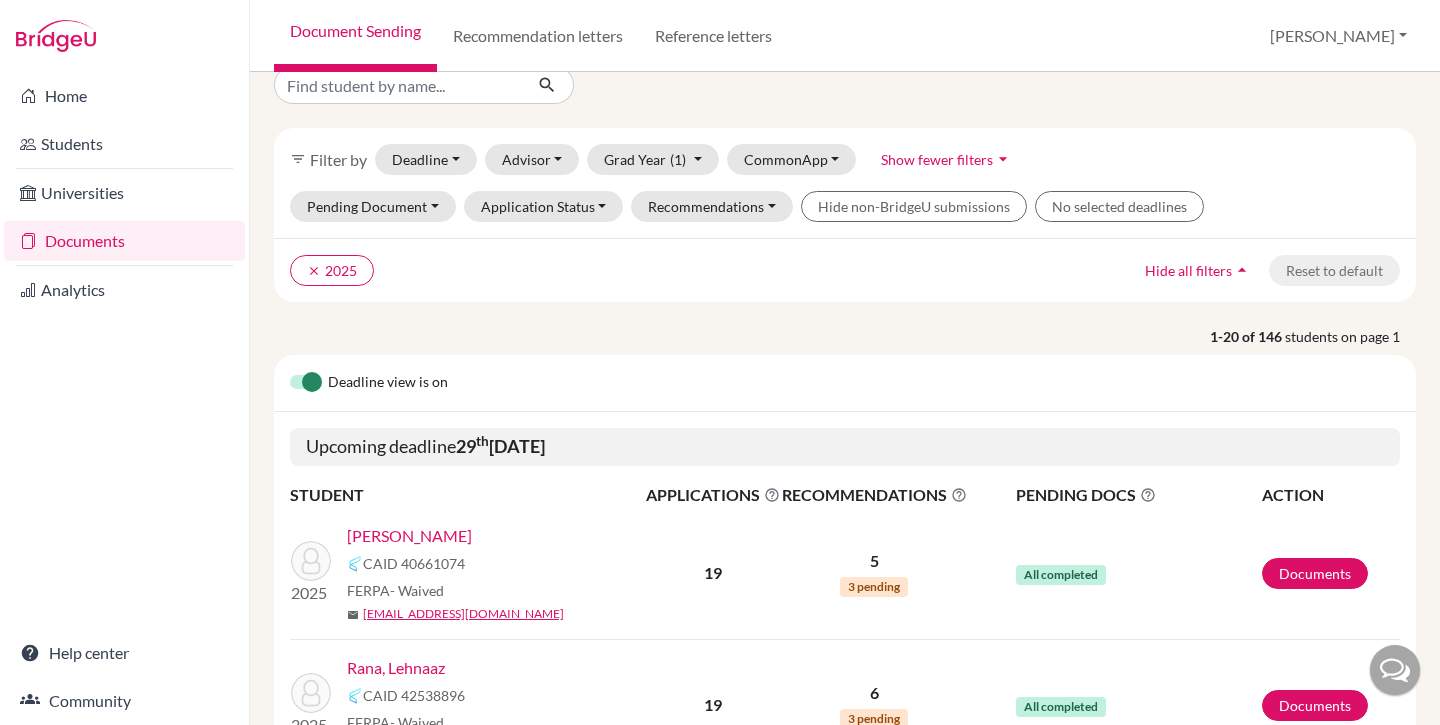 scroll, scrollTop: 58, scrollLeft: 0, axis: vertical 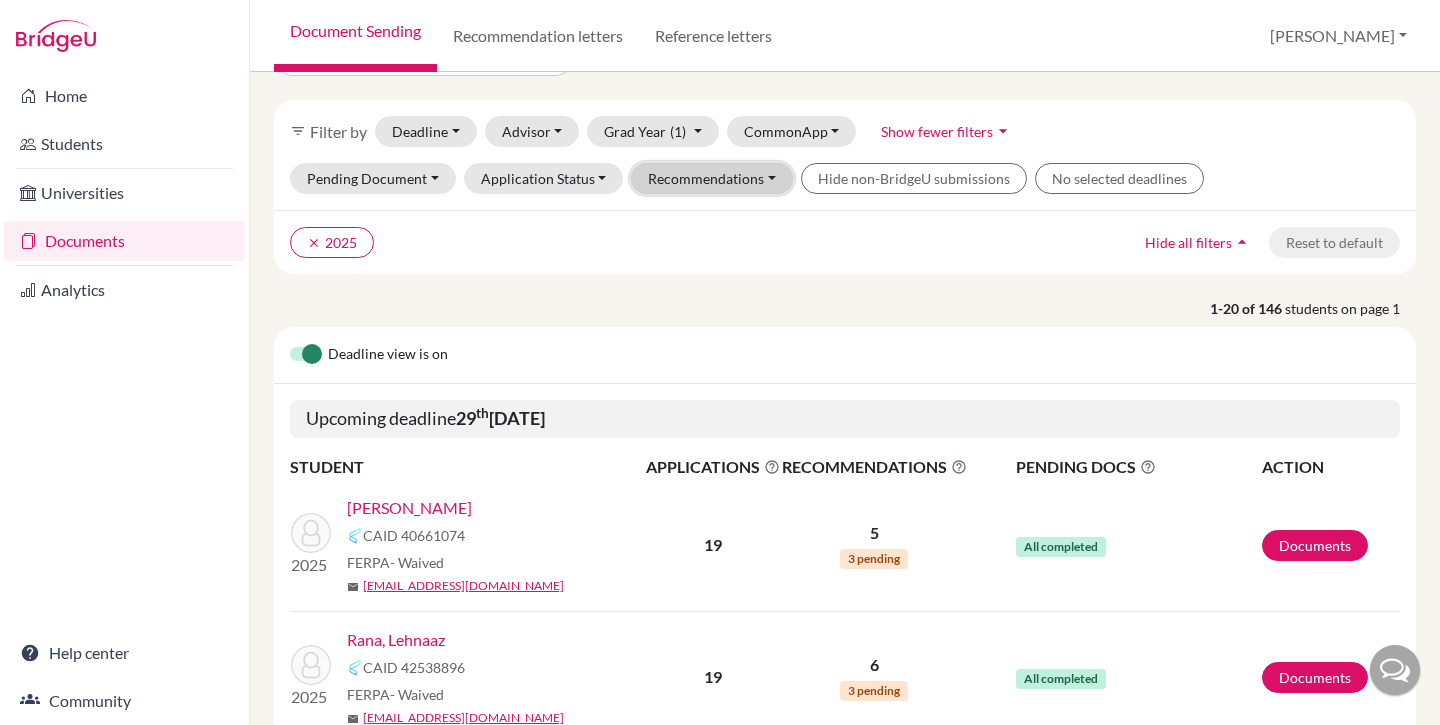 click on "Recommendations" at bounding box center (712, 178) 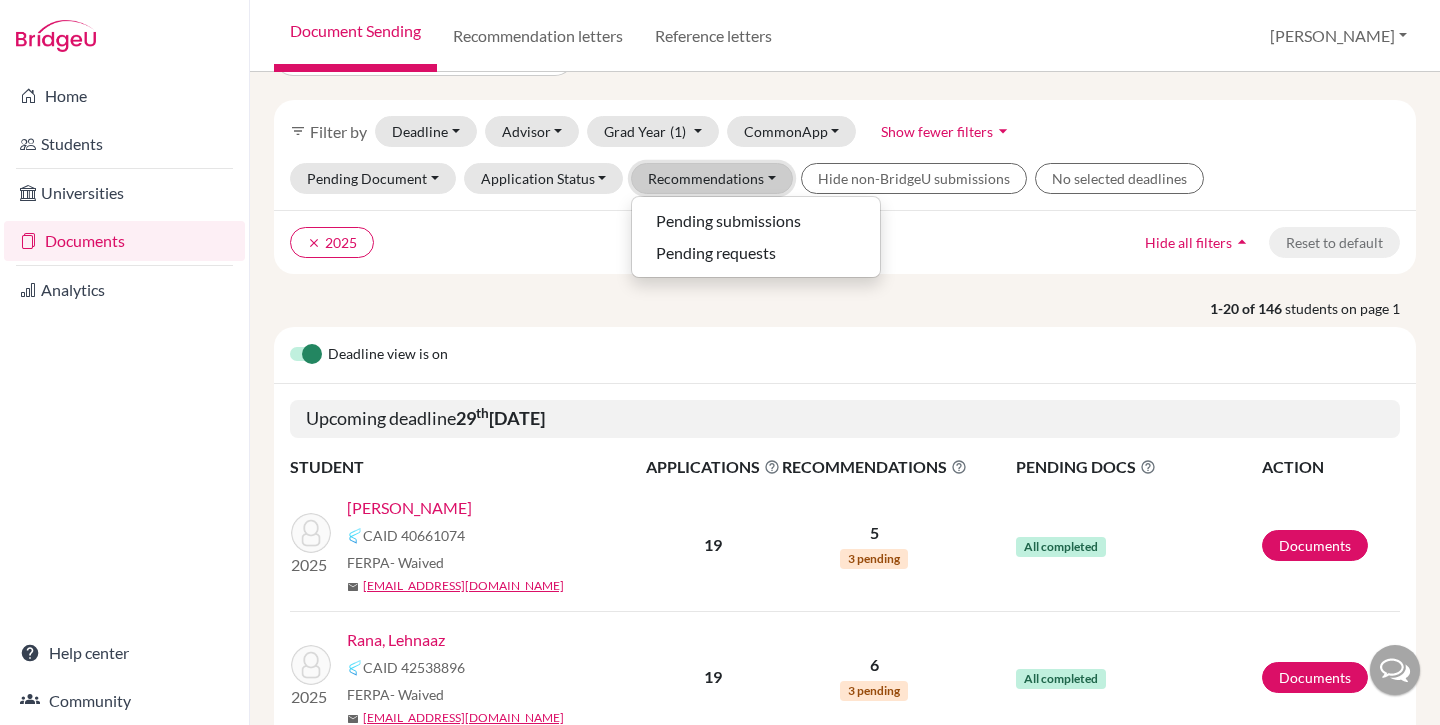 click on "Recommendations" at bounding box center [712, 178] 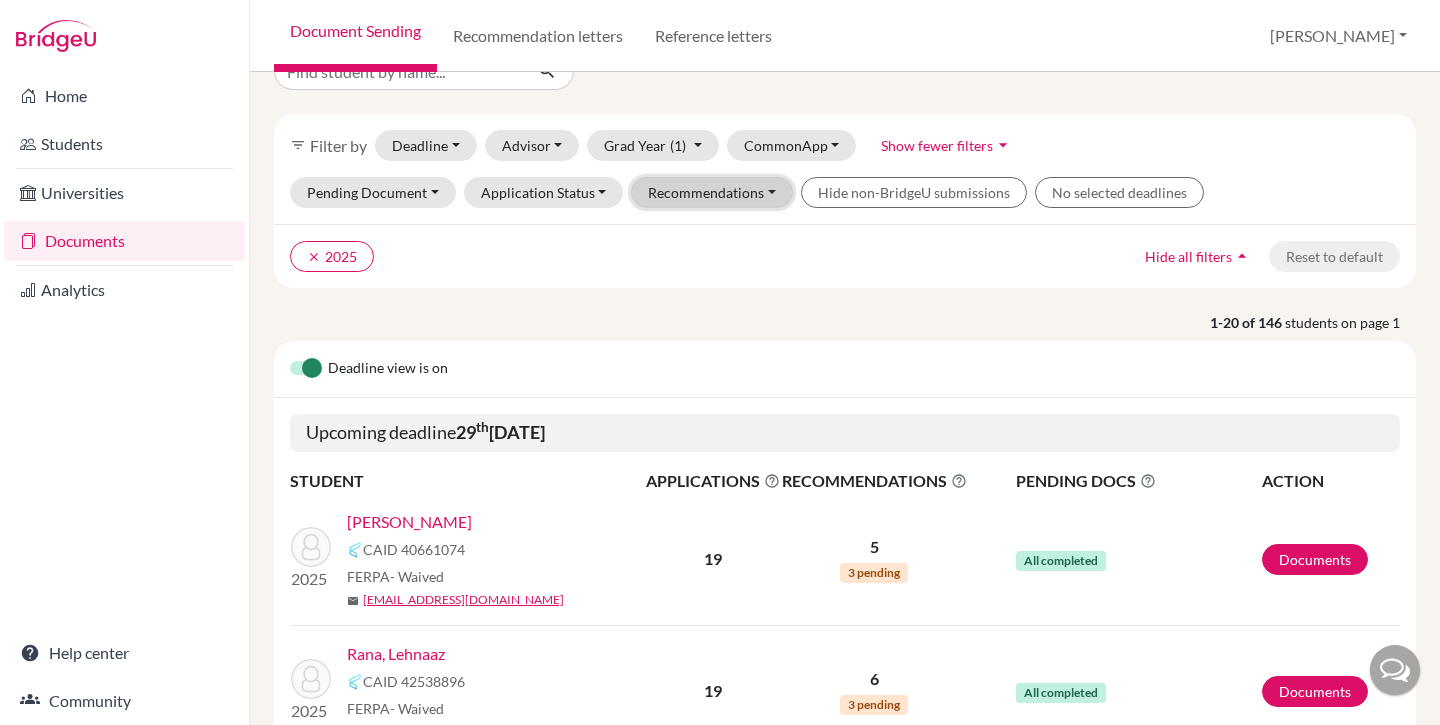 scroll, scrollTop: 43, scrollLeft: 0, axis: vertical 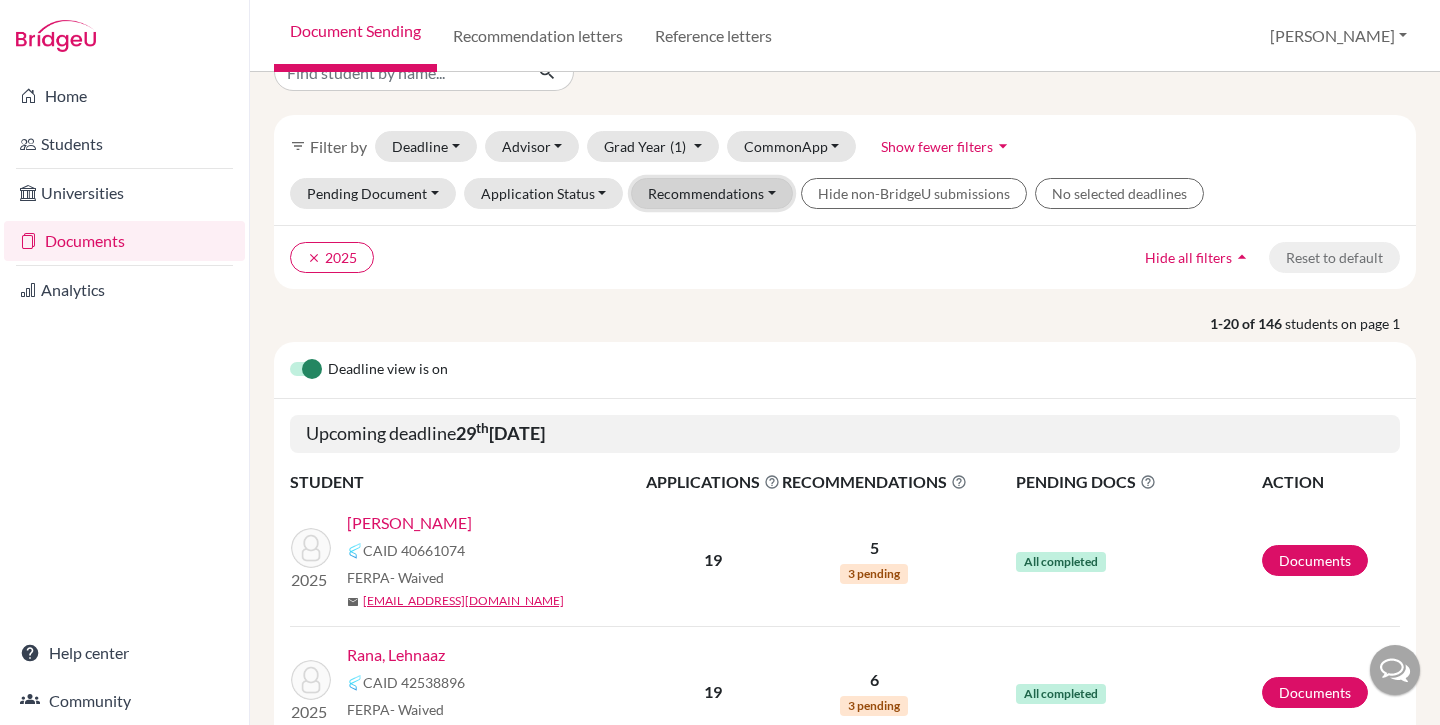 click on "Recommendations" at bounding box center [712, 193] 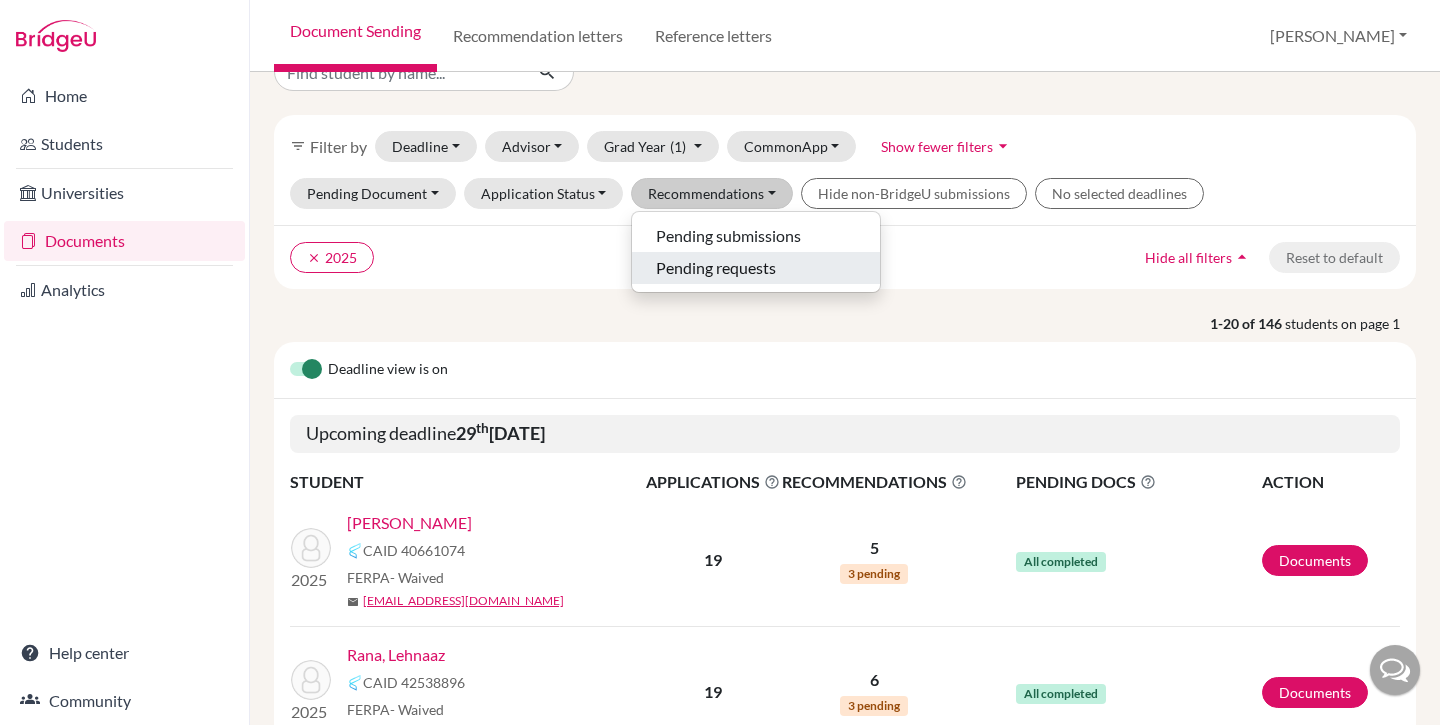 click on "Pending requests" at bounding box center [716, 268] 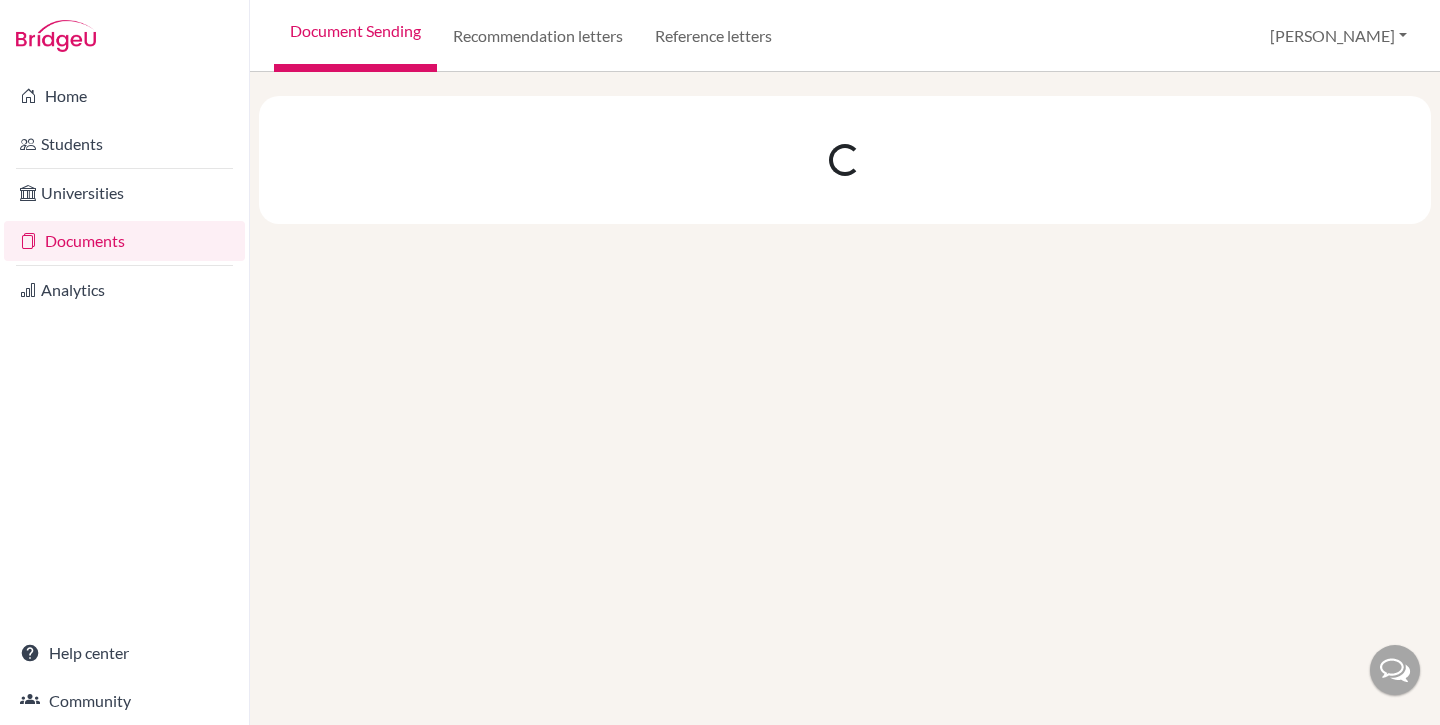 scroll, scrollTop: 0, scrollLeft: 0, axis: both 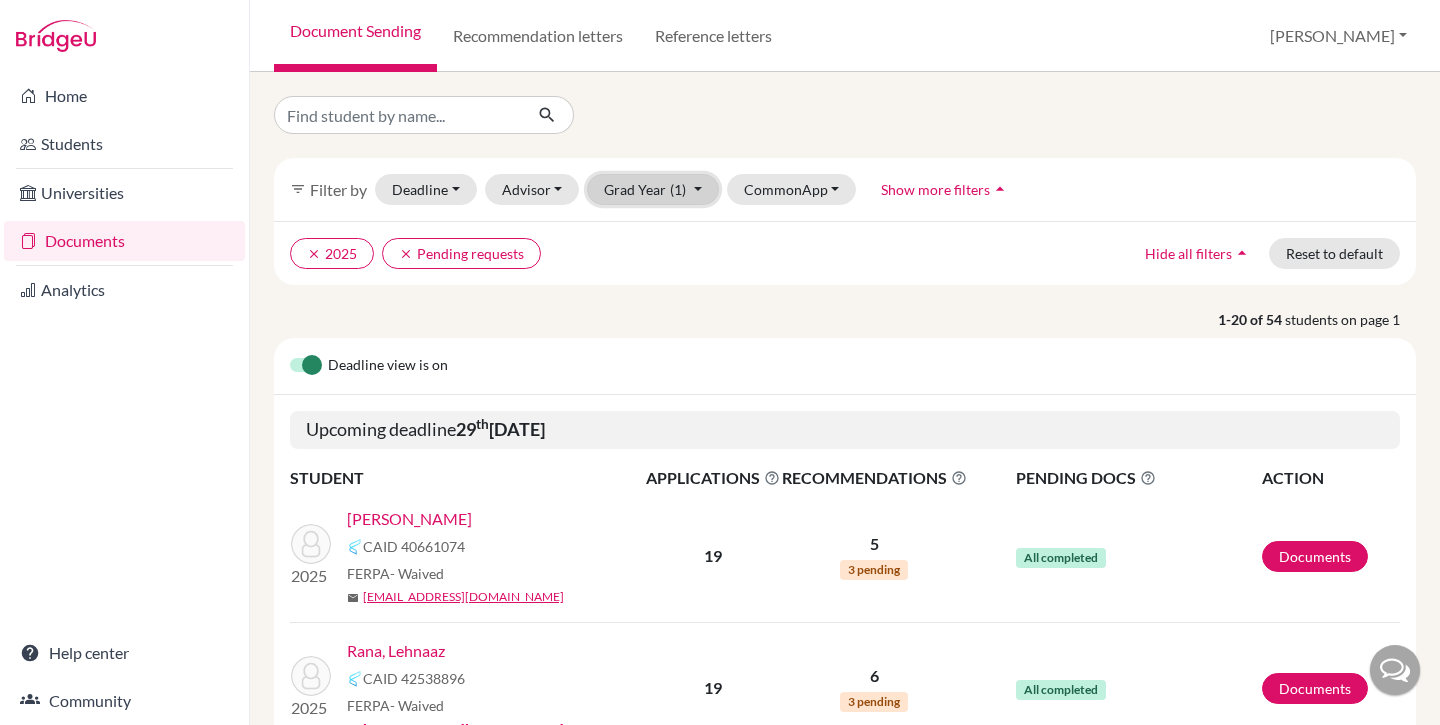 click on "Grad Year (1)" at bounding box center [653, 189] 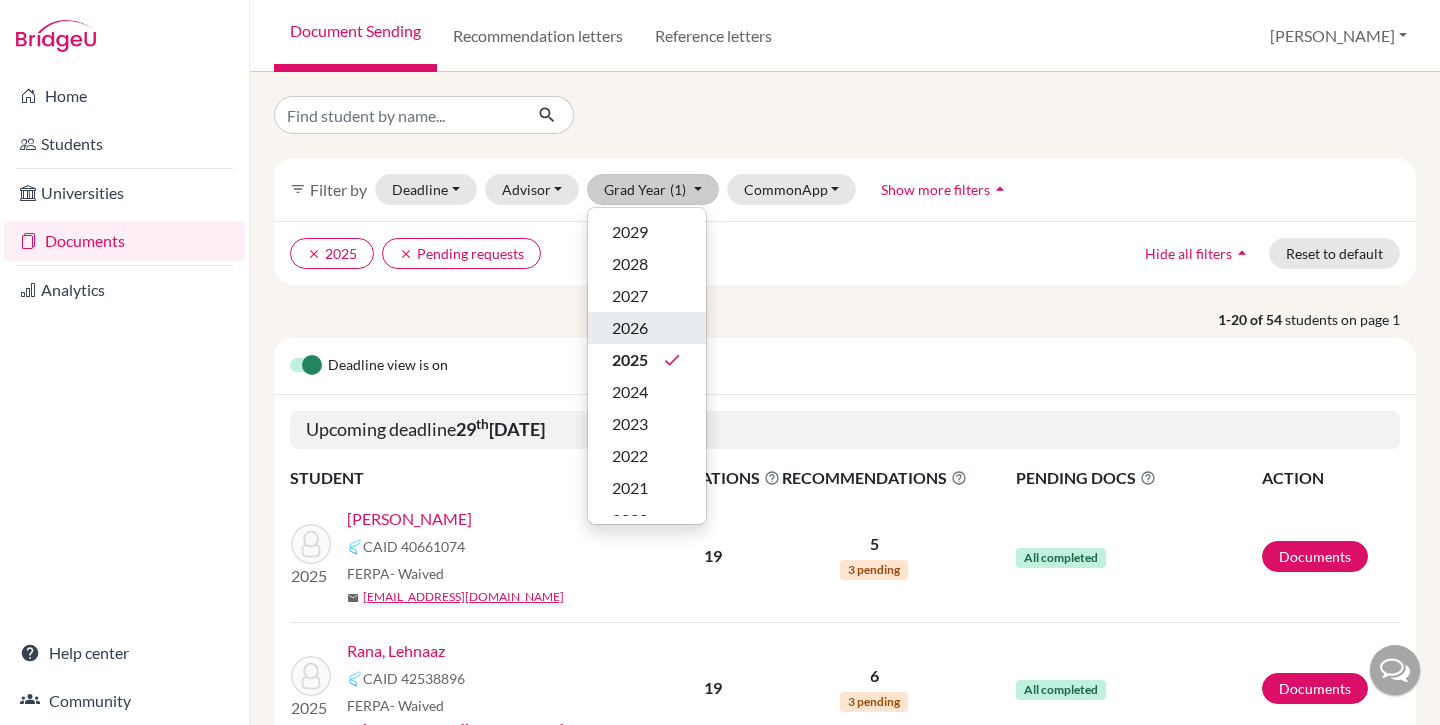 click on "2026" at bounding box center [630, 328] 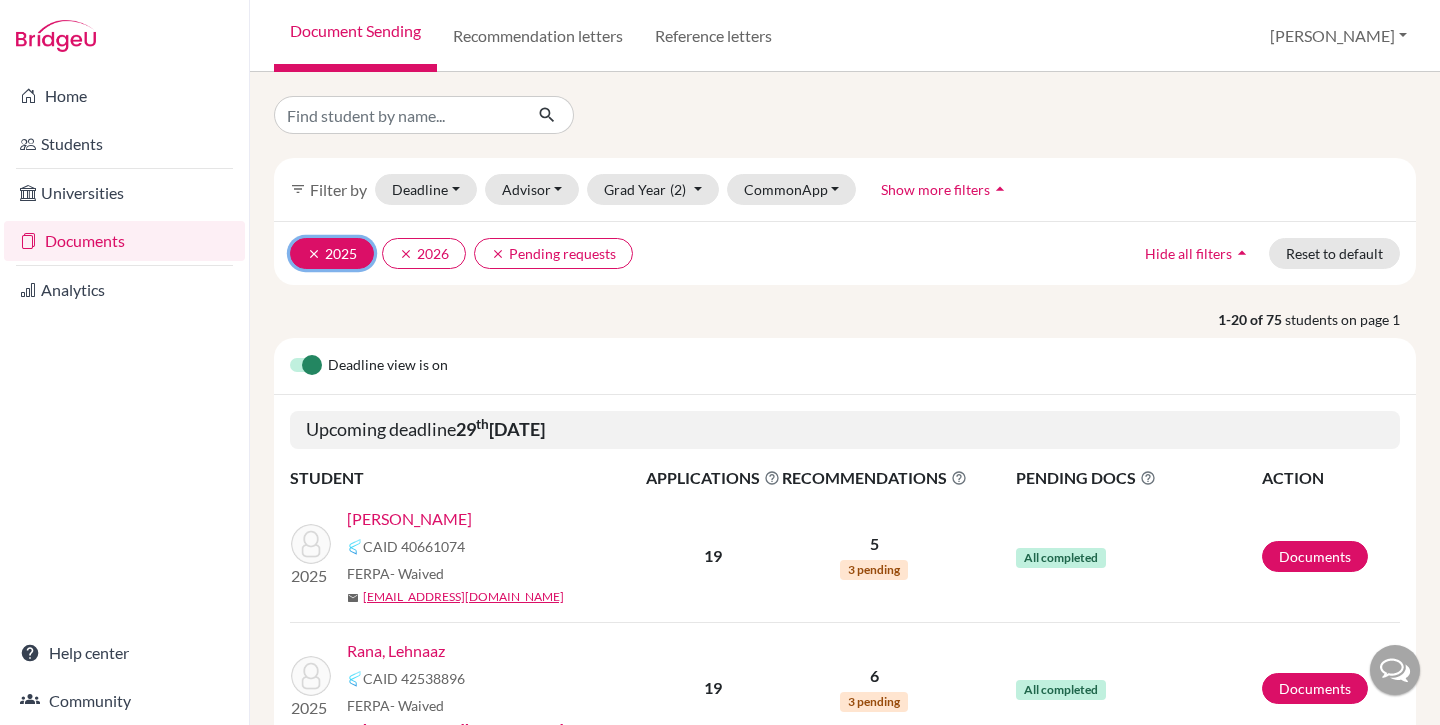 click on "clear" at bounding box center [314, 254] 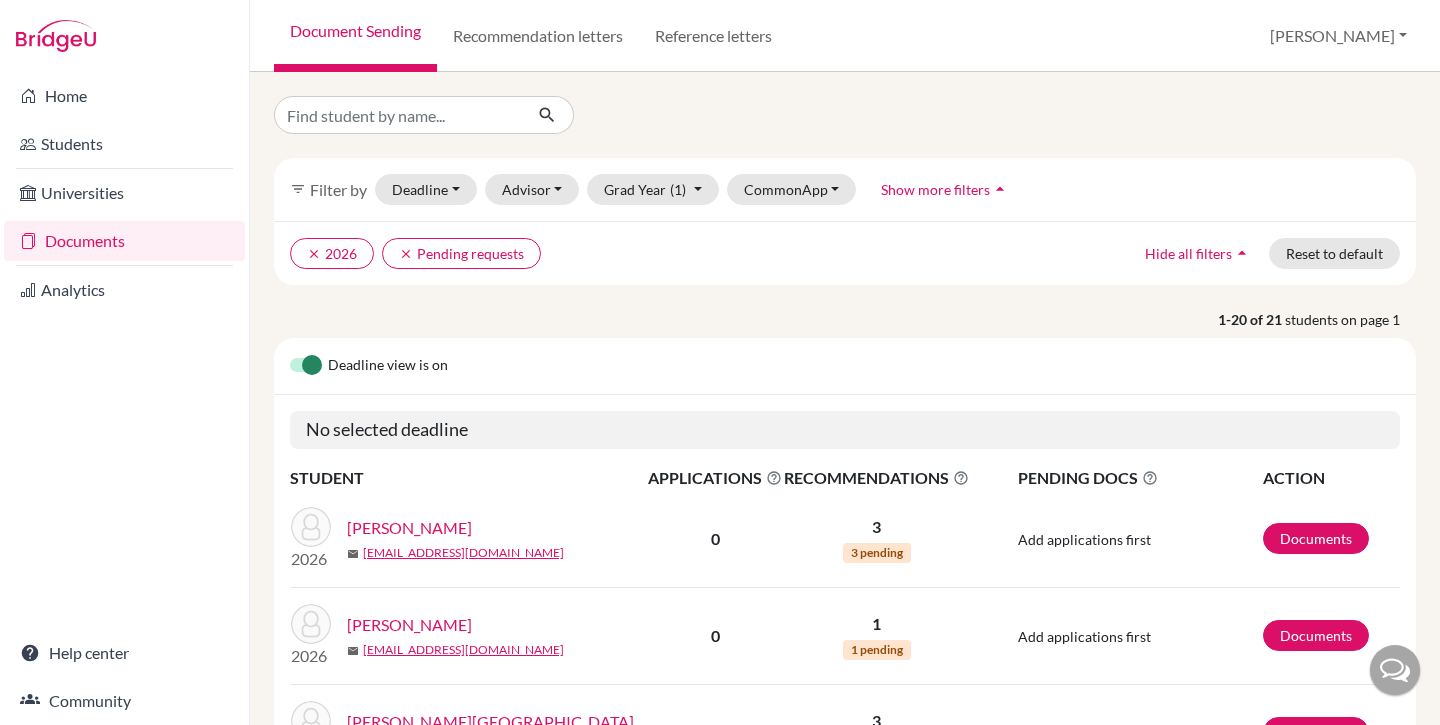 scroll, scrollTop: 20, scrollLeft: 0, axis: vertical 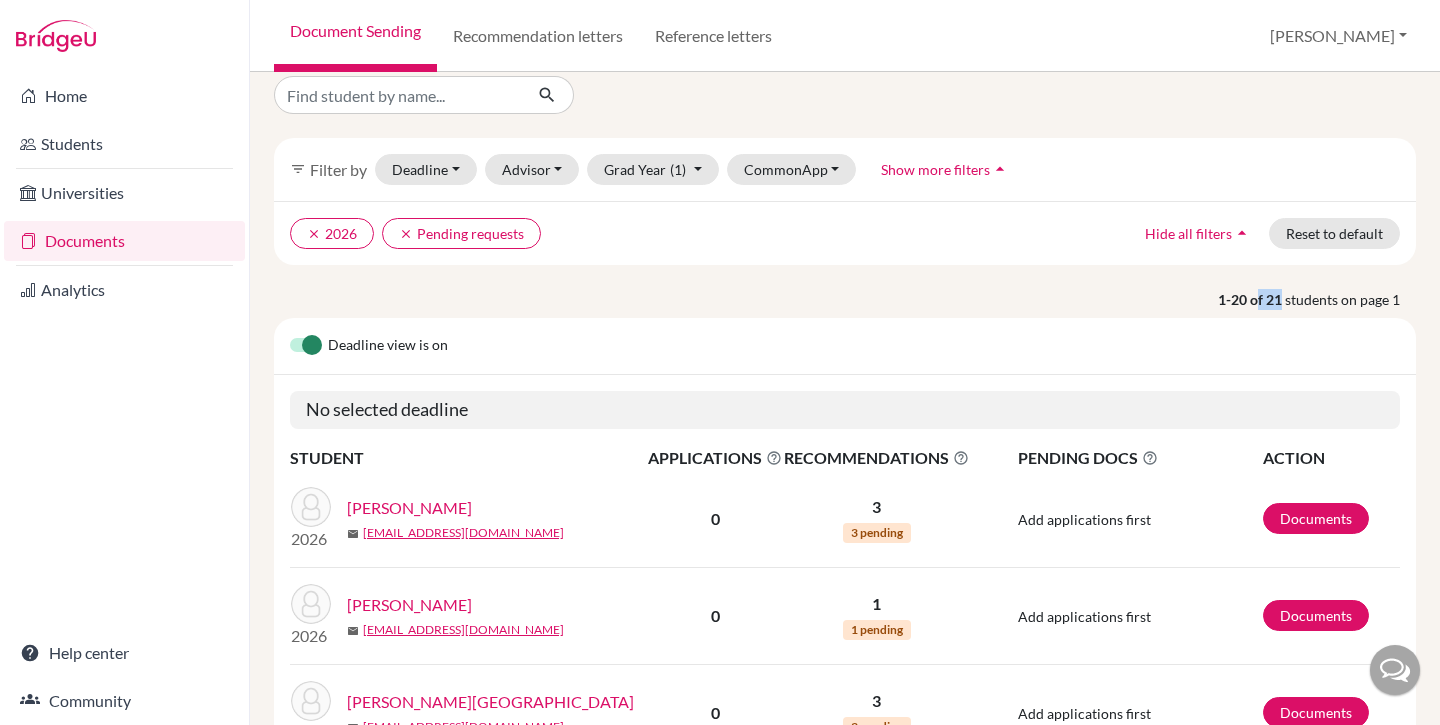 drag, startPoint x: 1282, startPoint y: 301, endPoint x: 1260, endPoint y: 302, distance: 22.022715 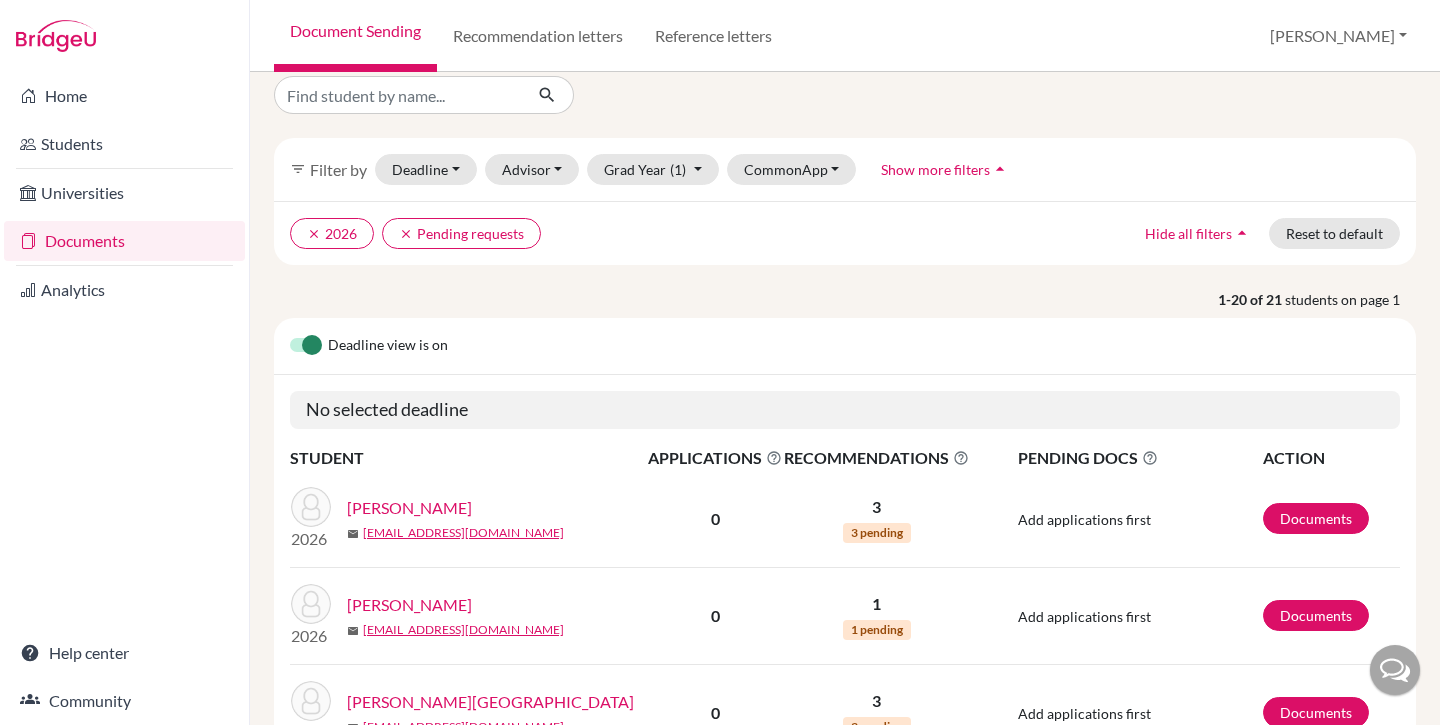click on "Deadline view is on" 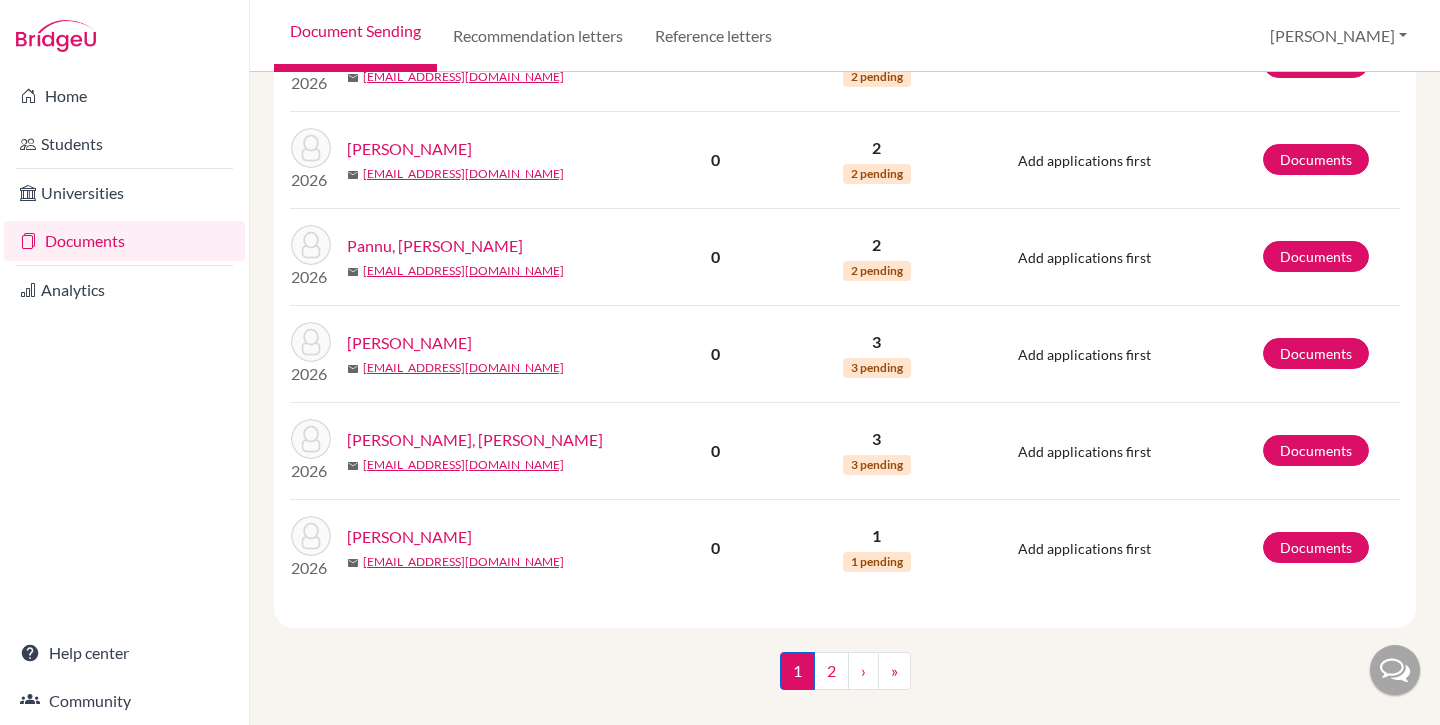 scroll, scrollTop: 1862, scrollLeft: 0, axis: vertical 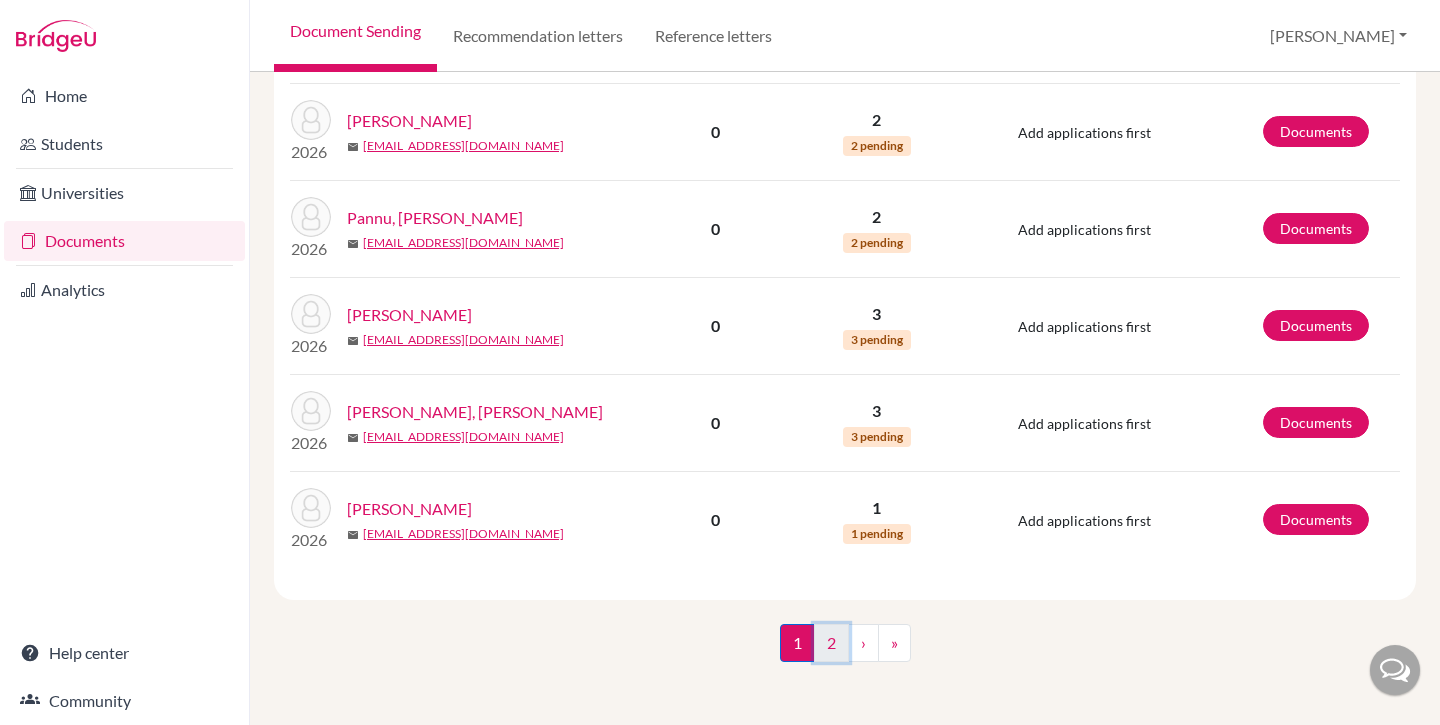 click on "2" at bounding box center (831, 643) 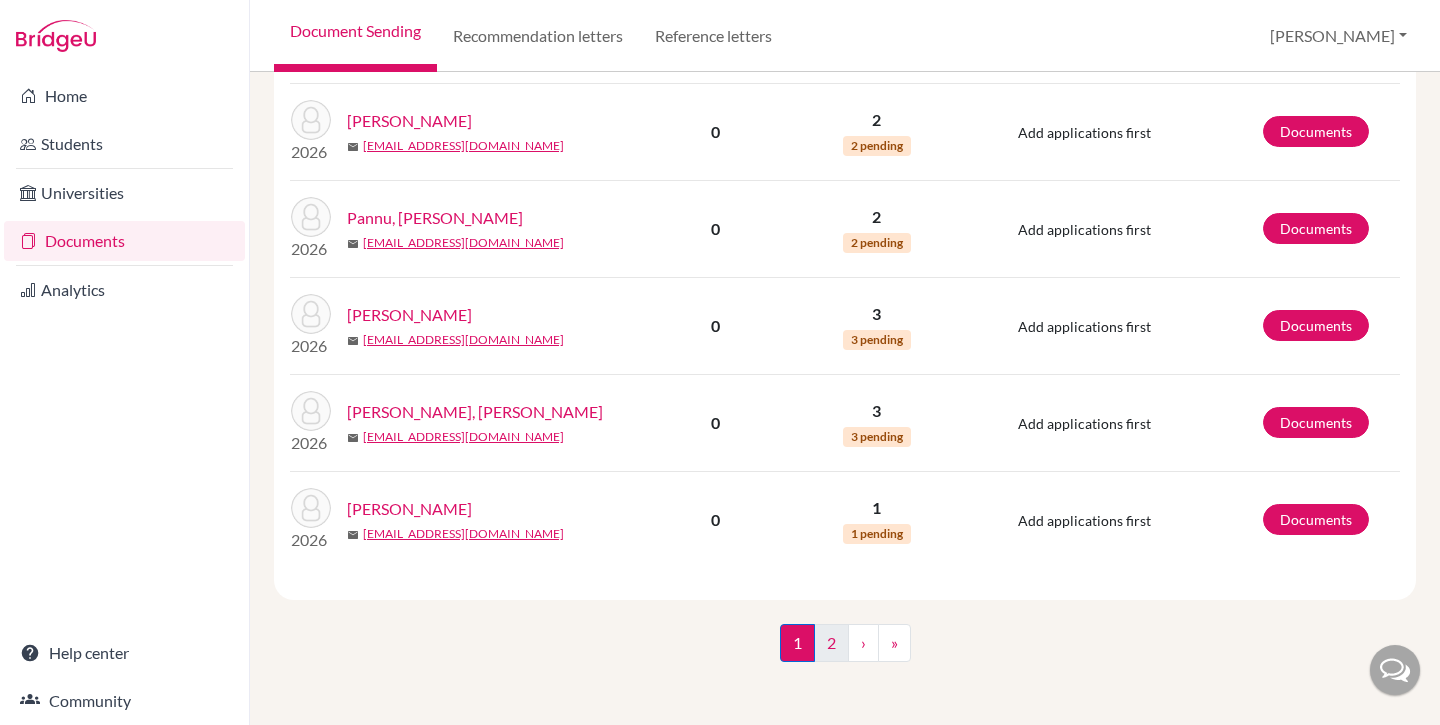 scroll, scrollTop: 0, scrollLeft: 0, axis: both 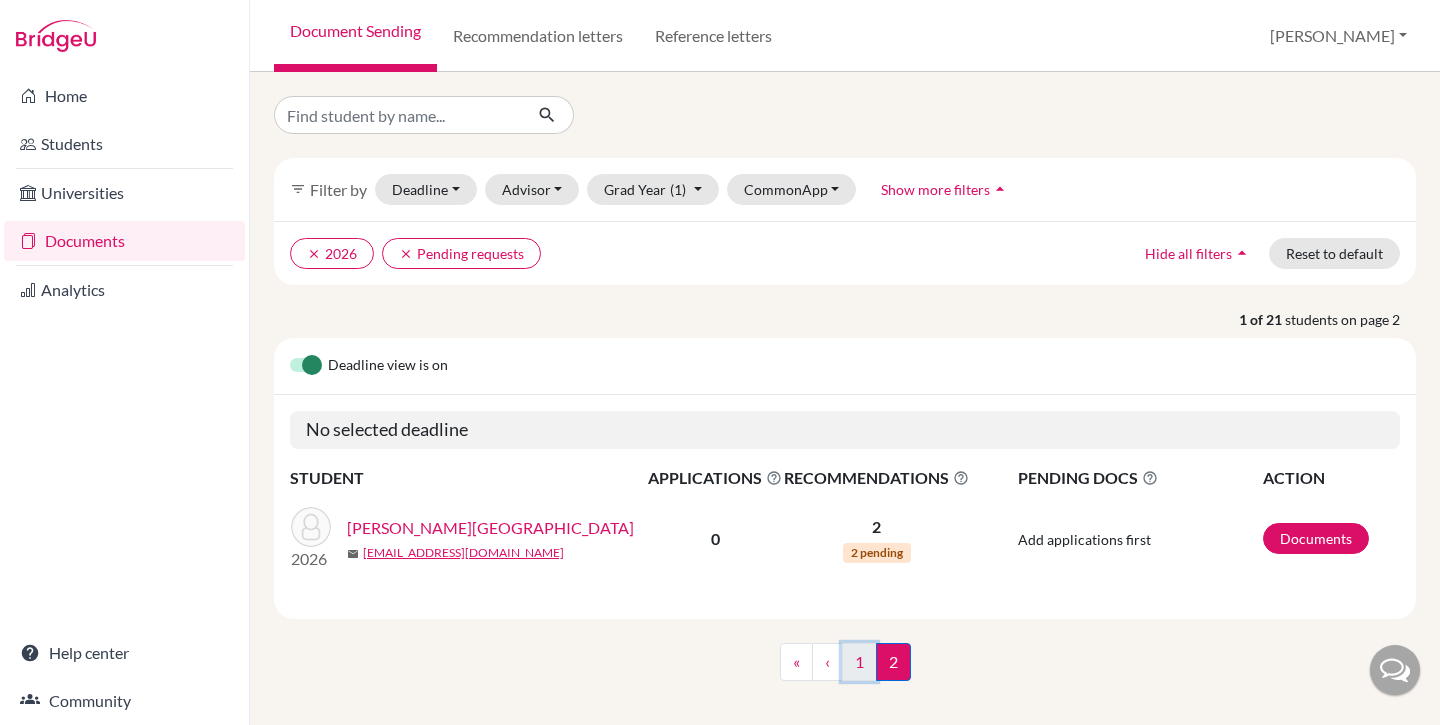 click on "1" at bounding box center (859, 662) 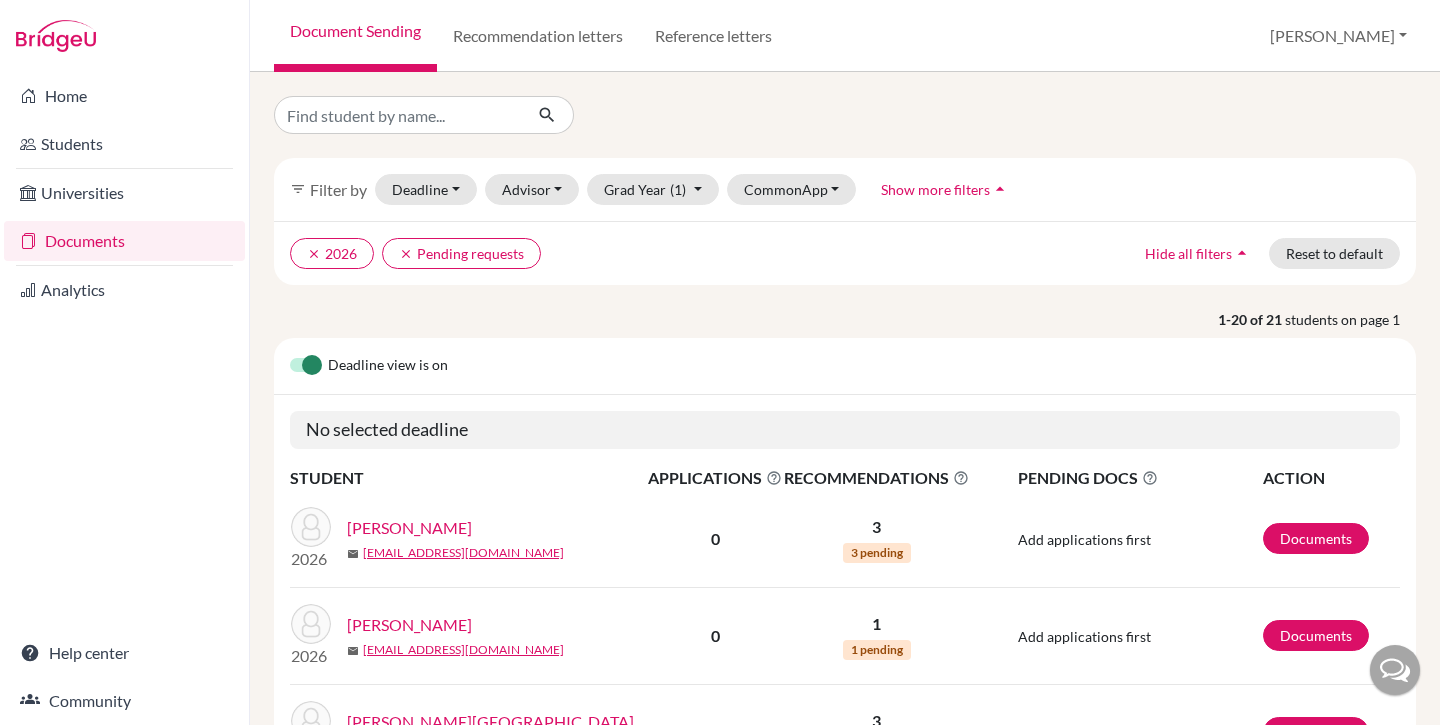 click on "Documents" at bounding box center (124, 241) 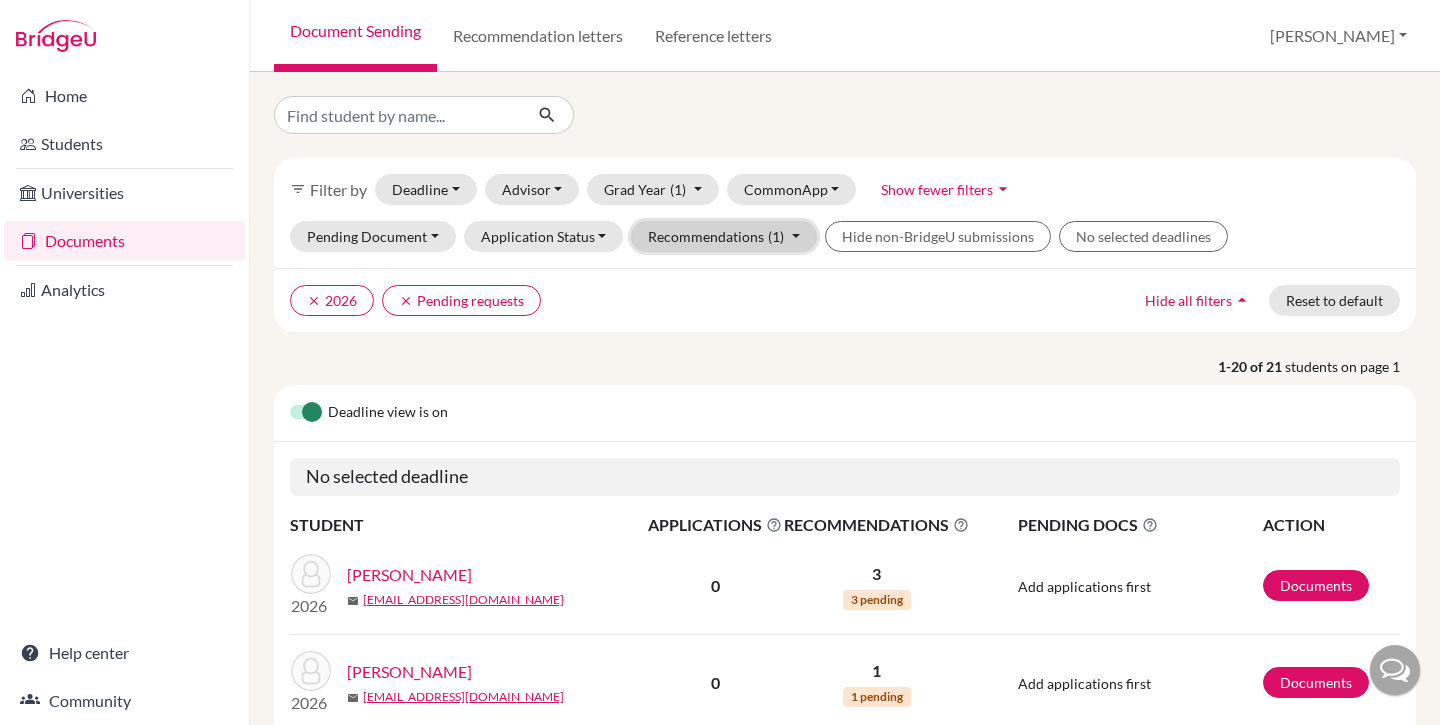 click on "Recommendations (1)" at bounding box center [724, 236] 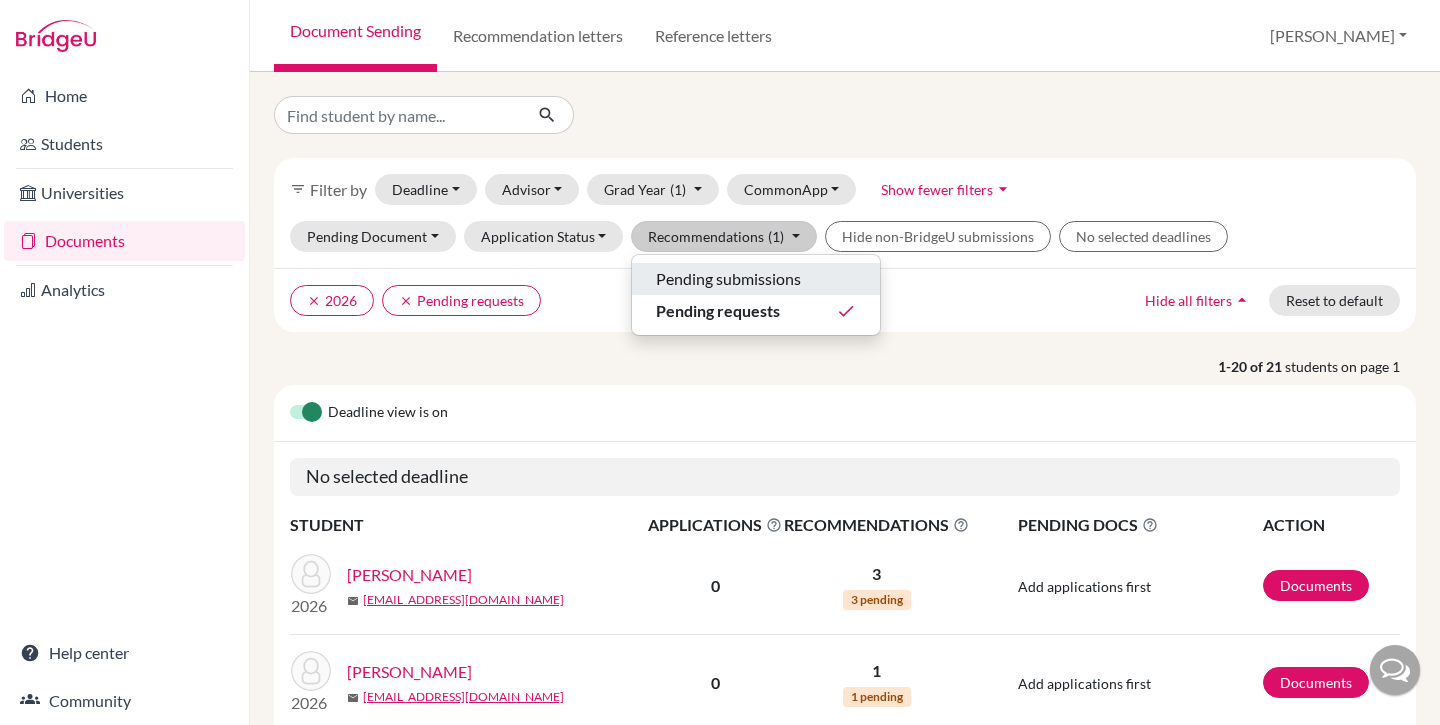 click on "Pending submissions" at bounding box center [728, 279] 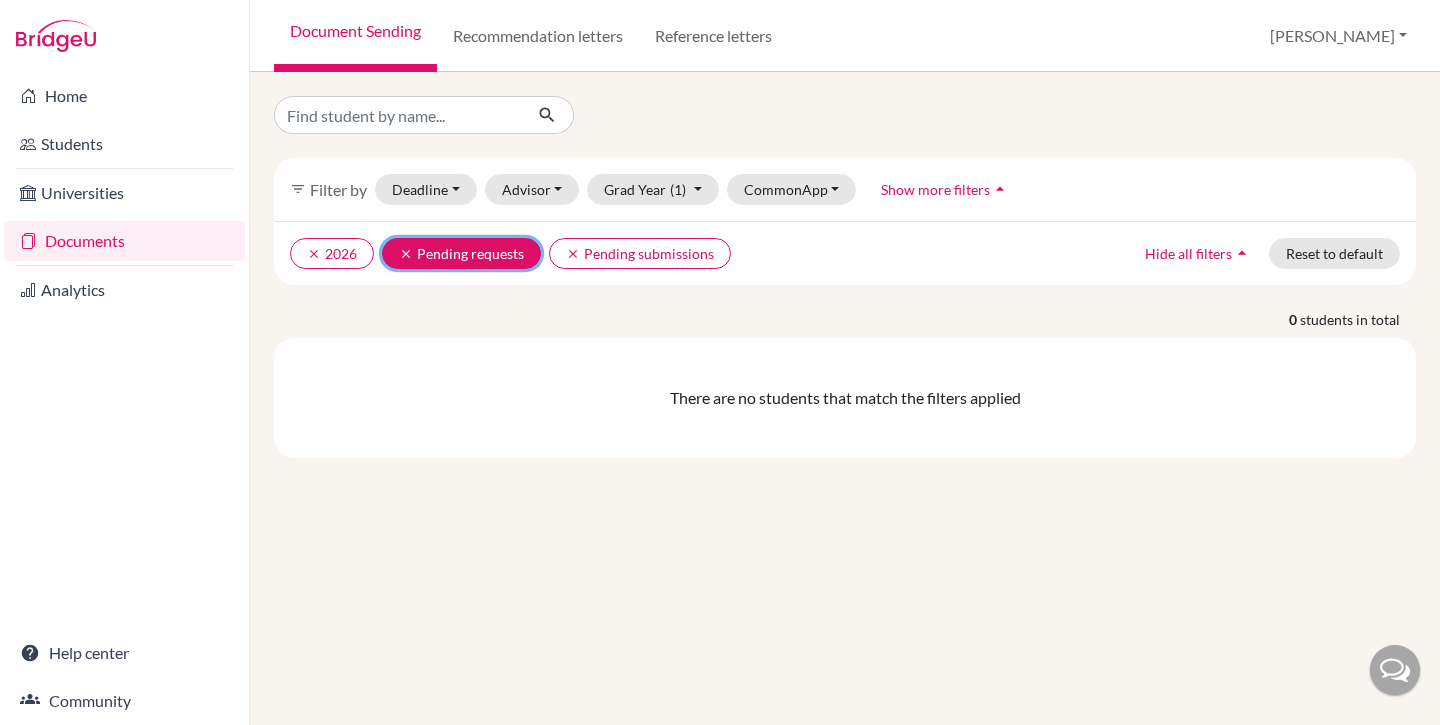 click on "clear" at bounding box center (406, 254) 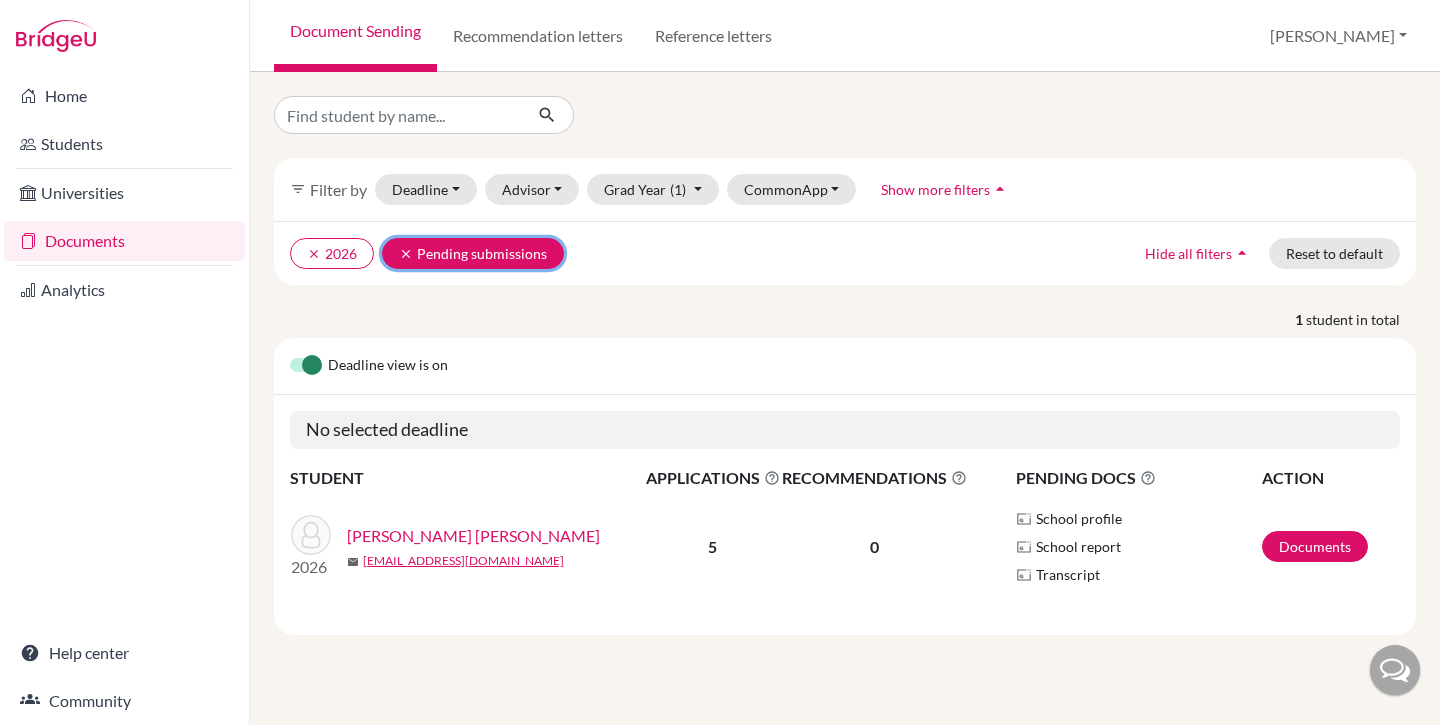 click on "clear" at bounding box center (406, 254) 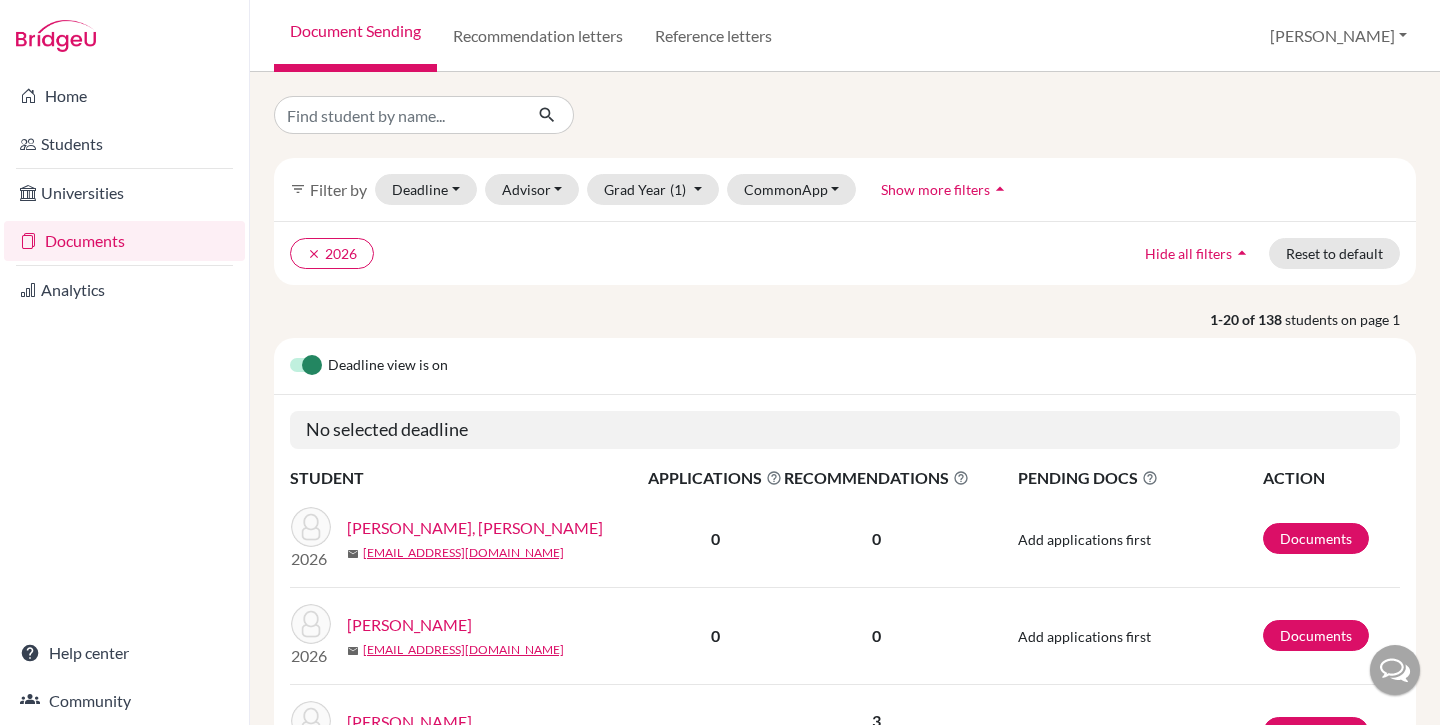 click on "Show more filters" at bounding box center [935, 189] 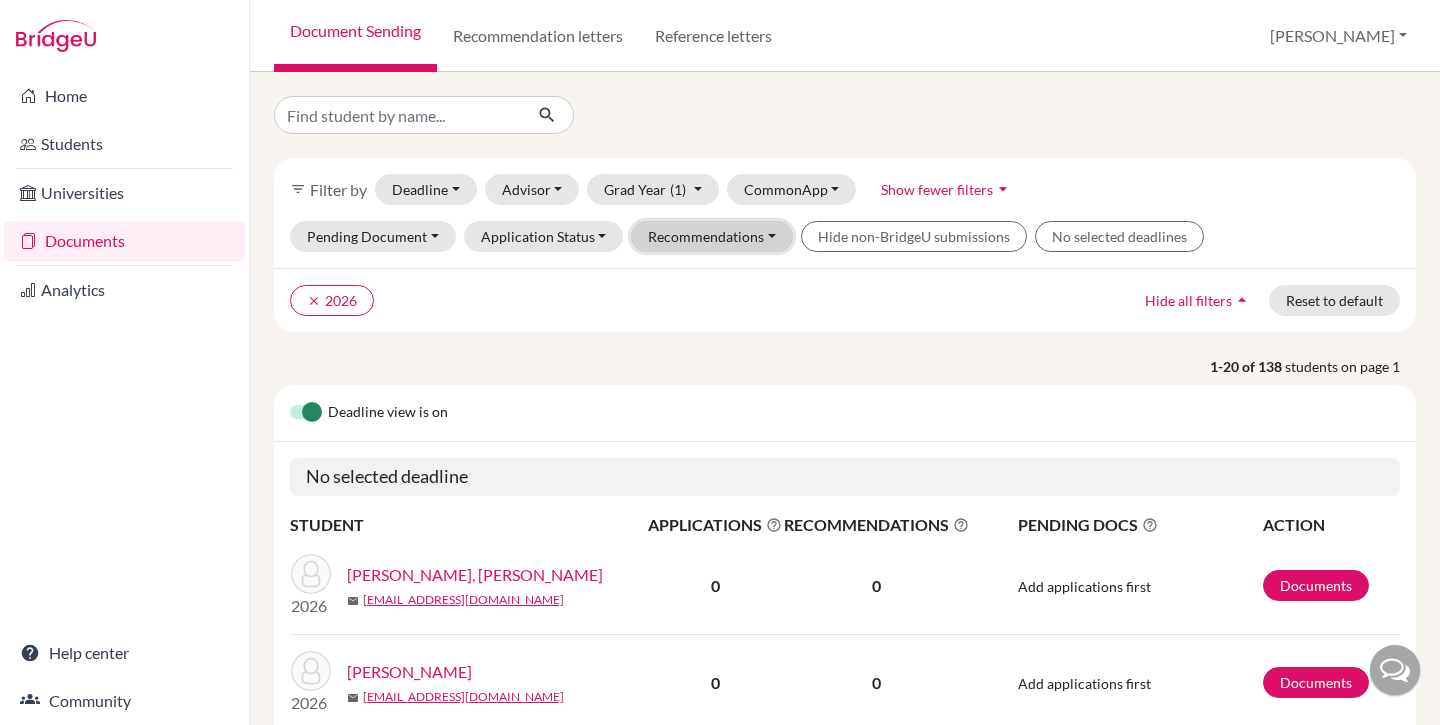click on "Recommendations" at bounding box center (712, 236) 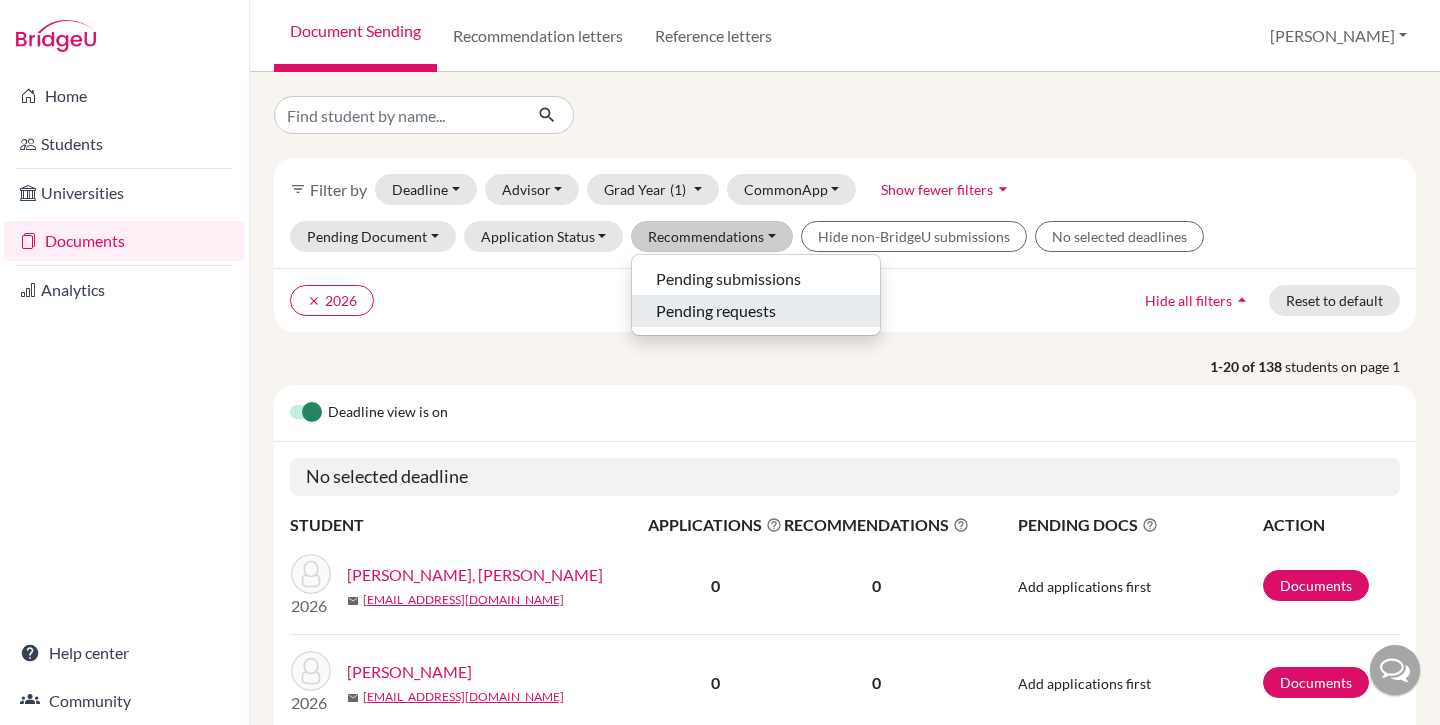 click on "Pending requests" at bounding box center (716, 311) 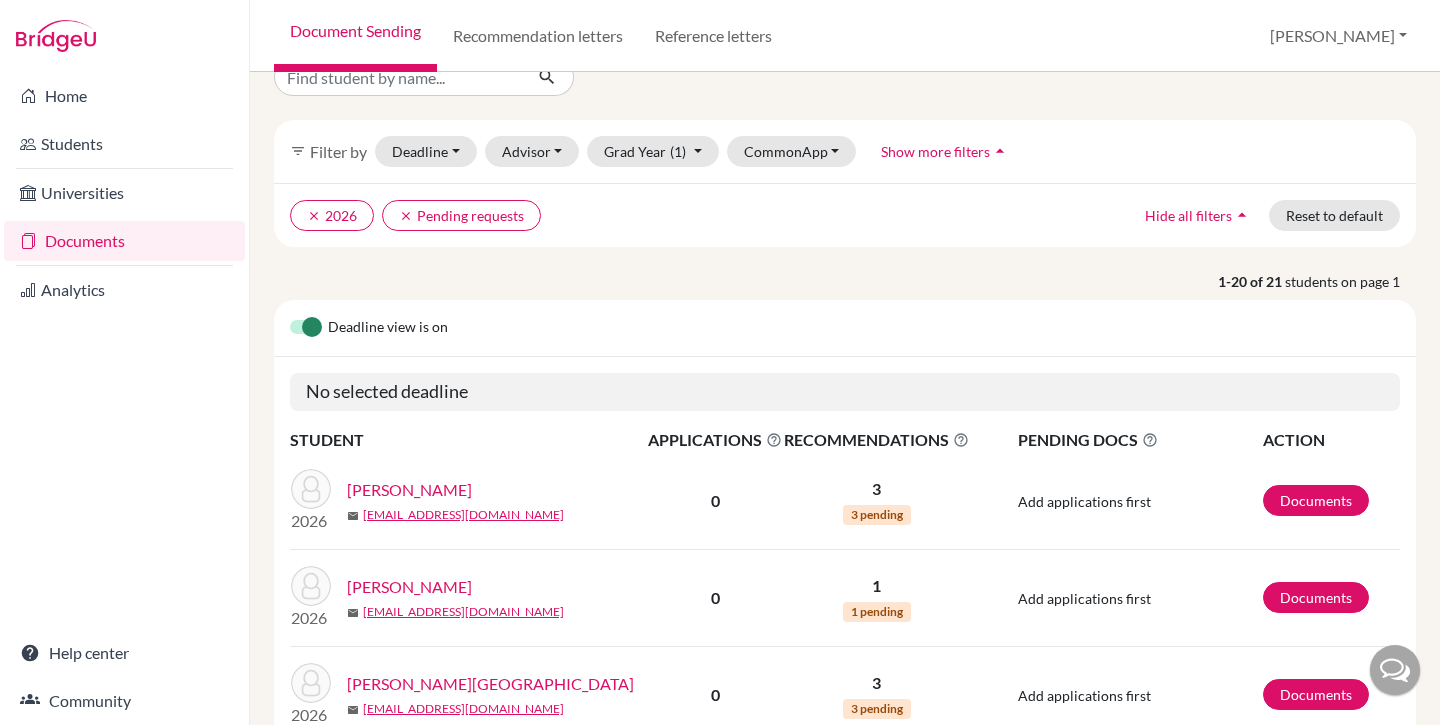 scroll, scrollTop: 34, scrollLeft: 0, axis: vertical 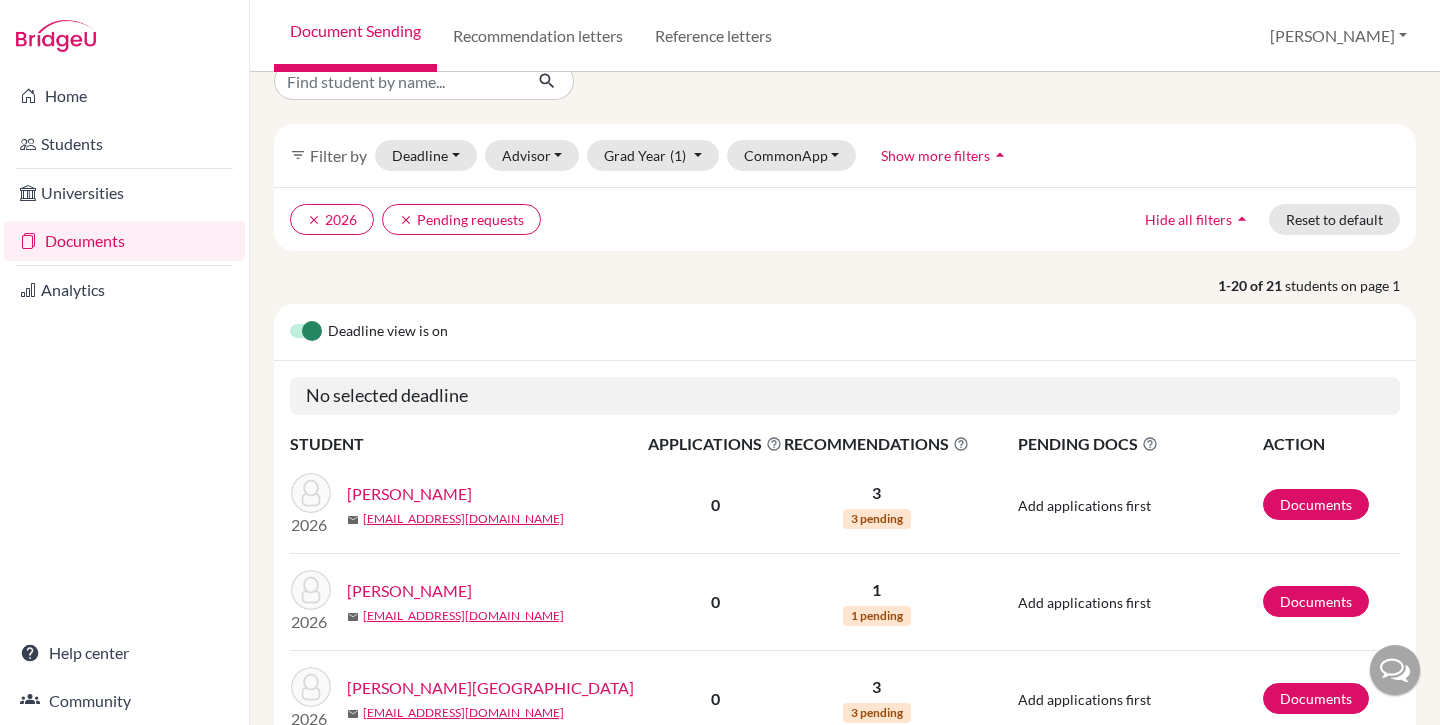 click on "Agrawal, Saanvi" at bounding box center (409, 494) 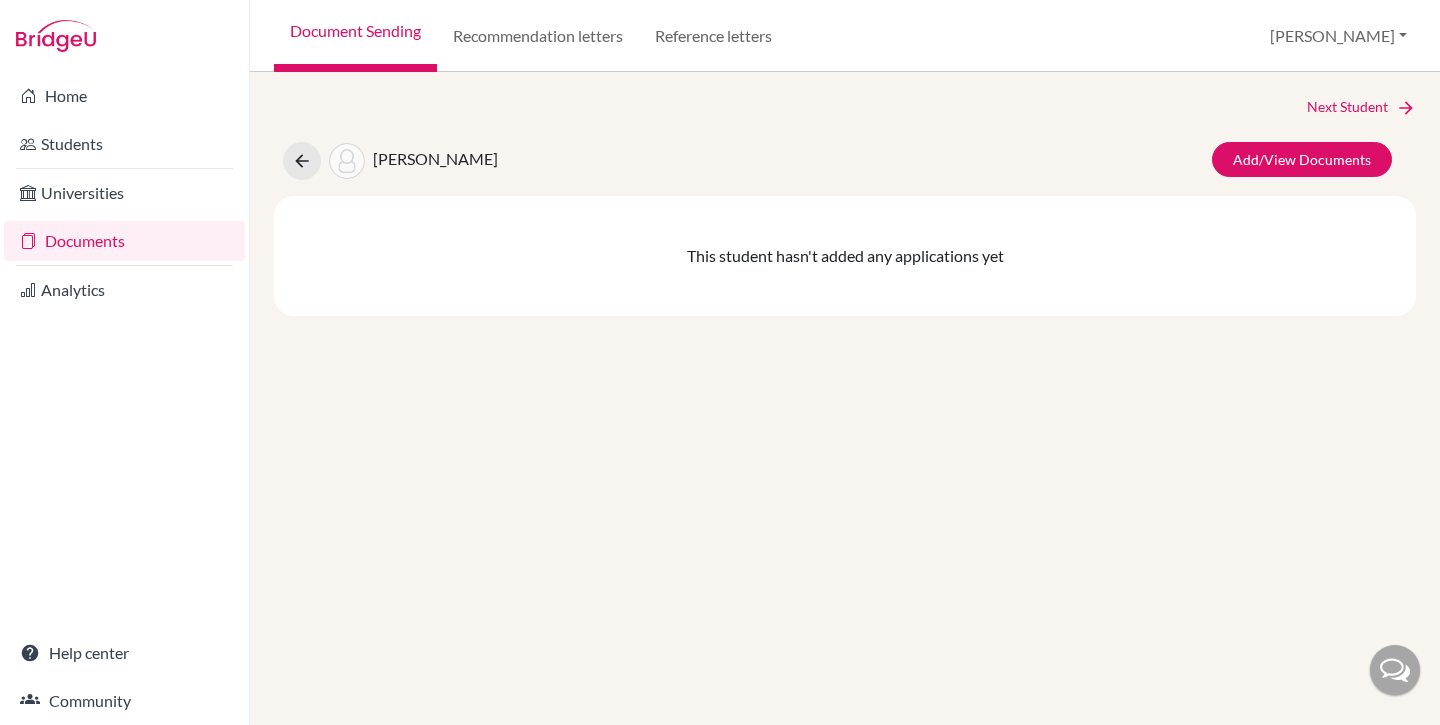 scroll, scrollTop: 0, scrollLeft: 0, axis: both 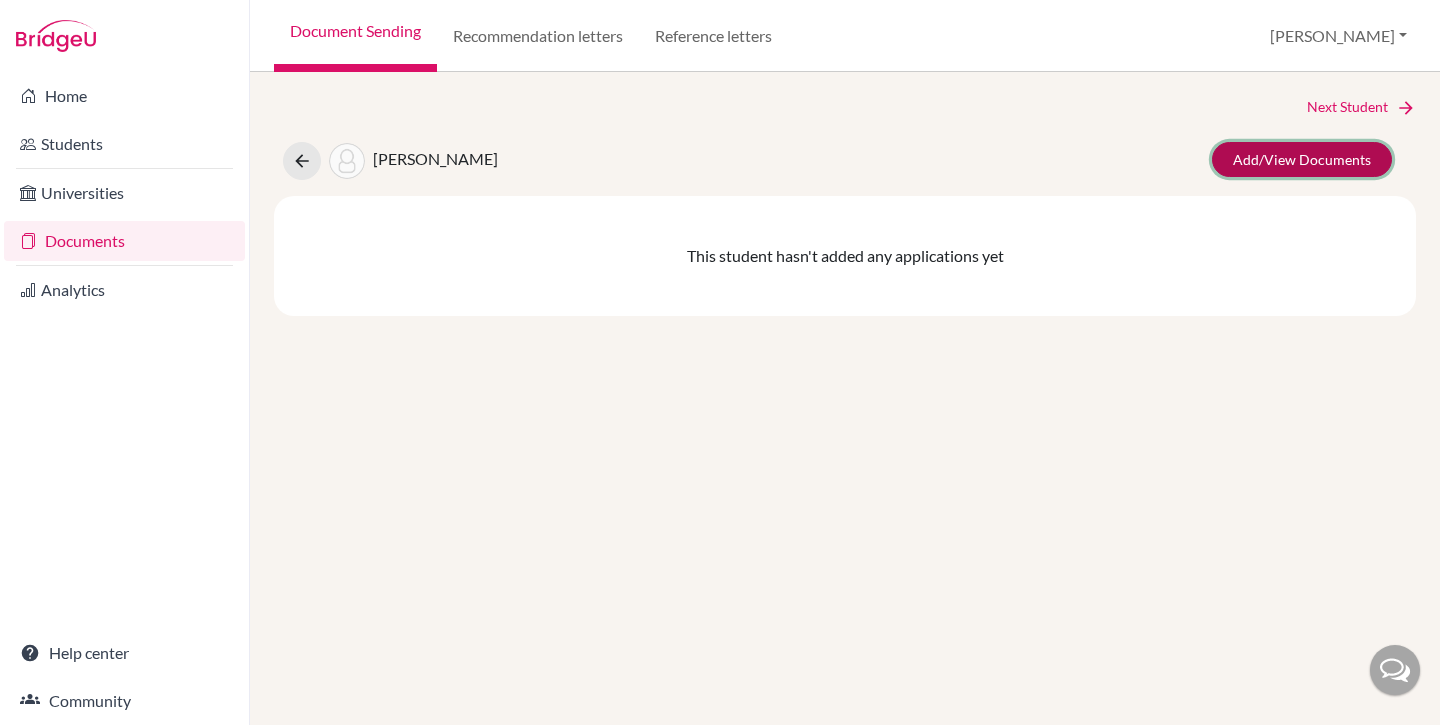 click on "Add/View Documents" at bounding box center (1302, 159) 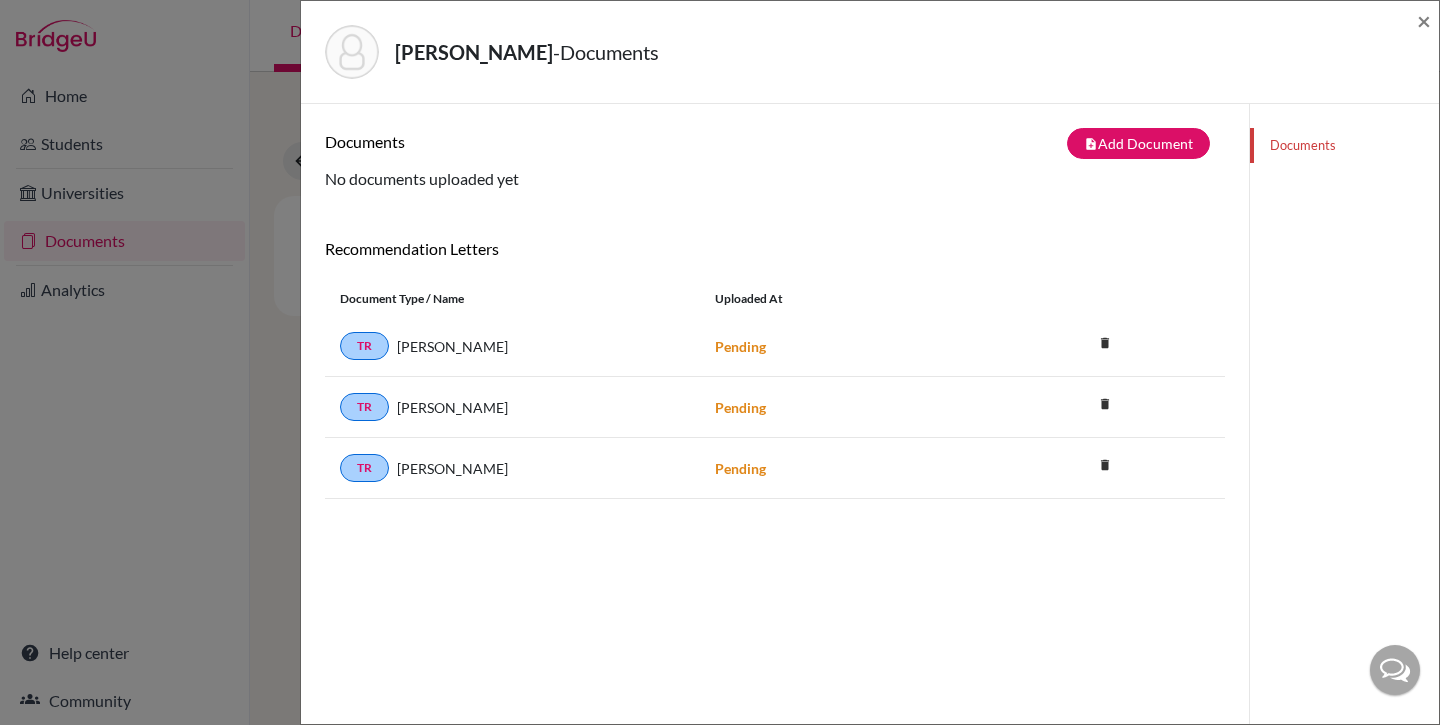 scroll, scrollTop: 17, scrollLeft: 0, axis: vertical 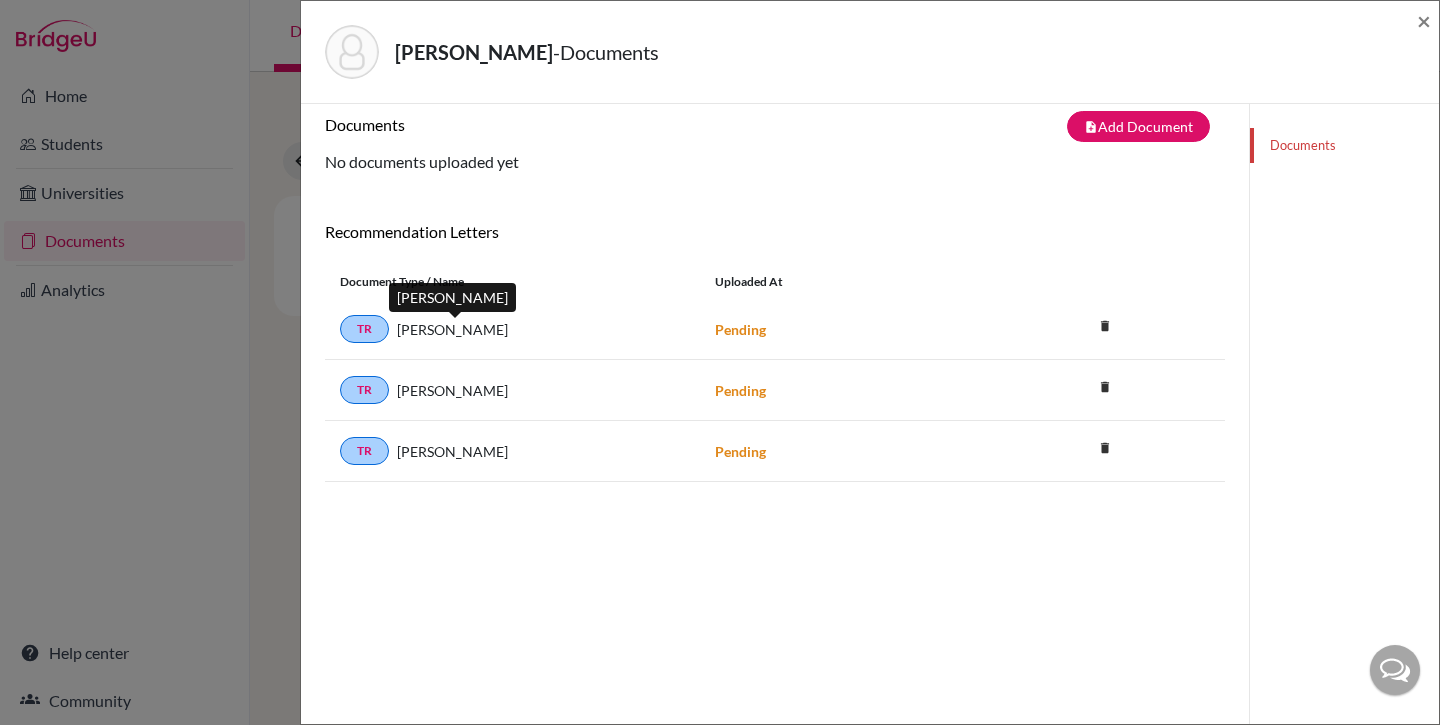 click on "[PERSON_NAME]" at bounding box center [452, 329] 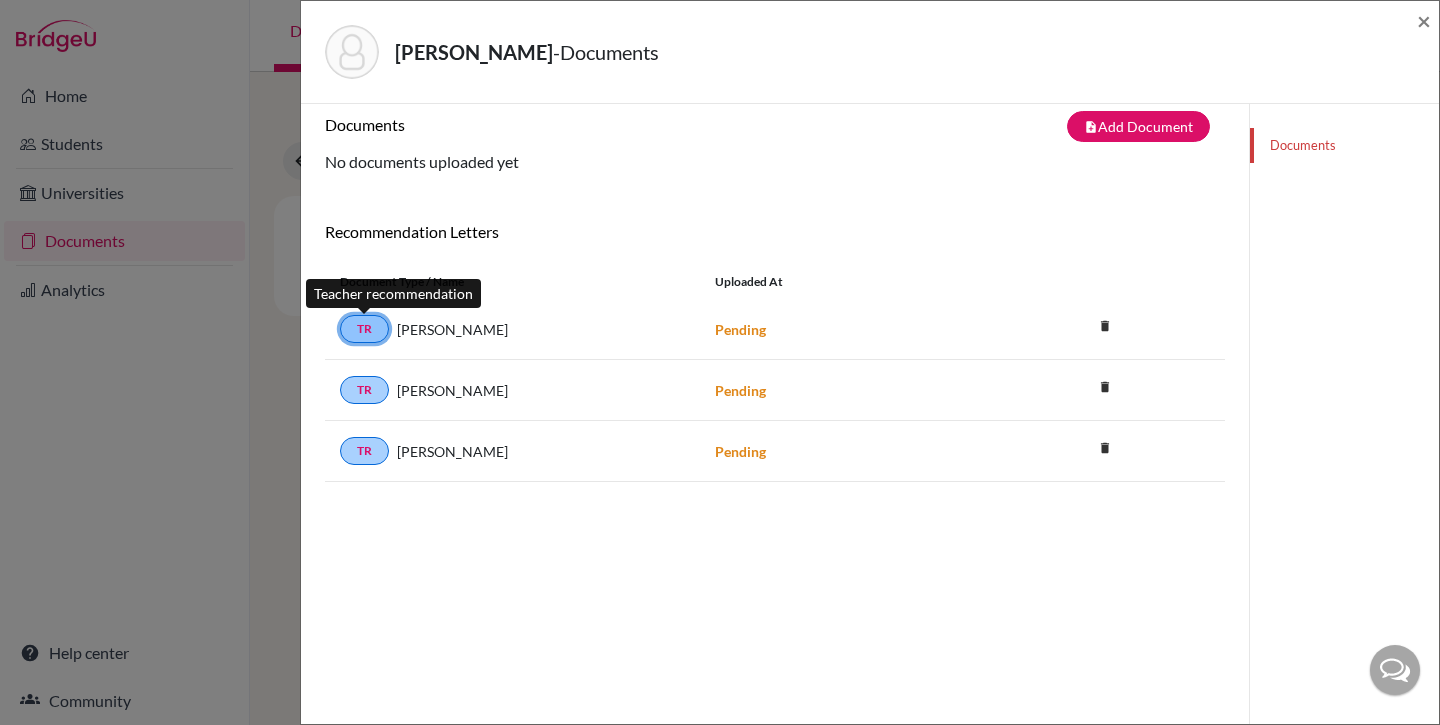 click on "TR" at bounding box center (364, 329) 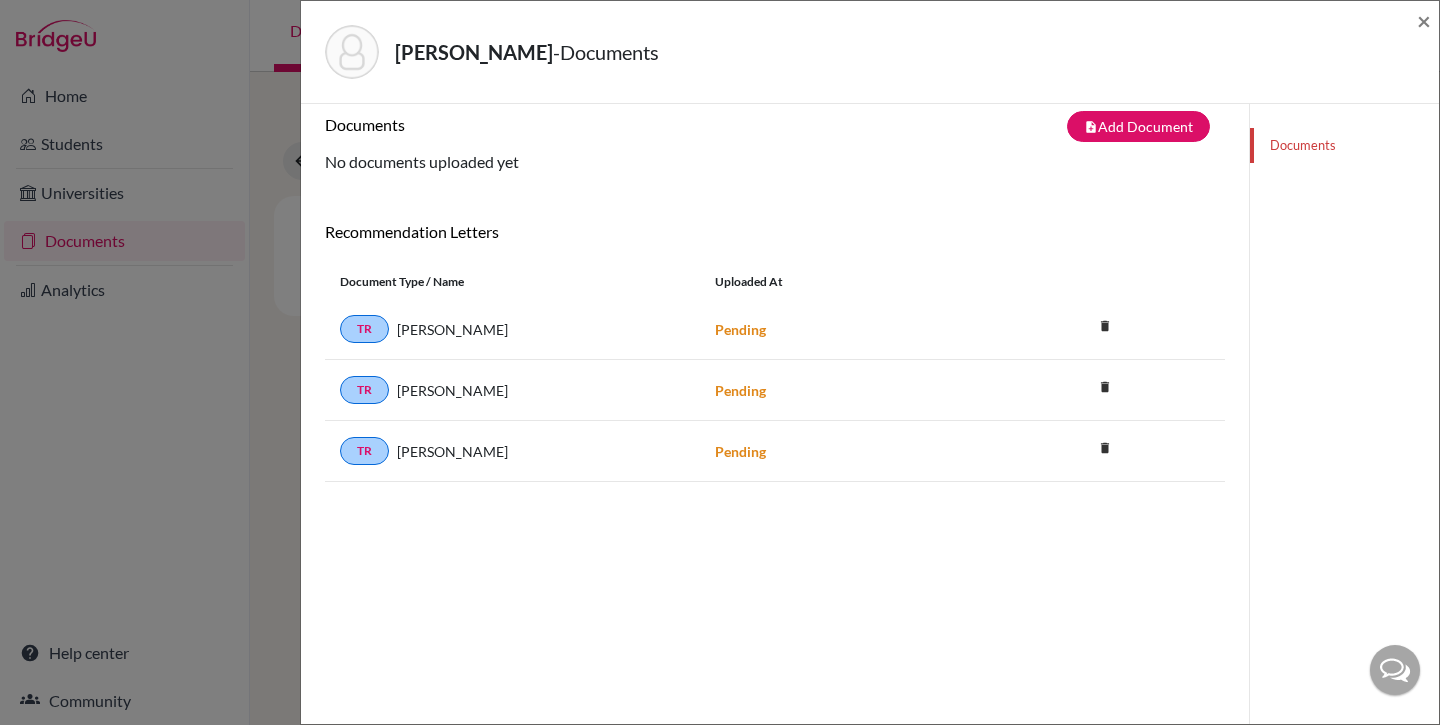 click on "Pending" at bounding box center (740, 329) 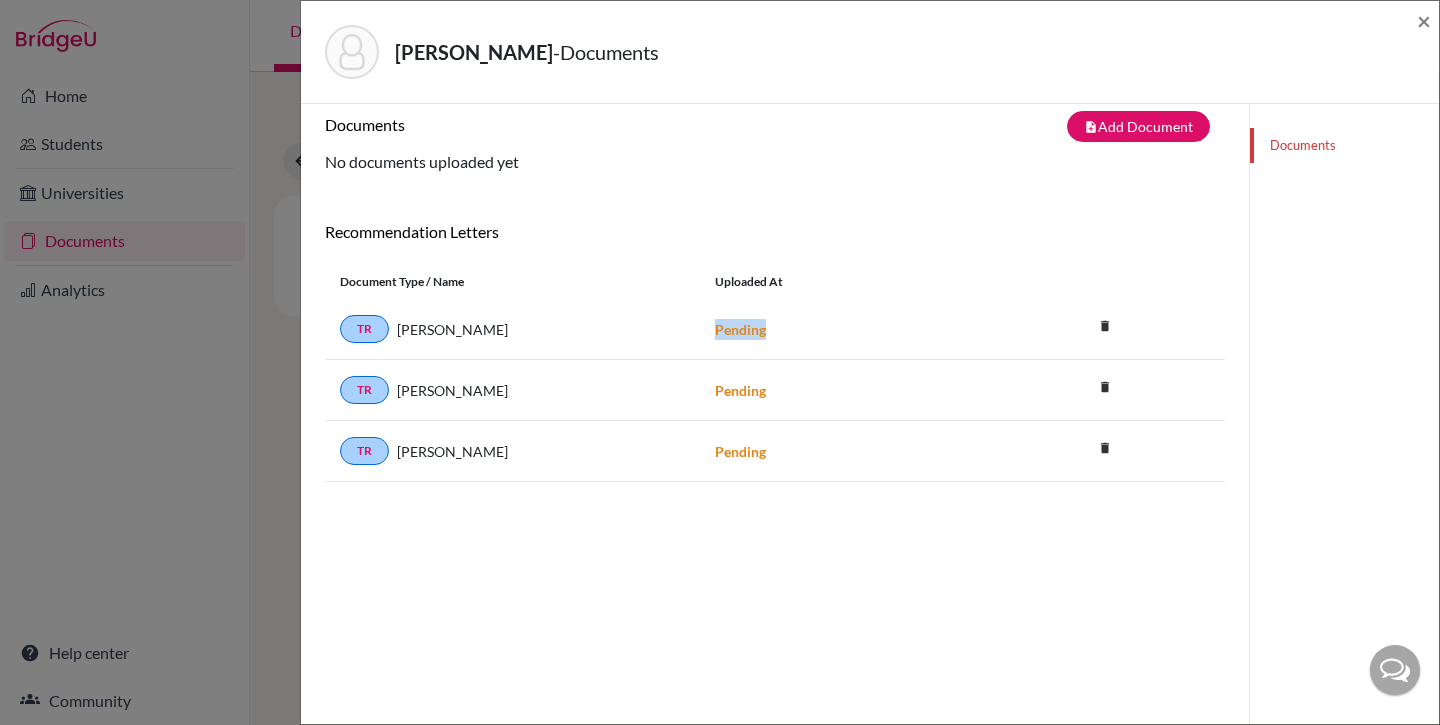 click on "Pending" at bounding box center (740, 329) 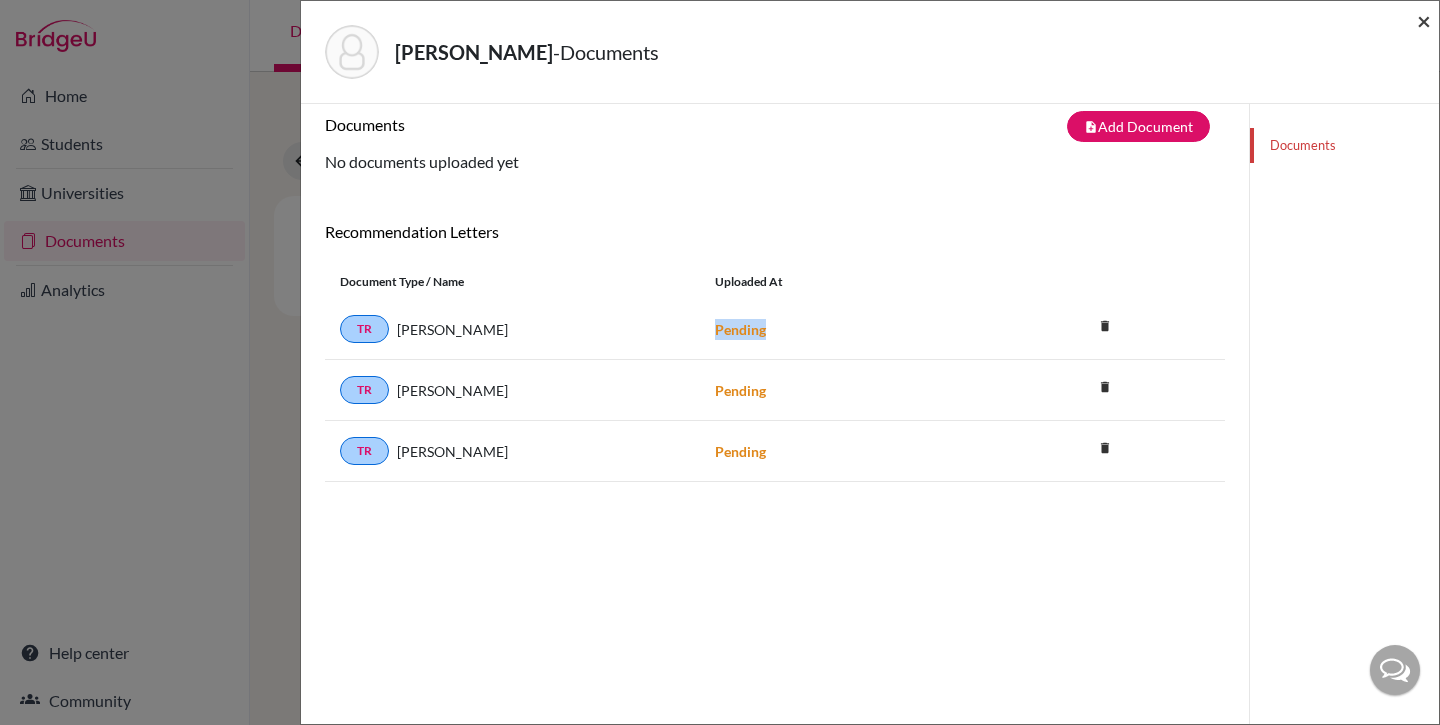 click on "×" at bounding box center [1424, 20] 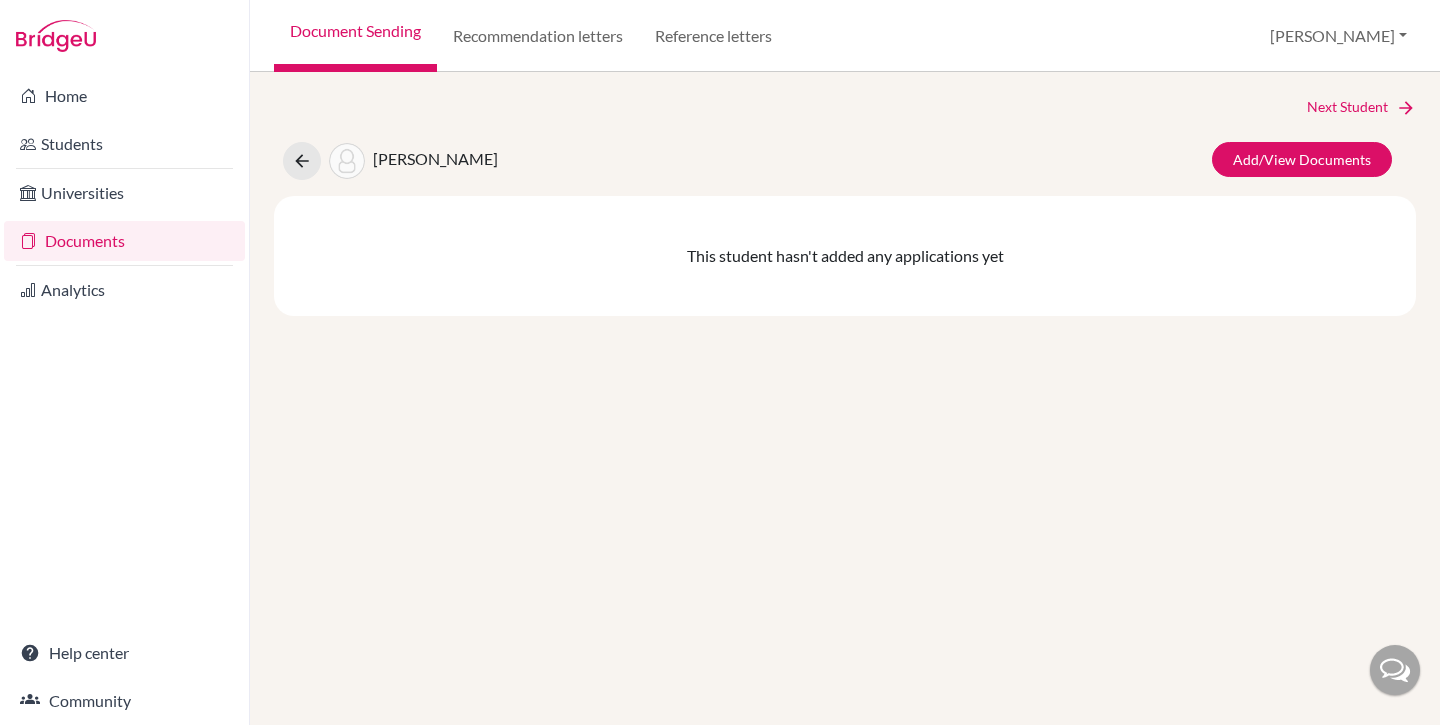 click on "Document Sending" at bounding box center (355, 36) 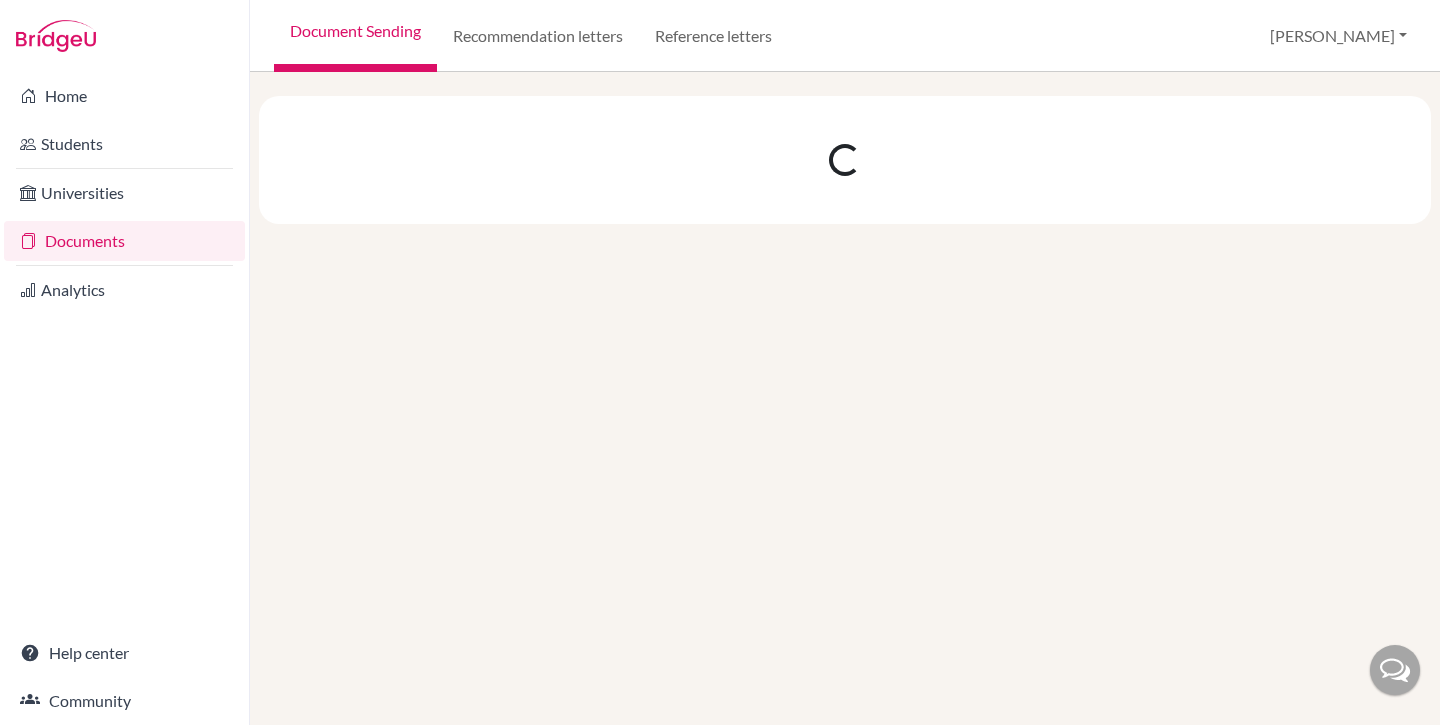 scroll, scrollTop: 0, scrollLeft: 0, axis: both 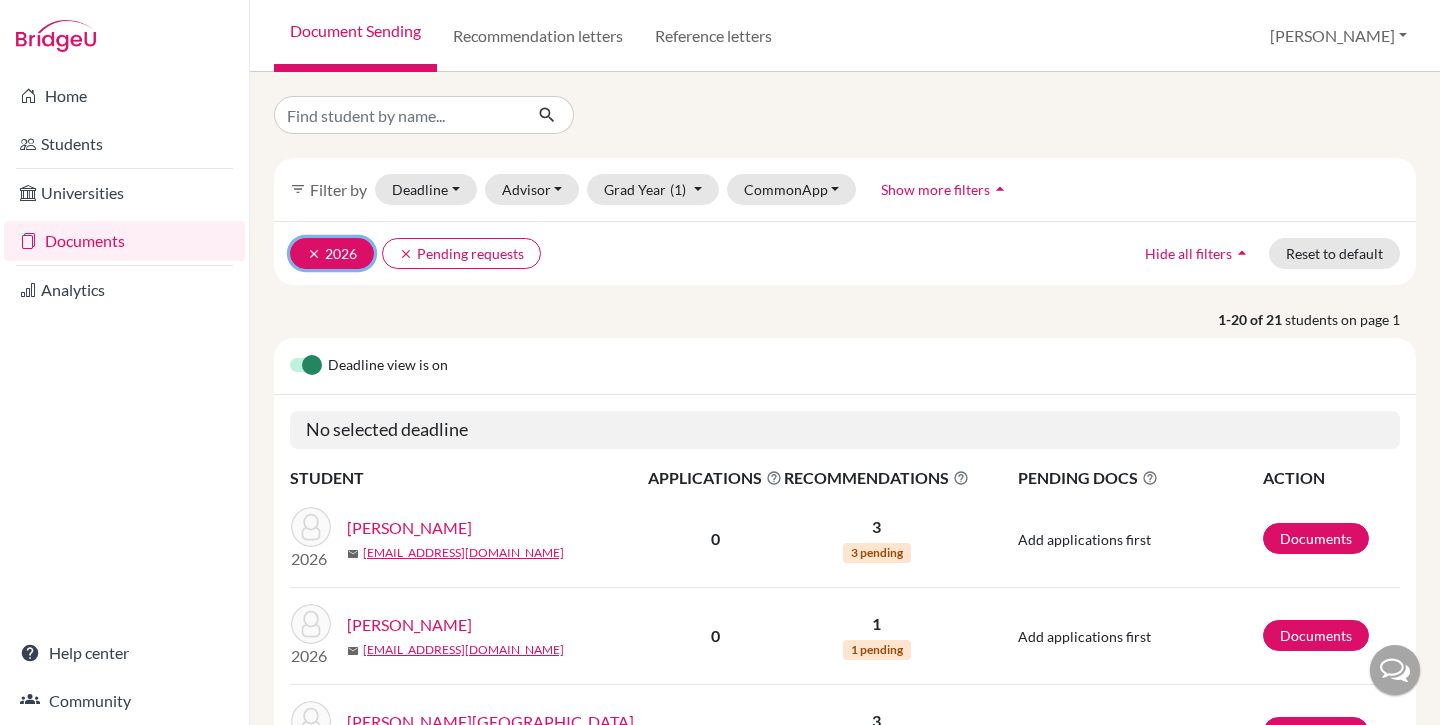 click on "clear" at bounding box center (314, 254) 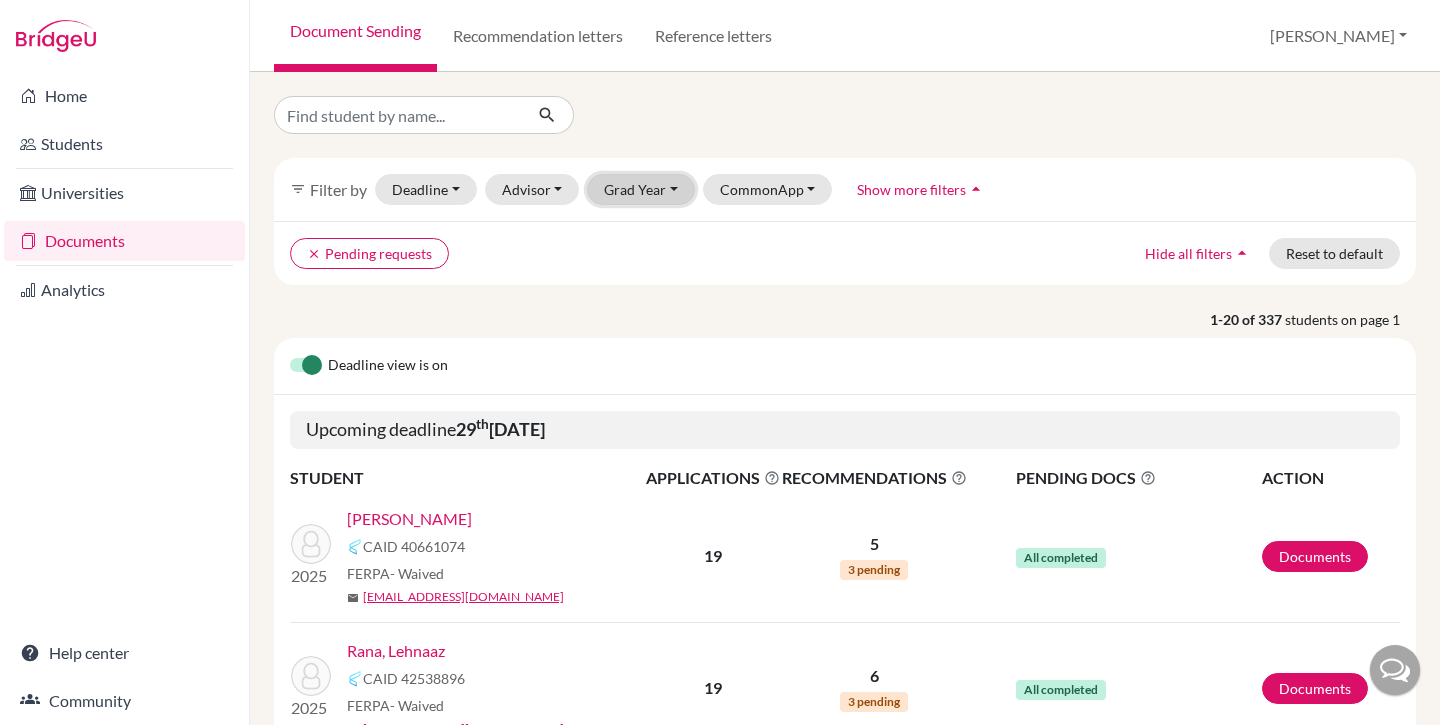 click on "Grad Year" at bounding box center (641, 189) 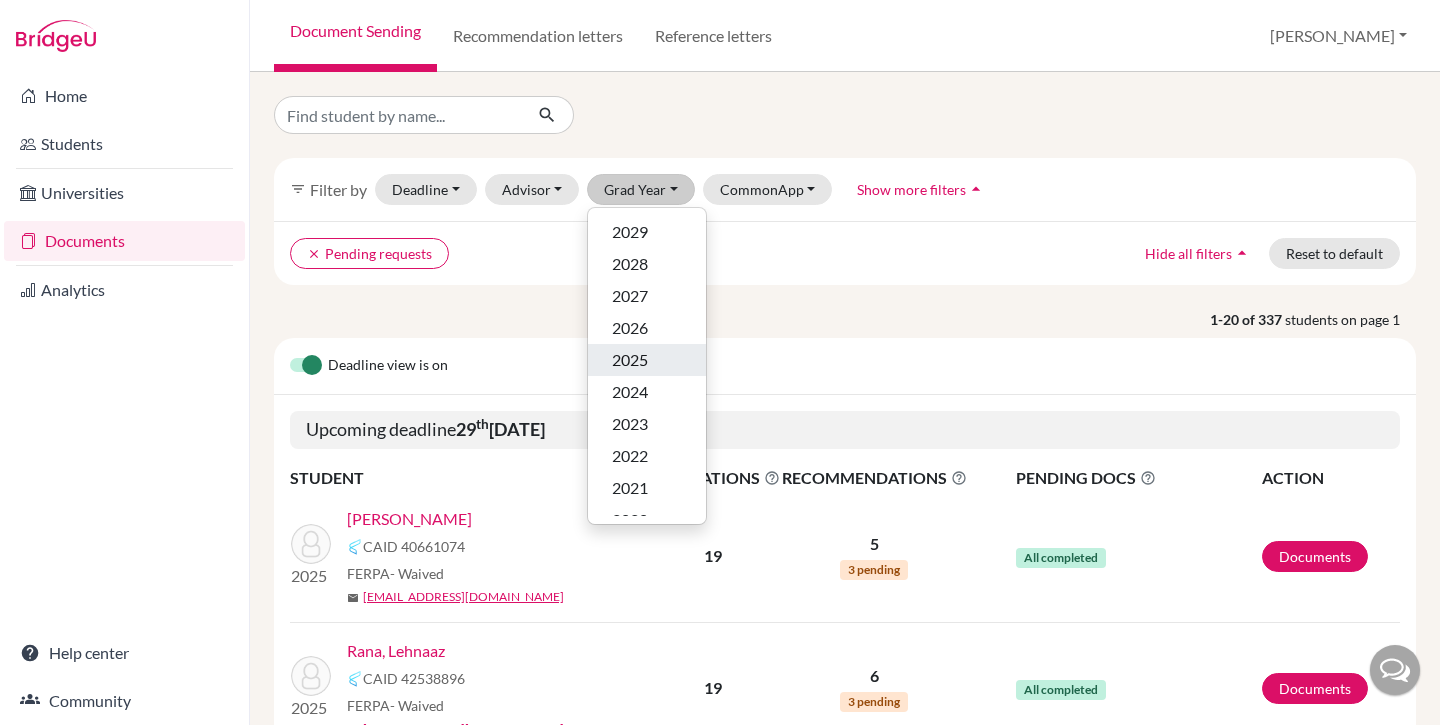click on "2025" at bounding box center [647, 360] 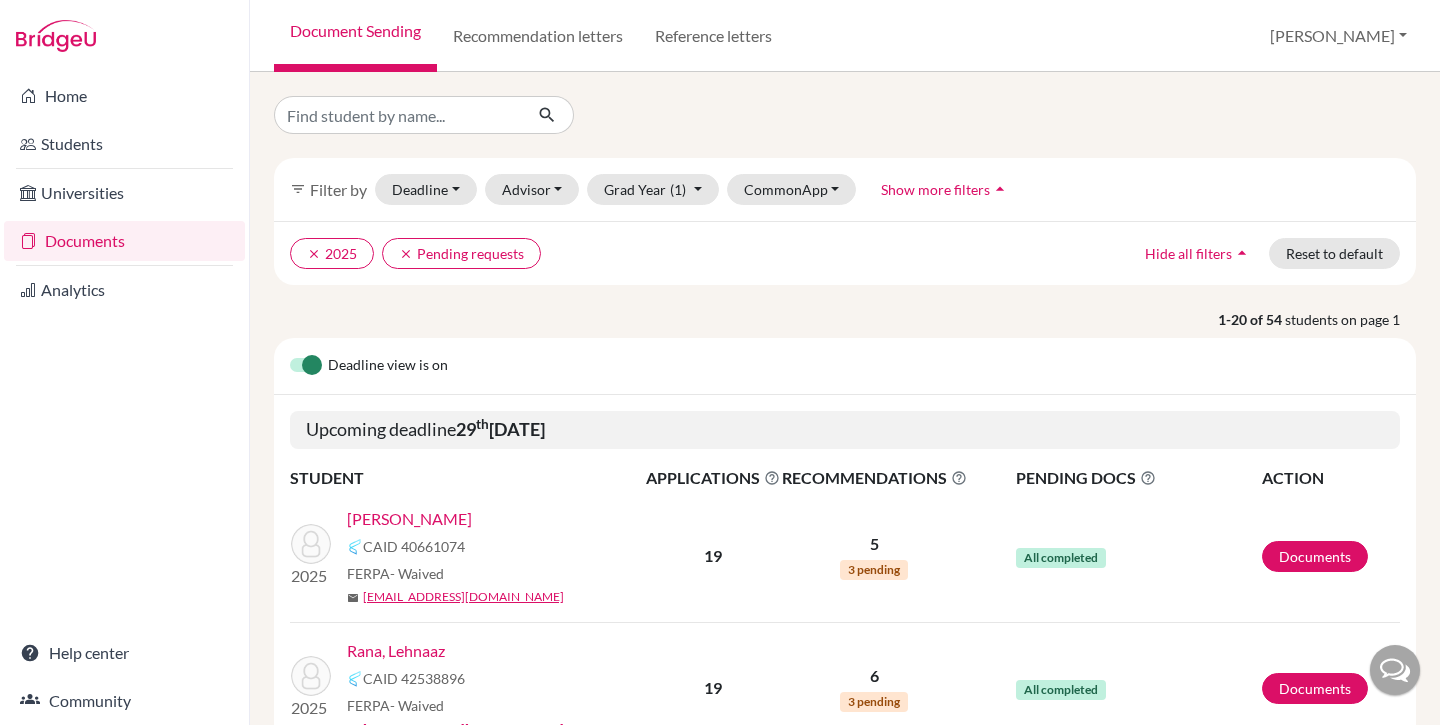 click on "[PERSON_NAME]" at bounding box center (409, 519) 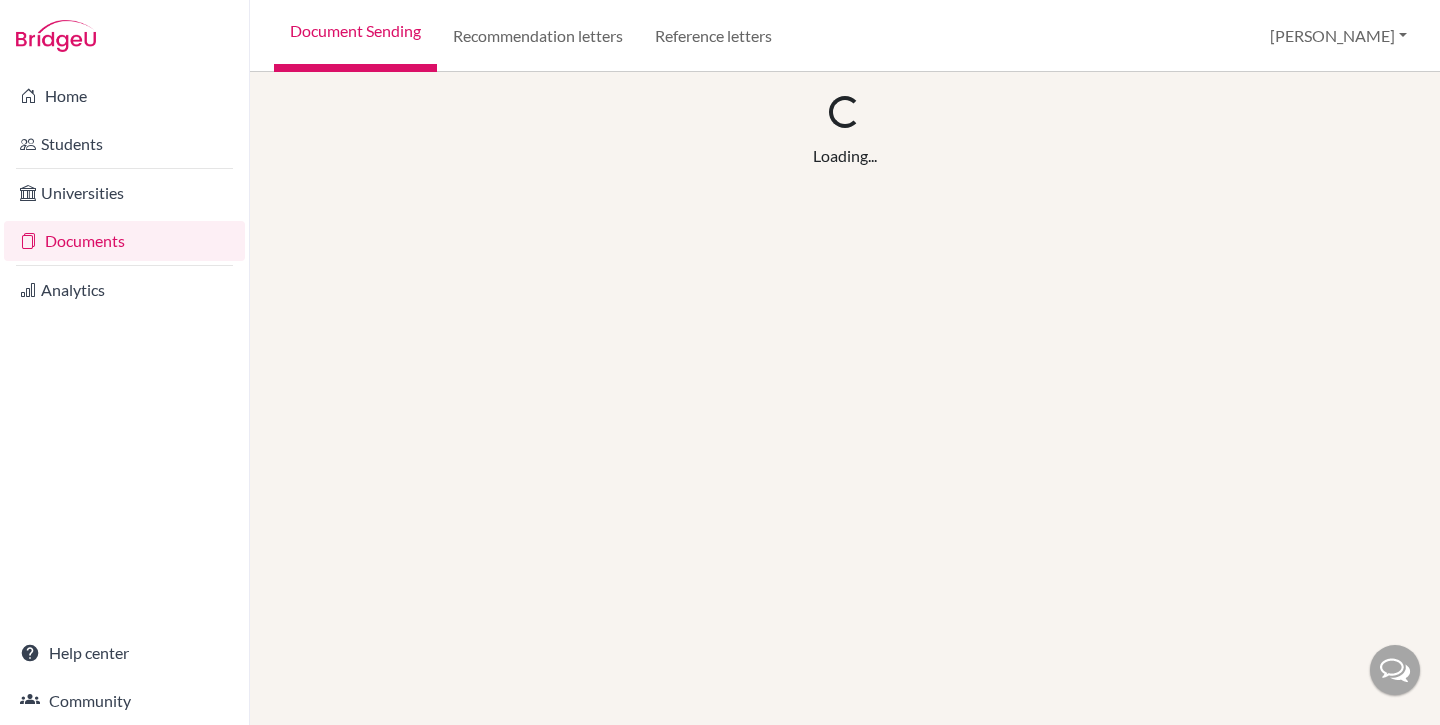 scroll, scrollTop: 0, scrollLeft: 0, axis: both 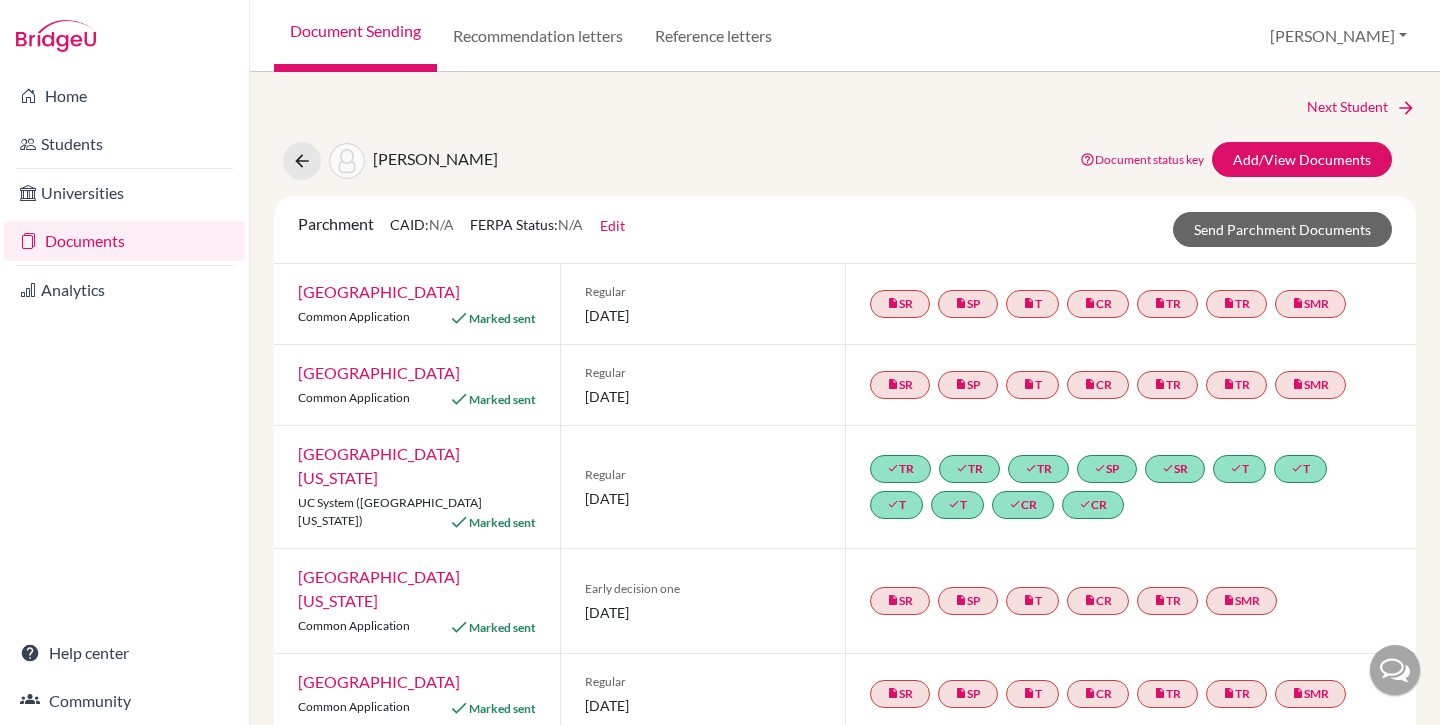 click on "Document Sending" at bounding box center (355, 36) 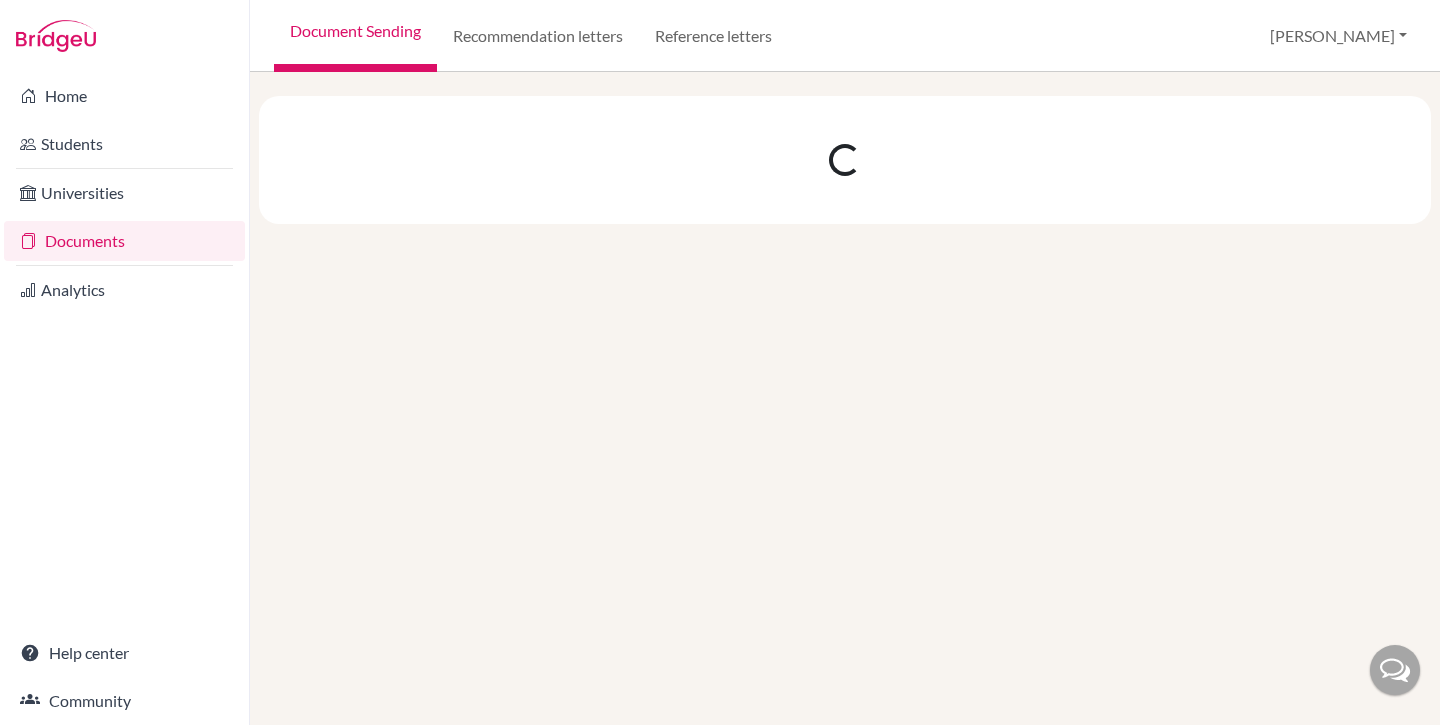 scroll, scrollTop: 0, scrollLeft: 0, axis: both 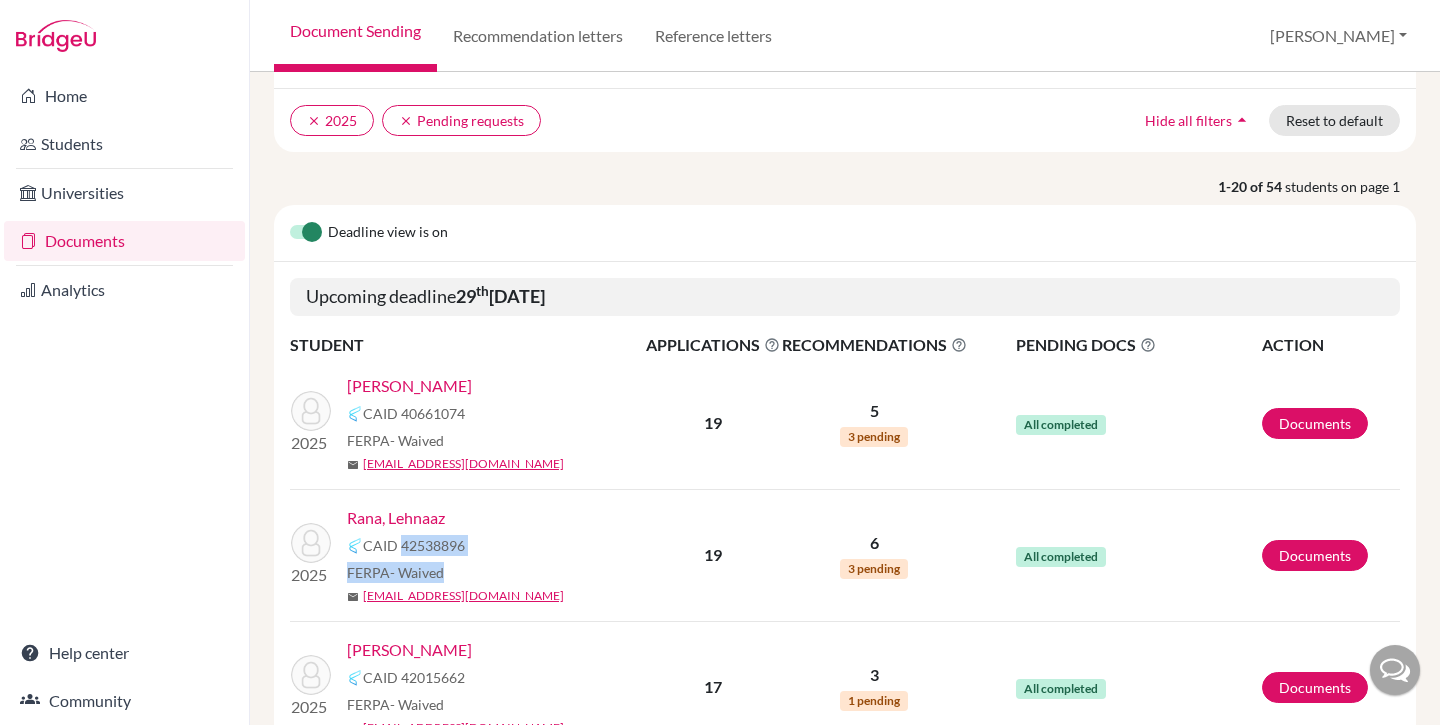 drag, startPoint x: 402, startPoint y: 543, endPoint x: 522, endPoint y: 568, distance: 122.57651 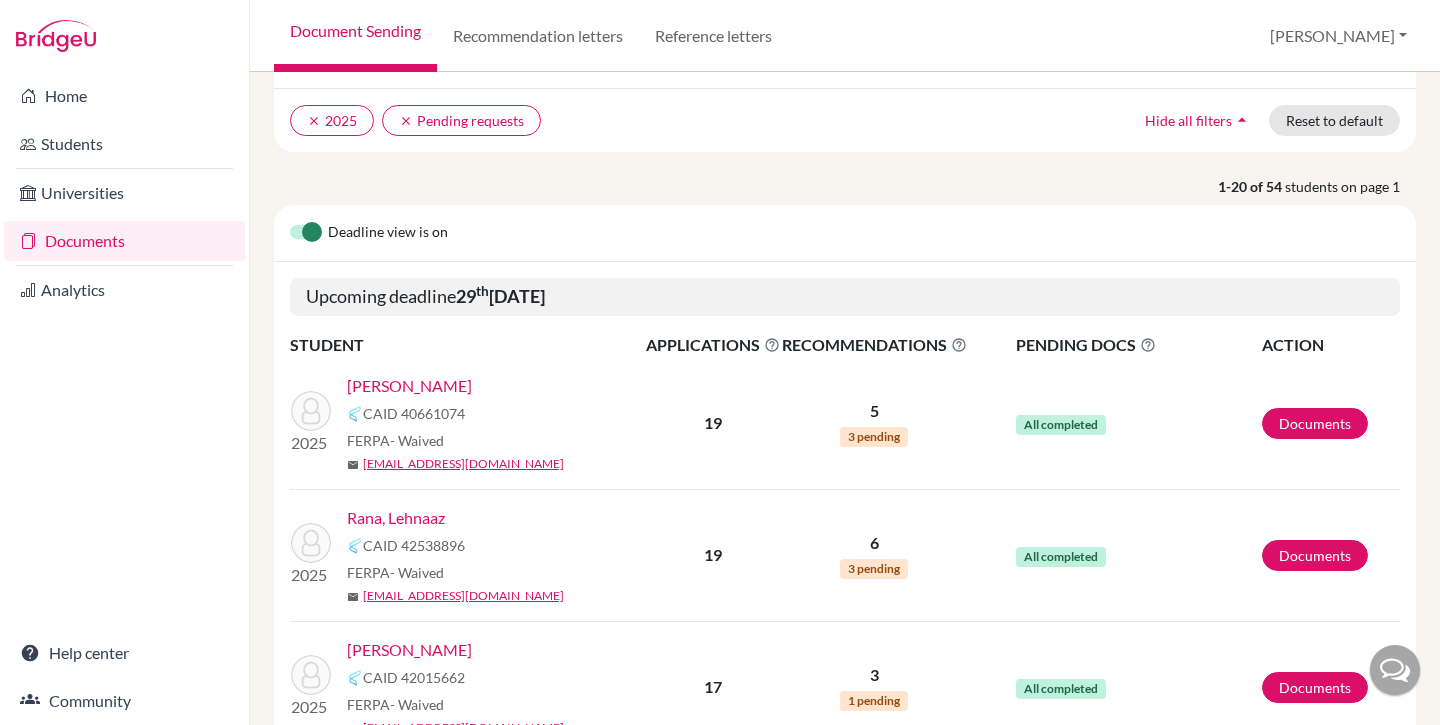 click on "Rana, Lehnaaz" at bounding box center [503, 518] 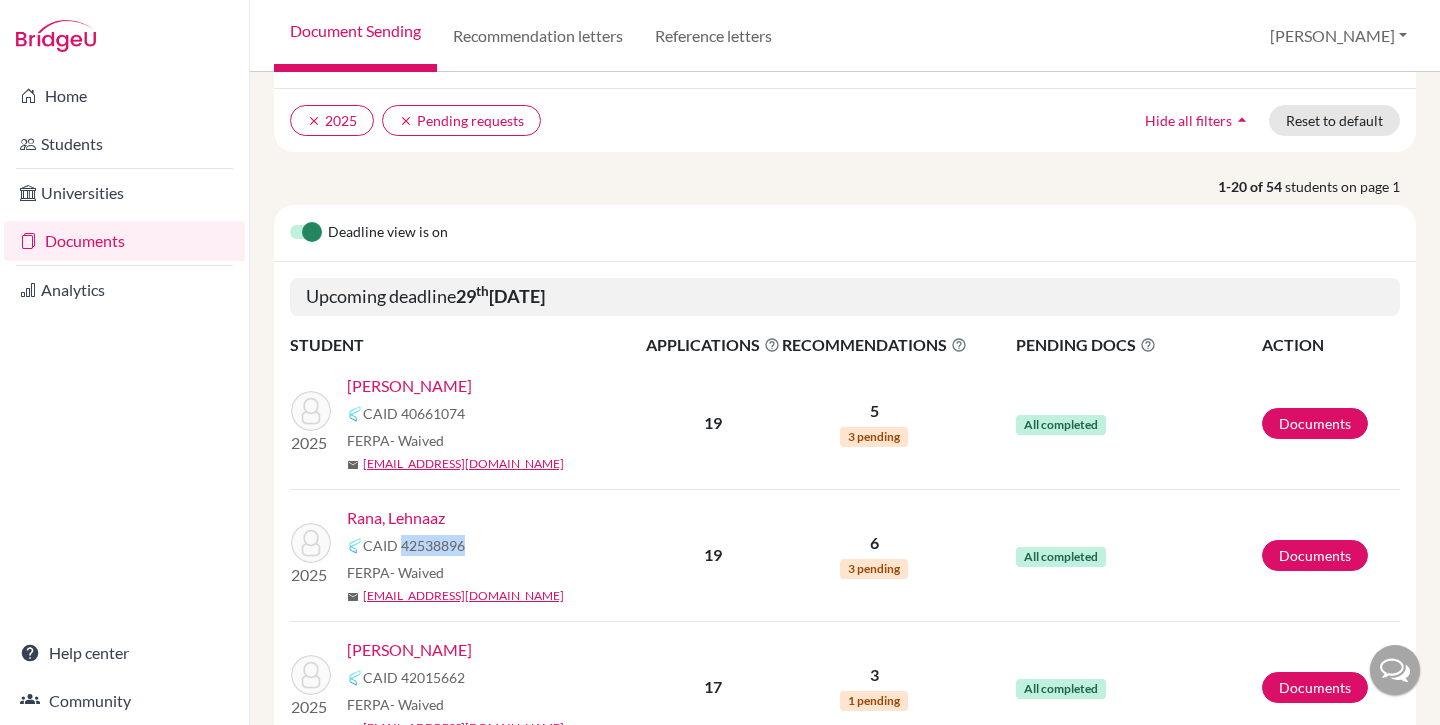drag, startPoint x: 402, startPoint y: 543, endPoint x: 482, endPoint y: 543, distance: 80 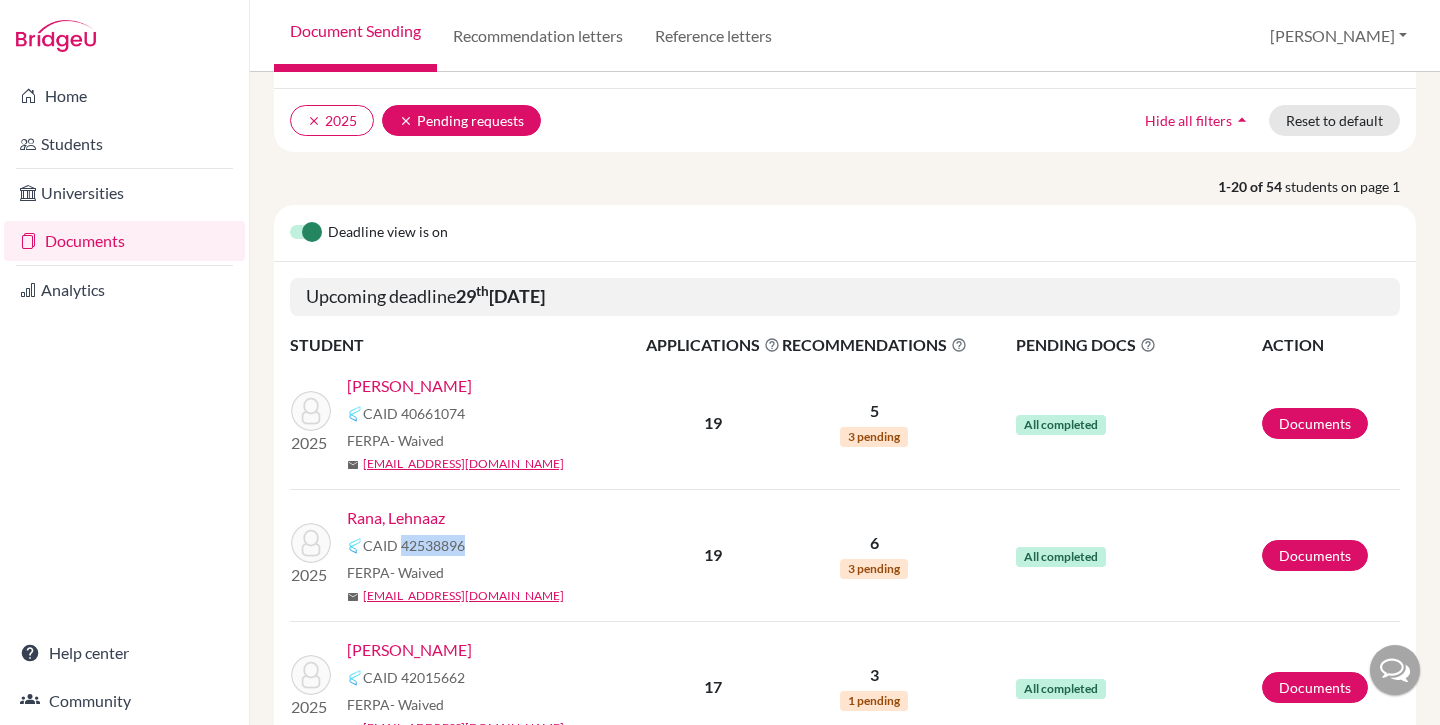 copy on "42538896" 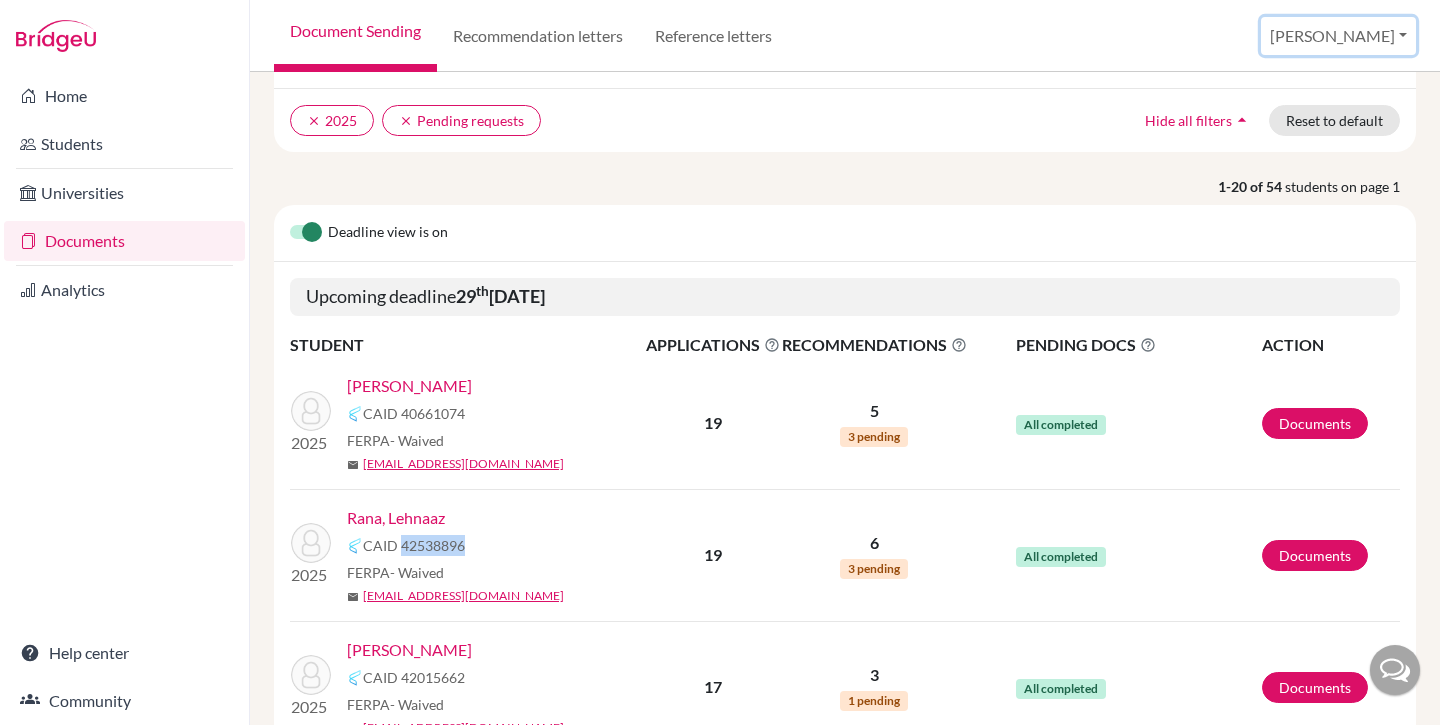 click on "[PERSON_NAME]" at bounding box center (1338, 36) 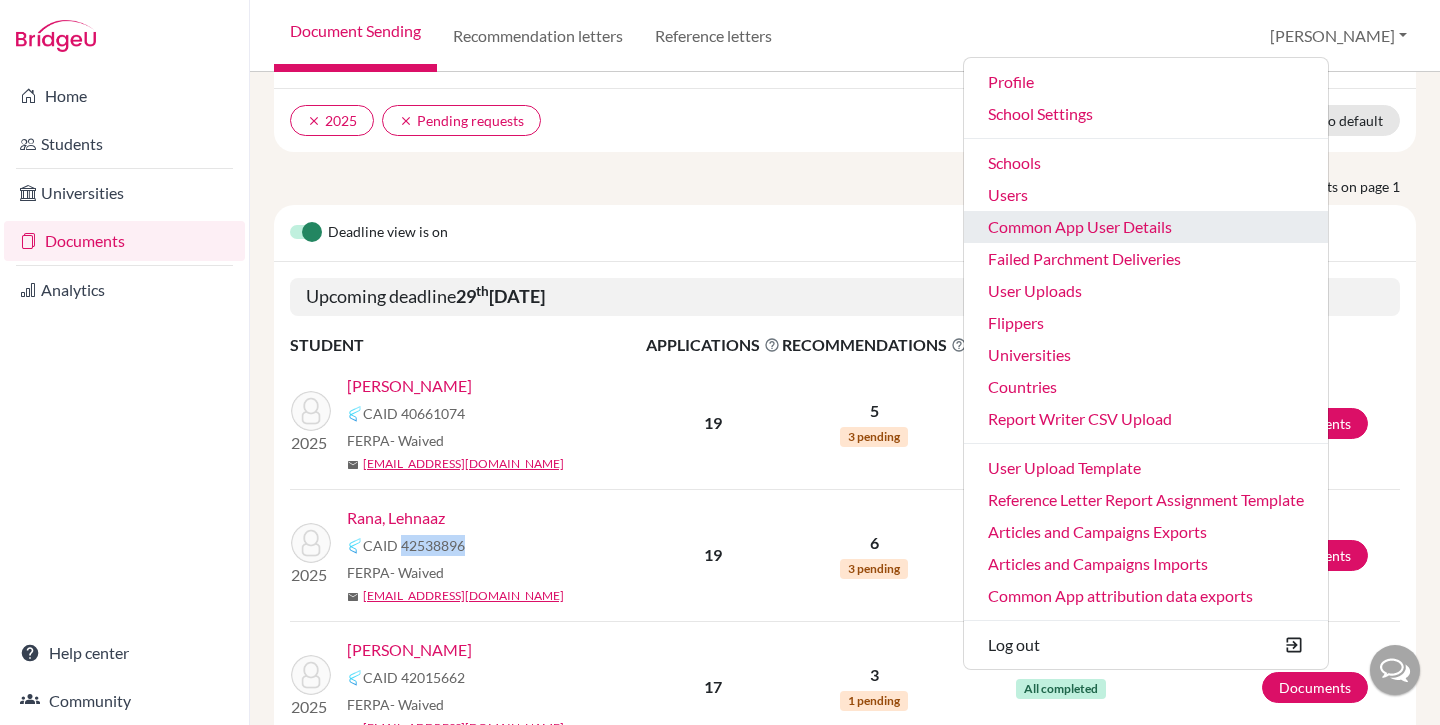 click on "Common App User Details" at bounding box center (1146, 227) 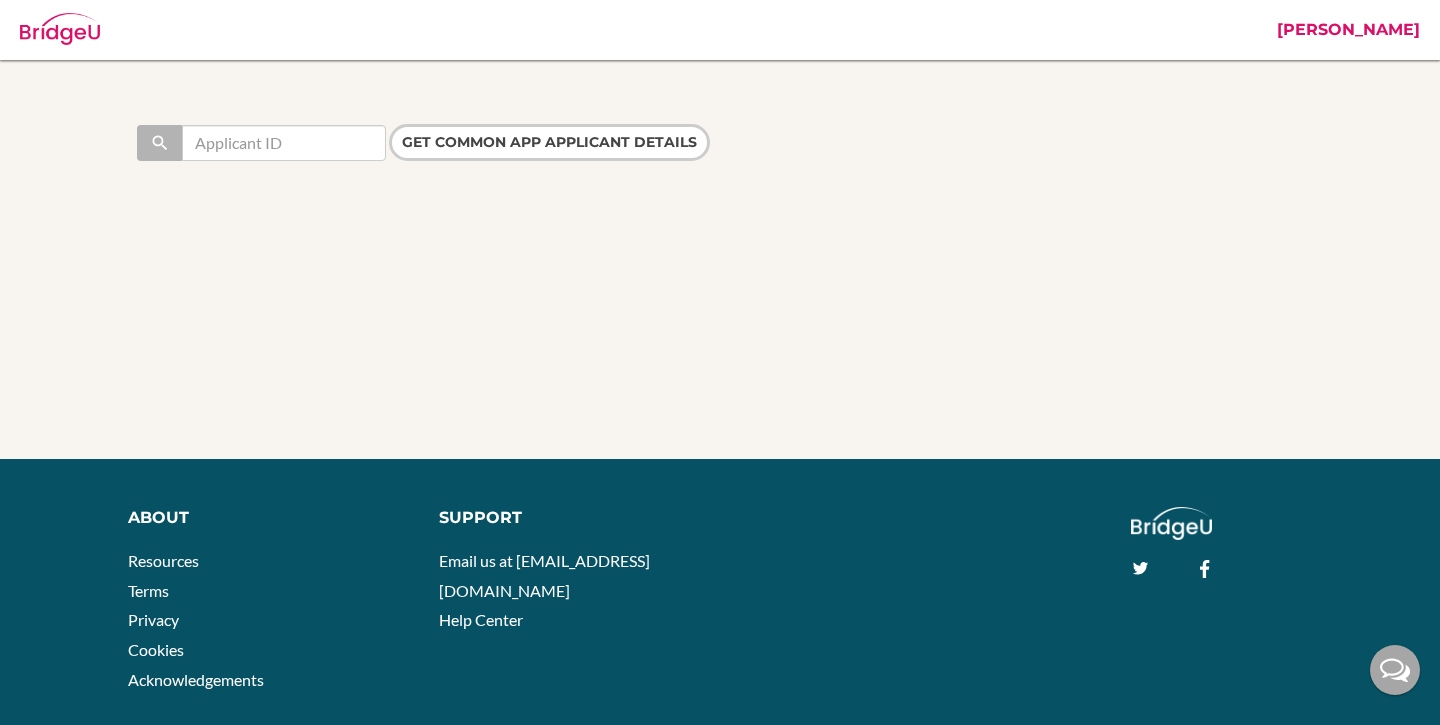 scroll, scrollTop: 0, scrollLeft: 0, axis: both 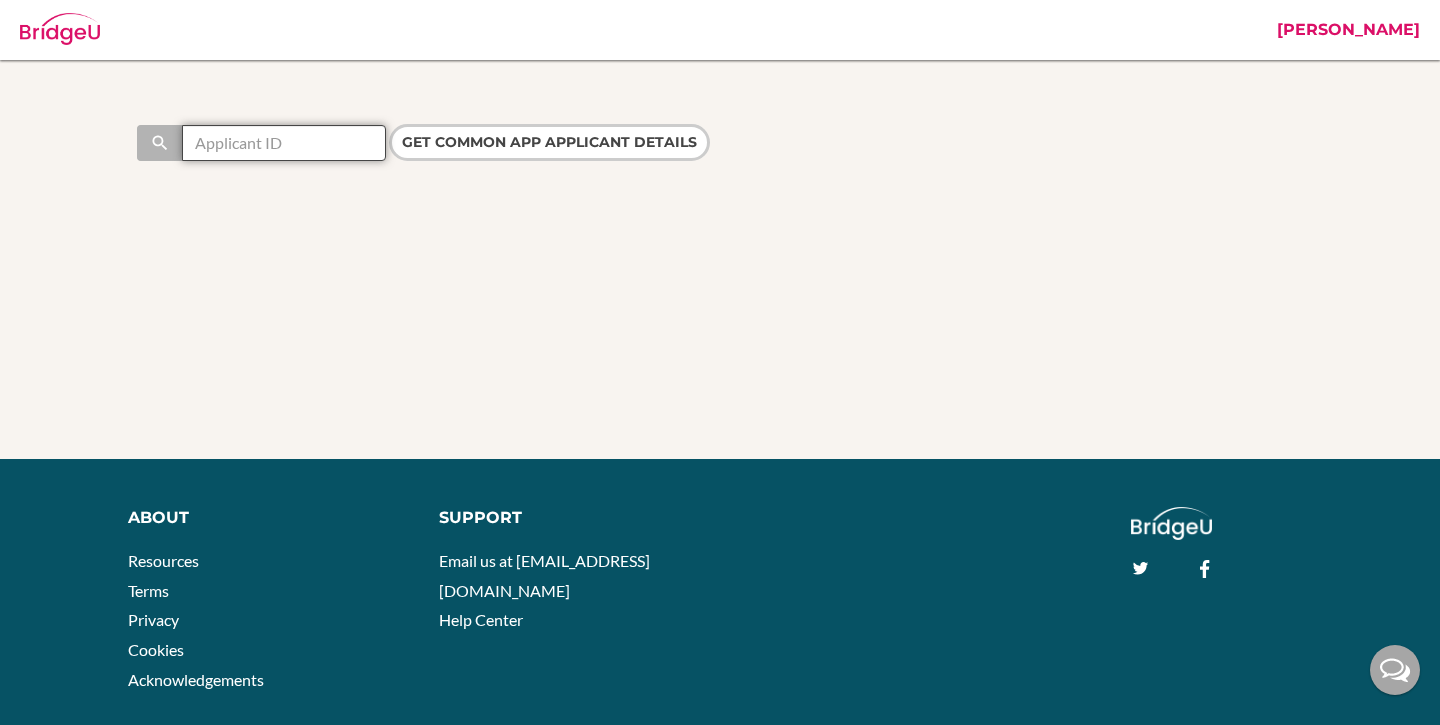 click at bounding box center (284, 143) 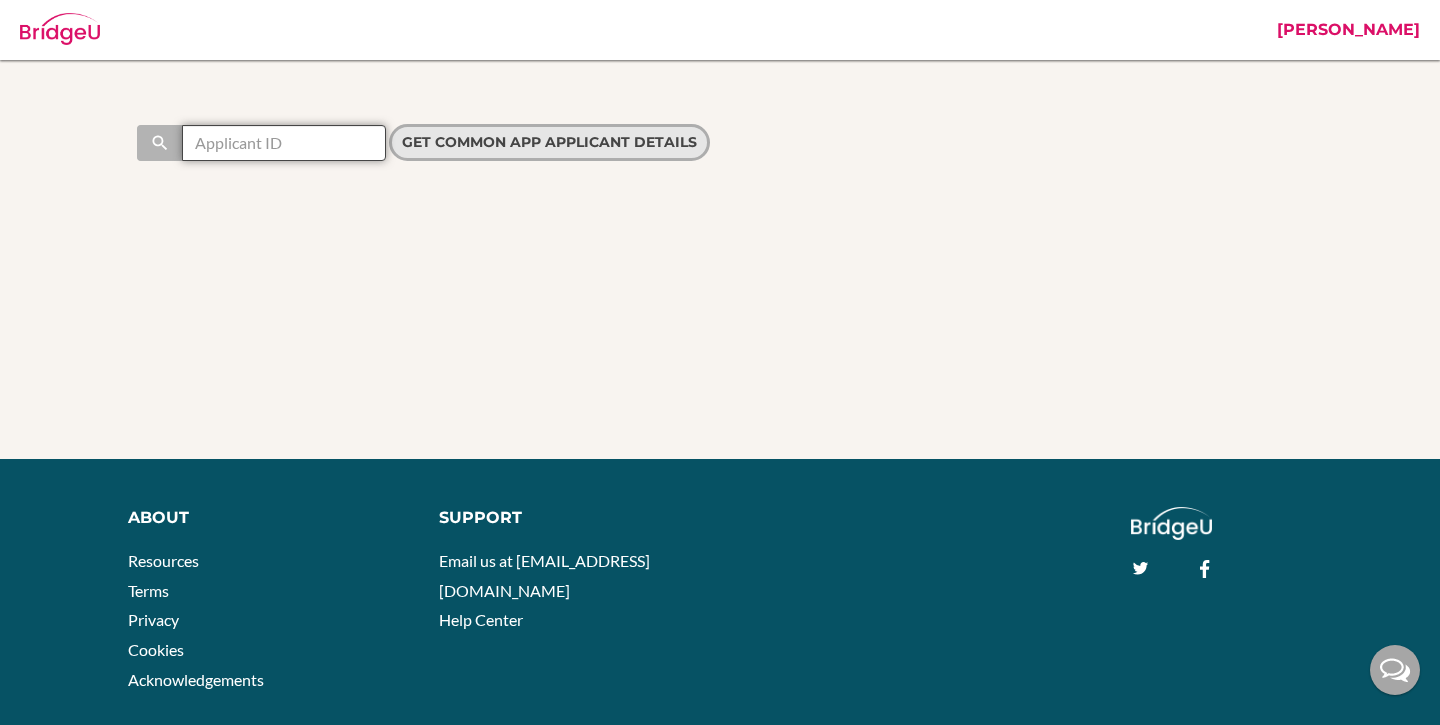paste on "42538896" 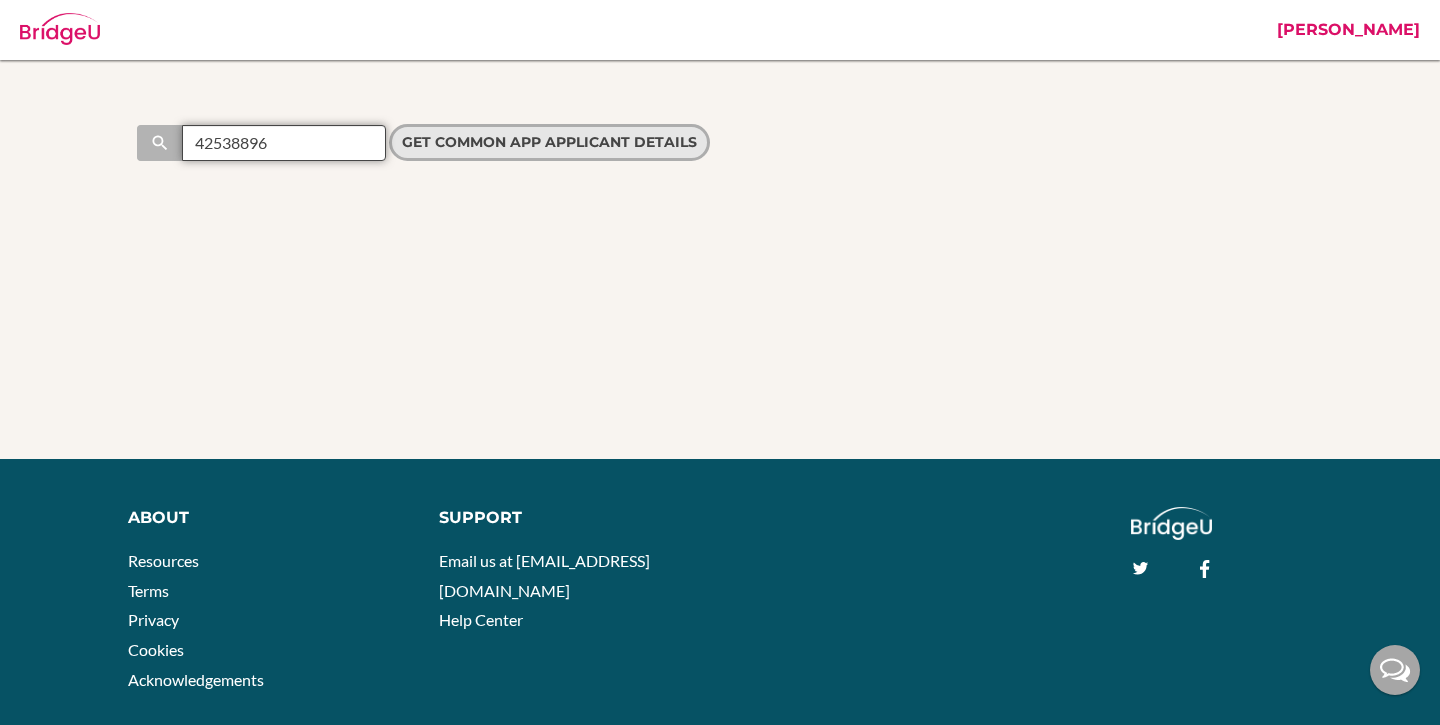 type on "42538896" 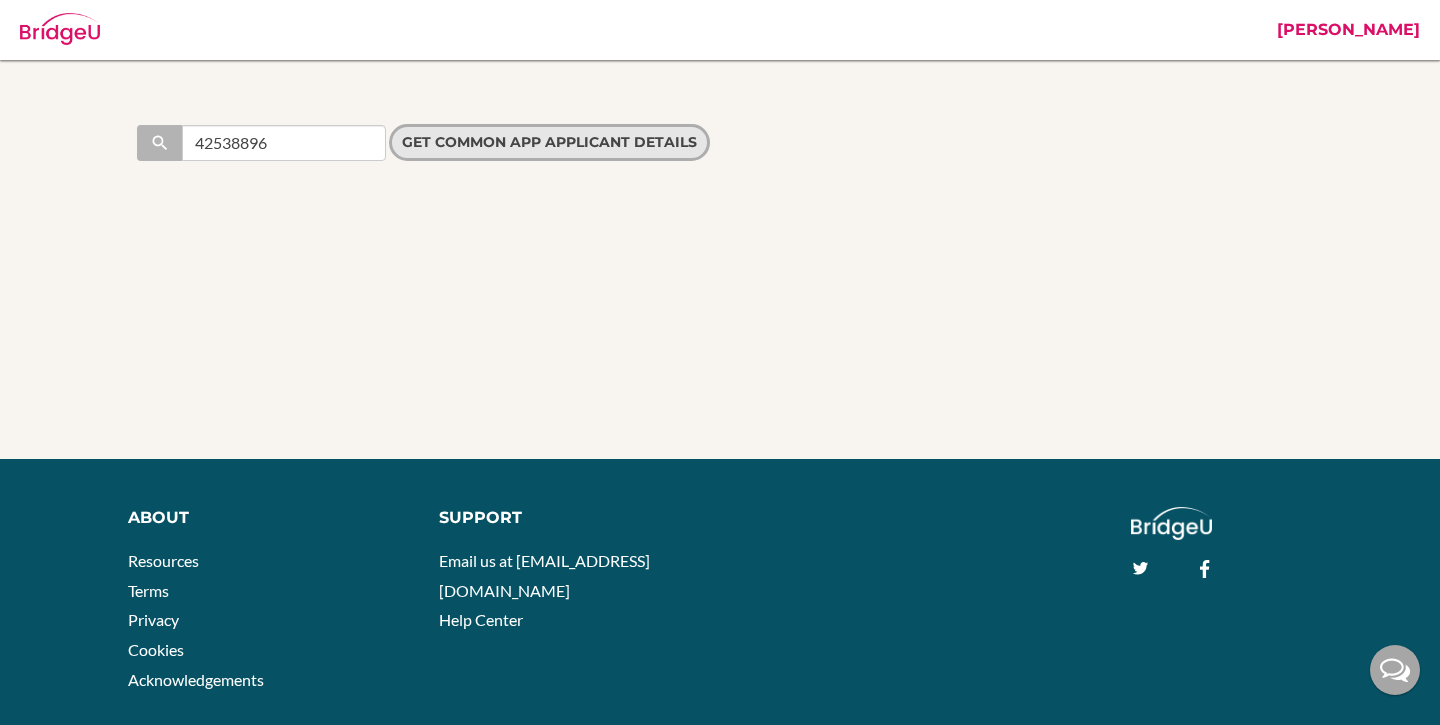 click on "Get Common App applicant details" at bounding box center [549, 142] 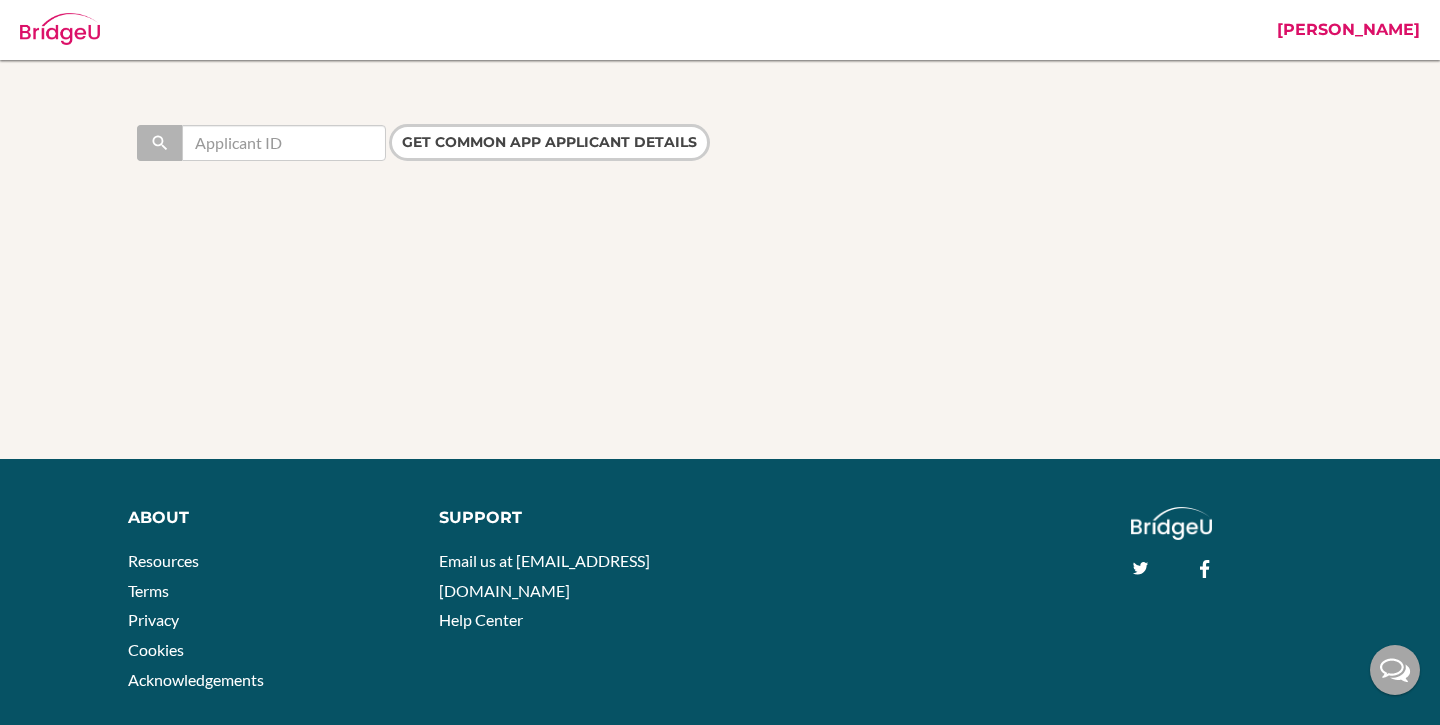 scroll, scrollTop: 0, scrollLeft: 0, axis: both 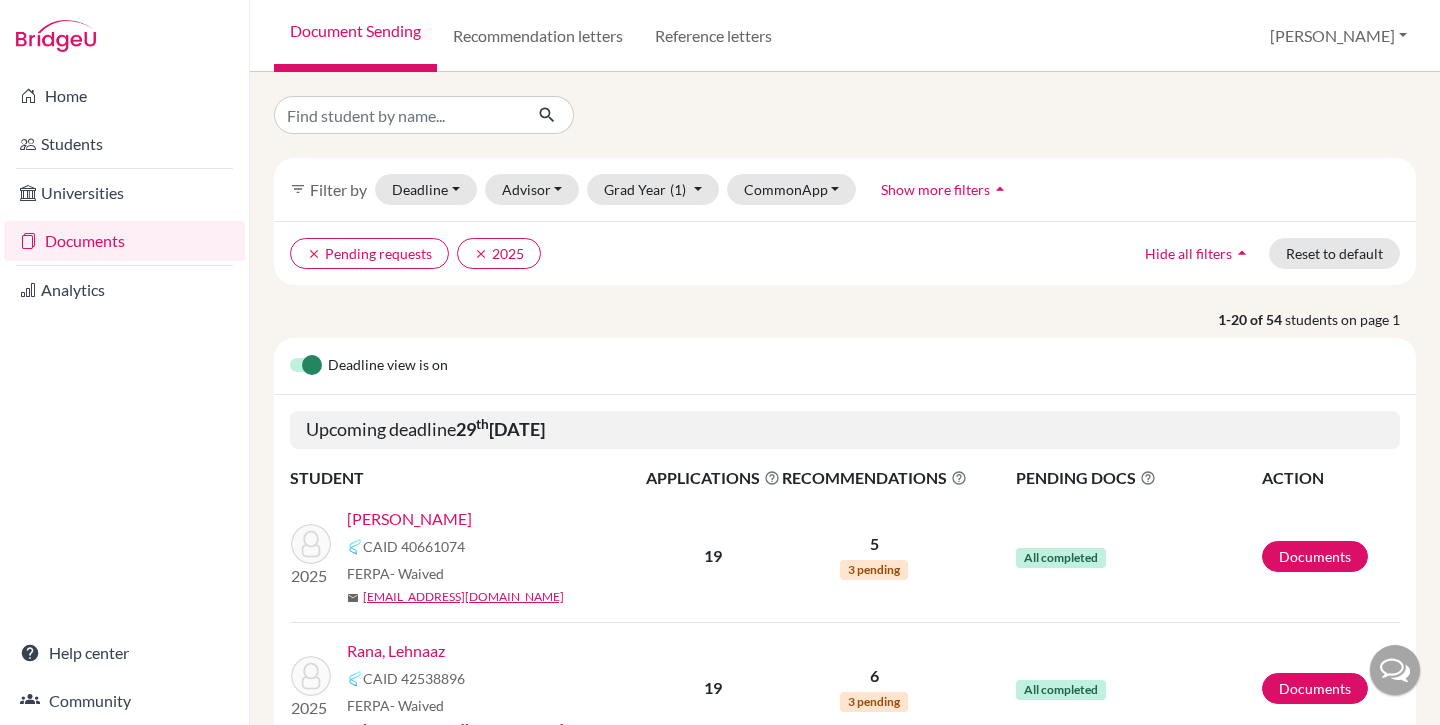 click on "Rana, Lehnaaz" at bounding box center [396, 651] 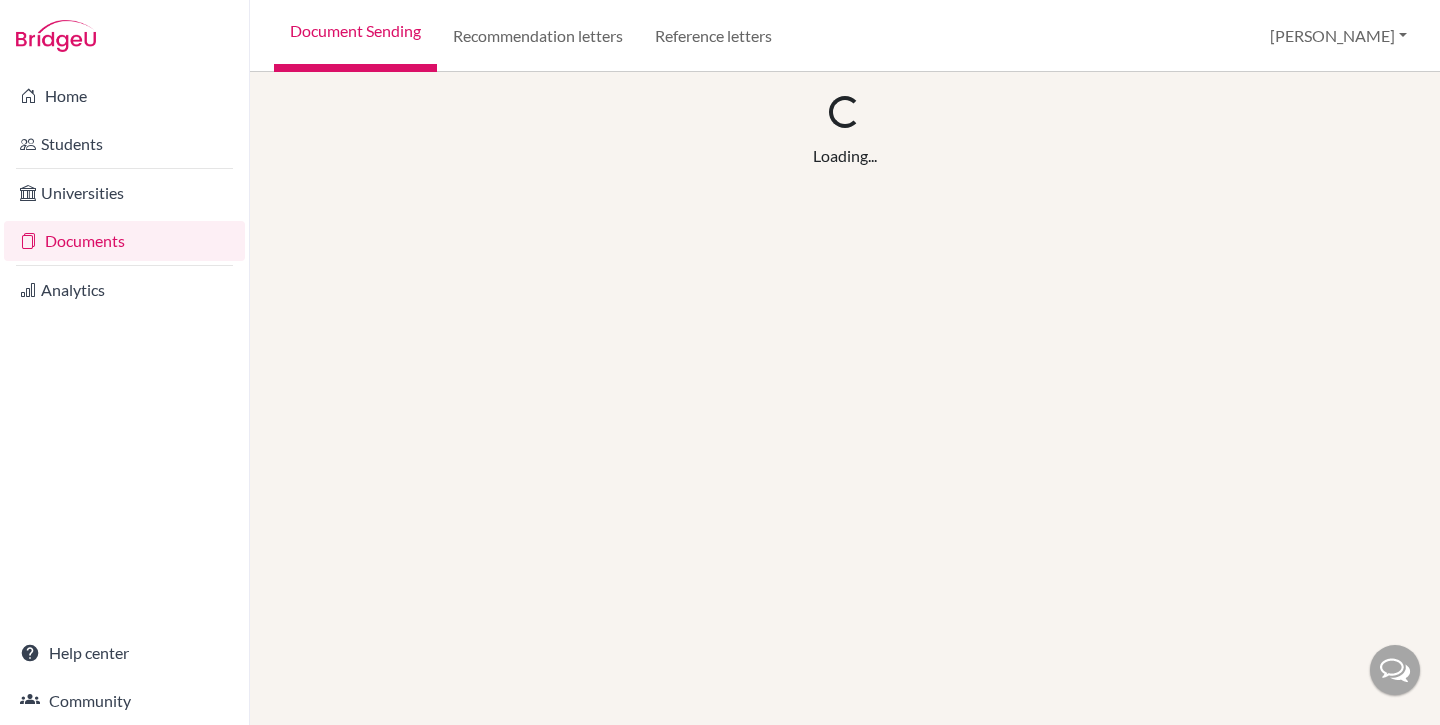 scroll, scrollTop: 0, scrollLeft: 0, axis: both 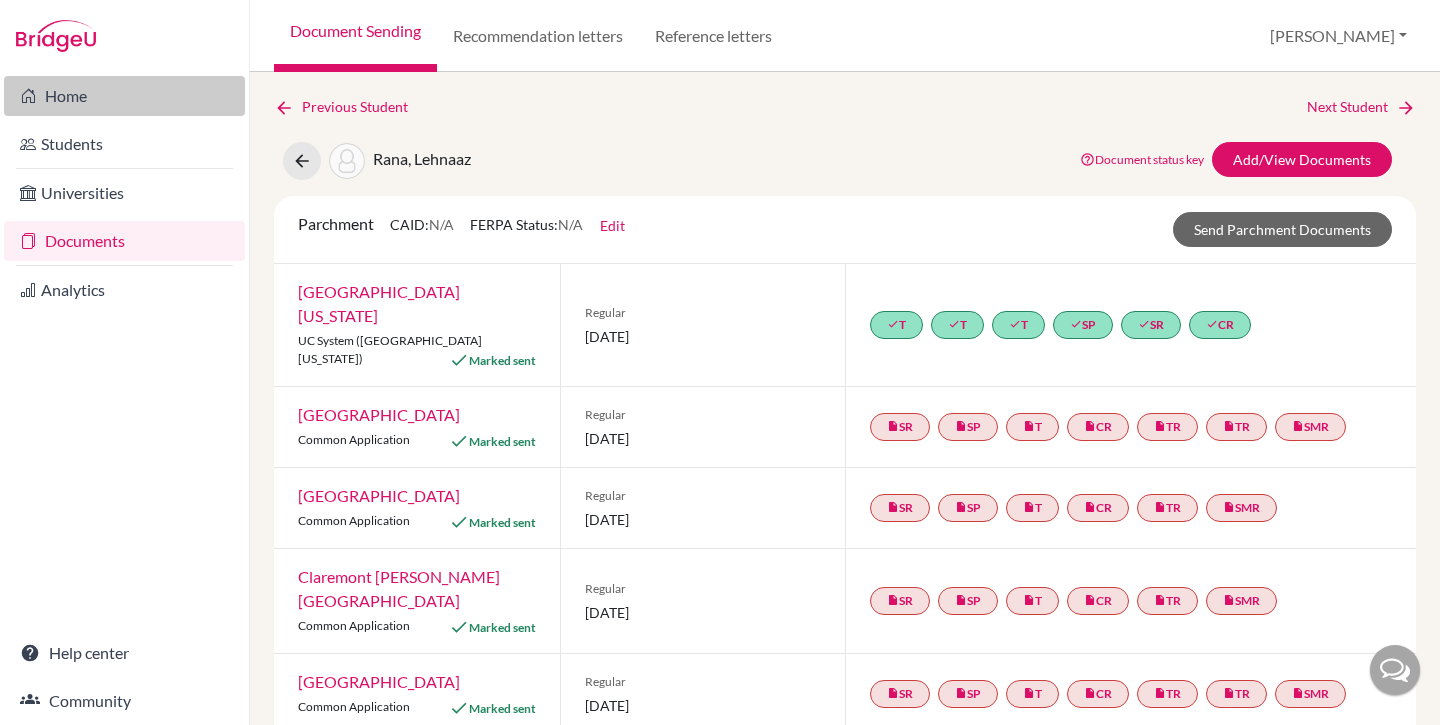click on "Home" at bounding box center [124, 96] 